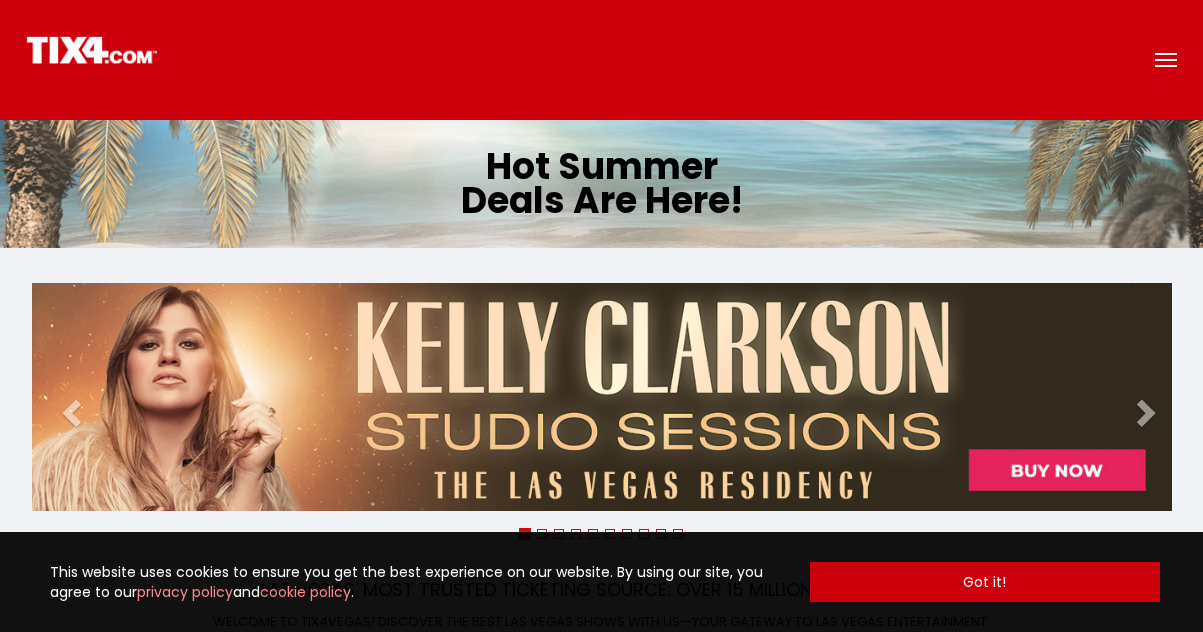 scroll, scrollTop: 0, scrollLeft: 0, axis: both 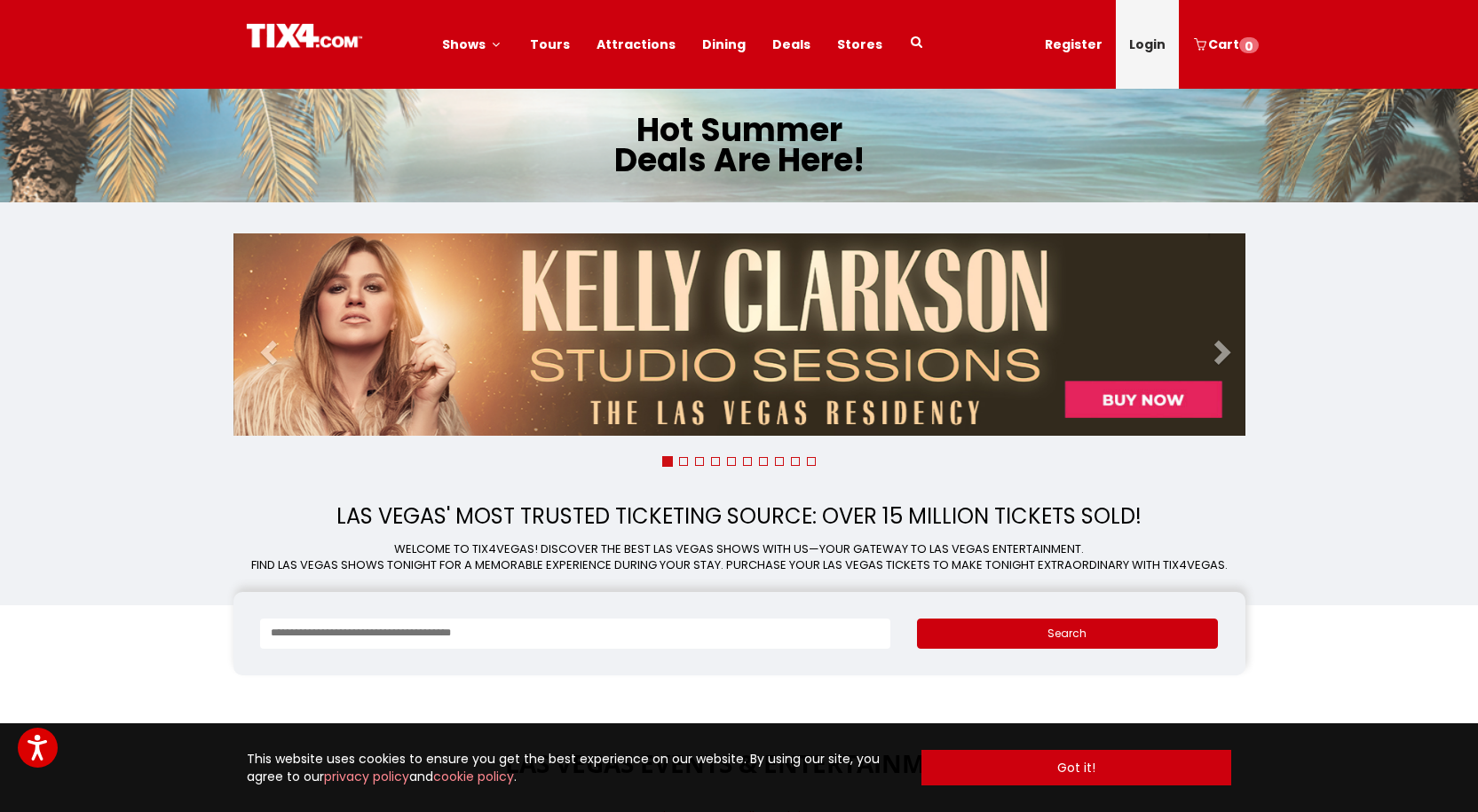click on "Login" at bounding box center (1147, 44) 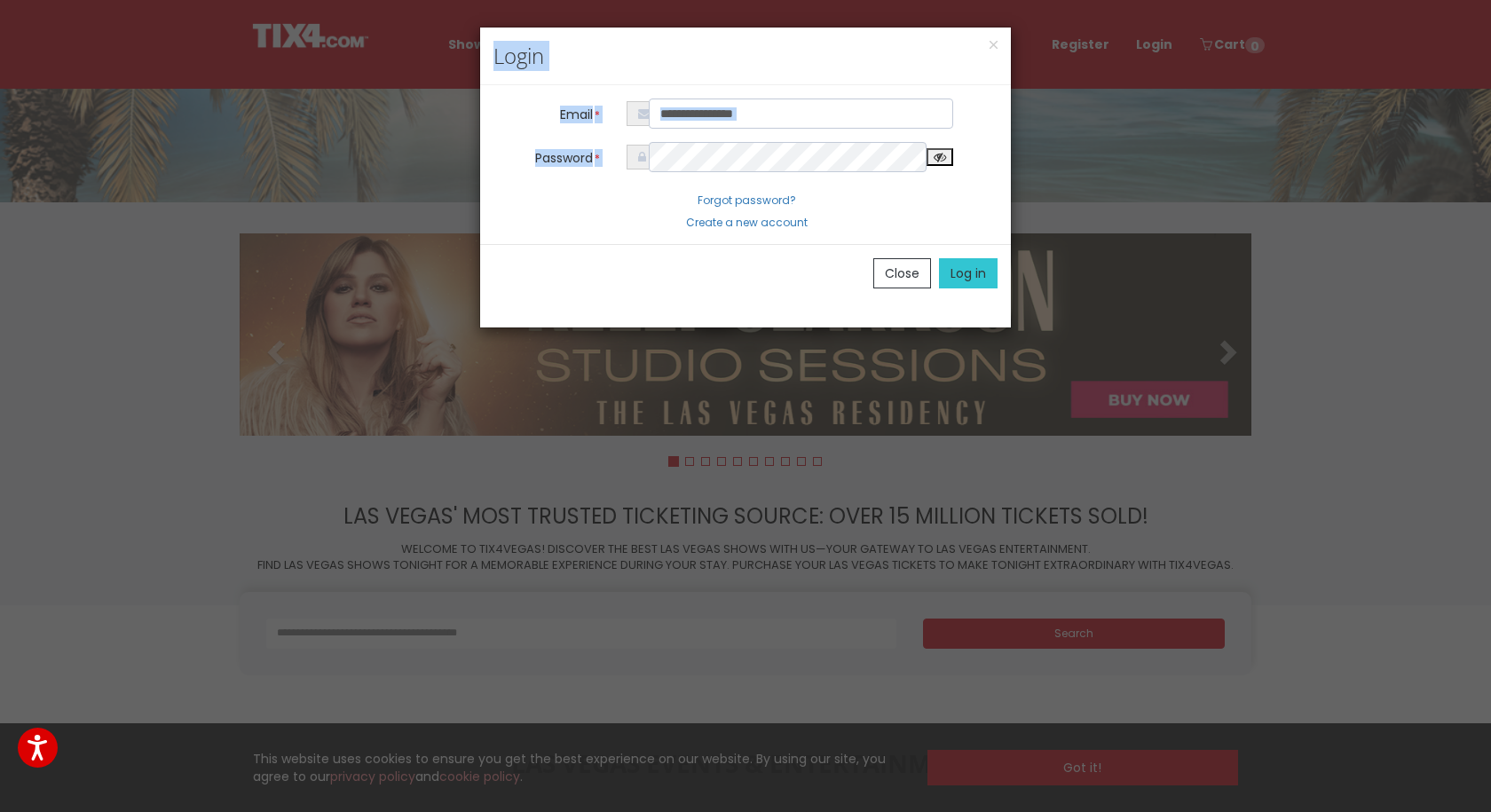 drag, startPoint x: 809, startPoint y: 131, endPoint x: 130, endPoint y: 38, distance: 685.3393 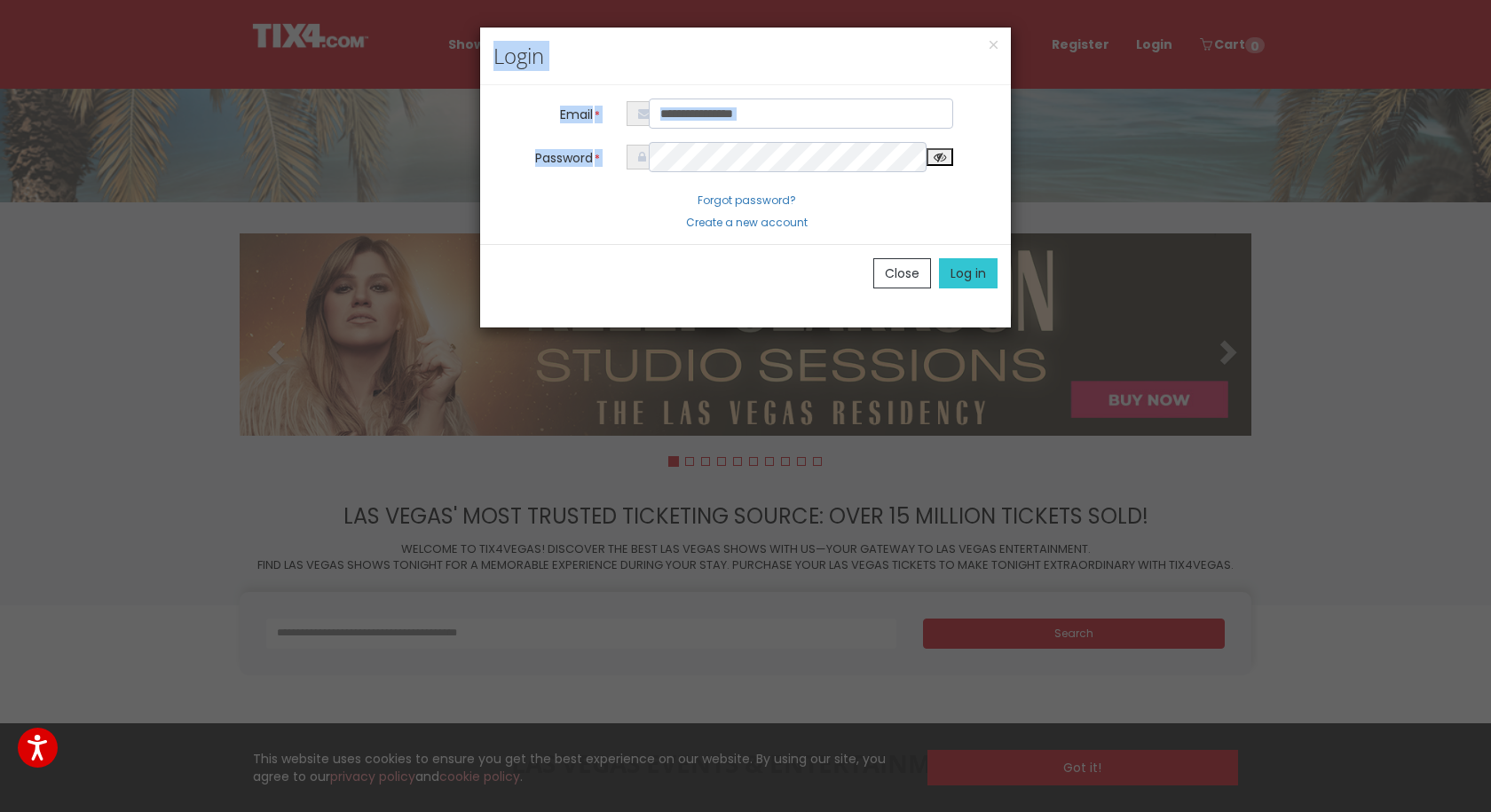 click on "**********" at bounding box center (801, 114) 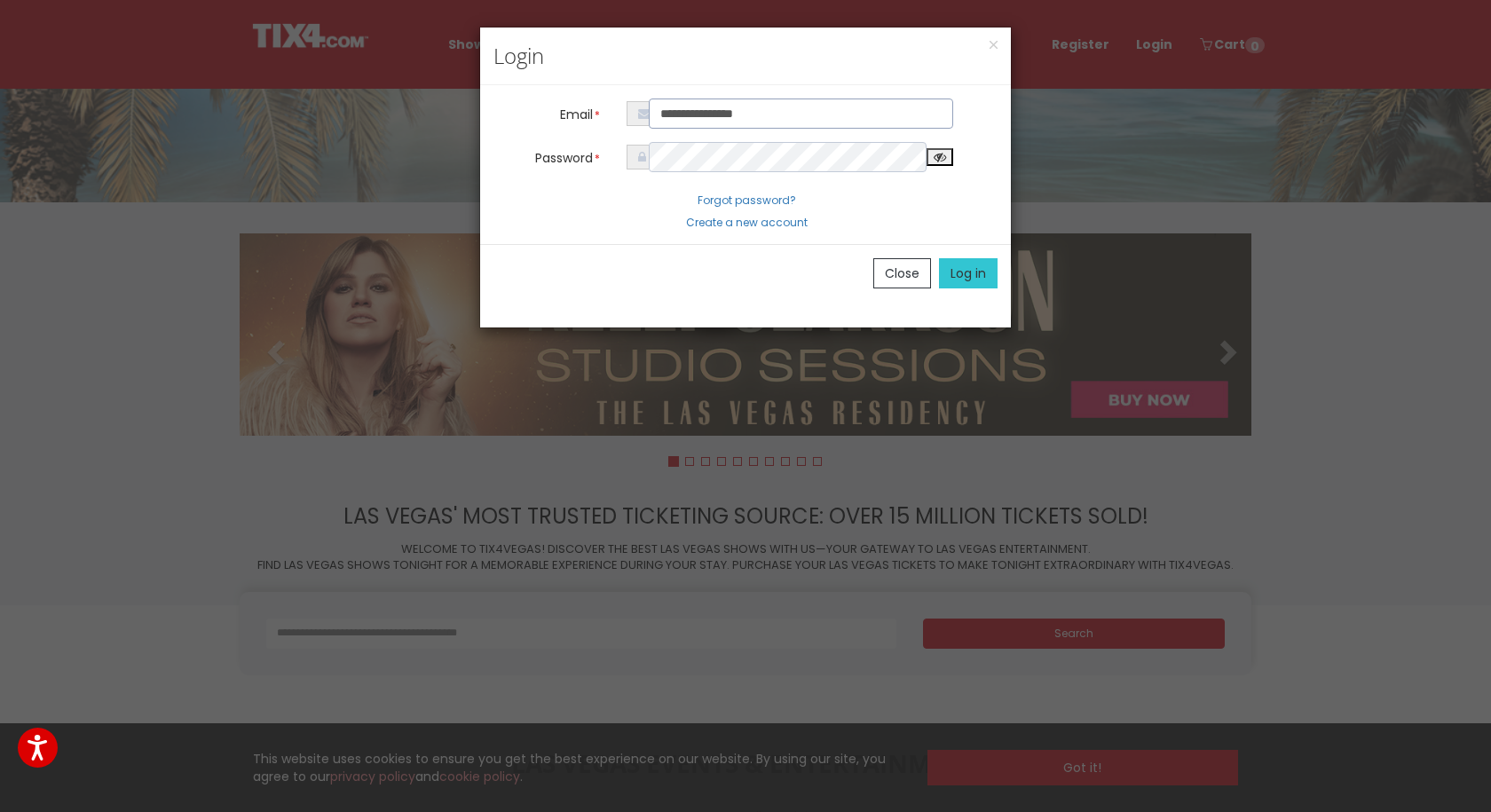 drag, startPoint x: 795, startPoint y: 109, endPoint x: 263, endPoint y: 85, distance: 532.5411 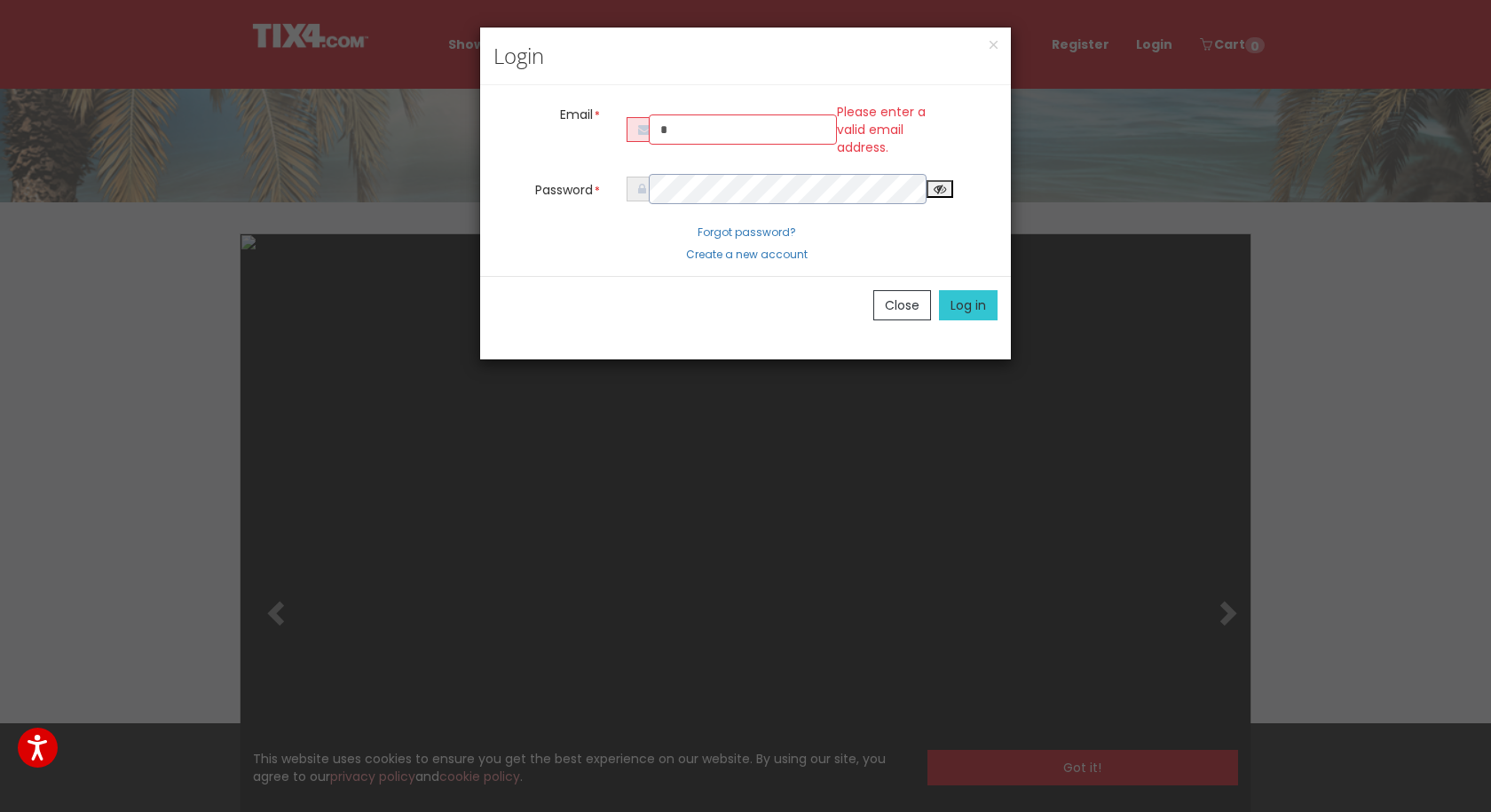 click on "Login
You have some form errors. Please check below.
Your form validation is successful!
Email
*
* Please enter a valid email address.
Password
*
Close" at bounding box center (746, 406) 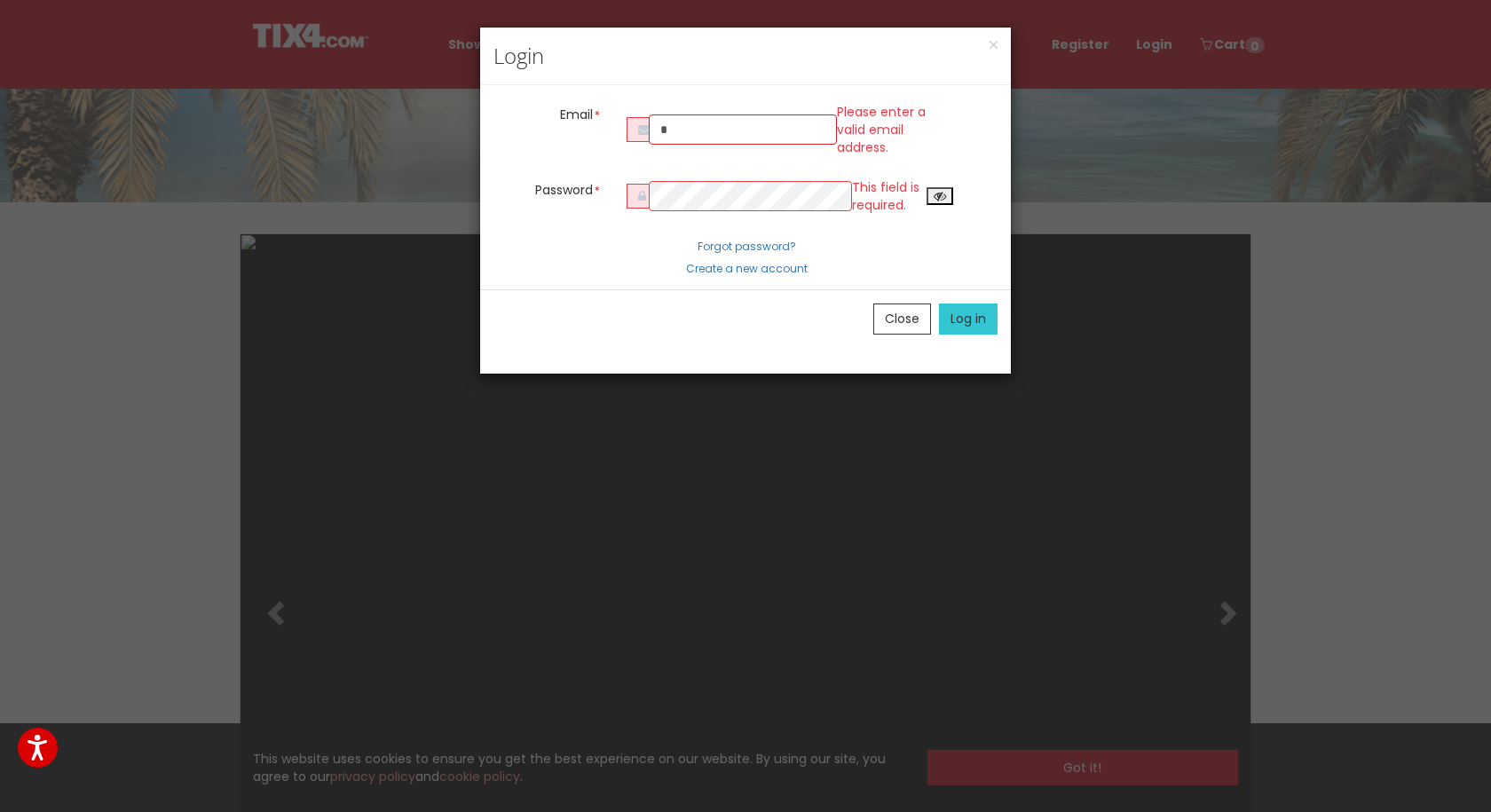 click on "*" at bounding box center (743, 130) 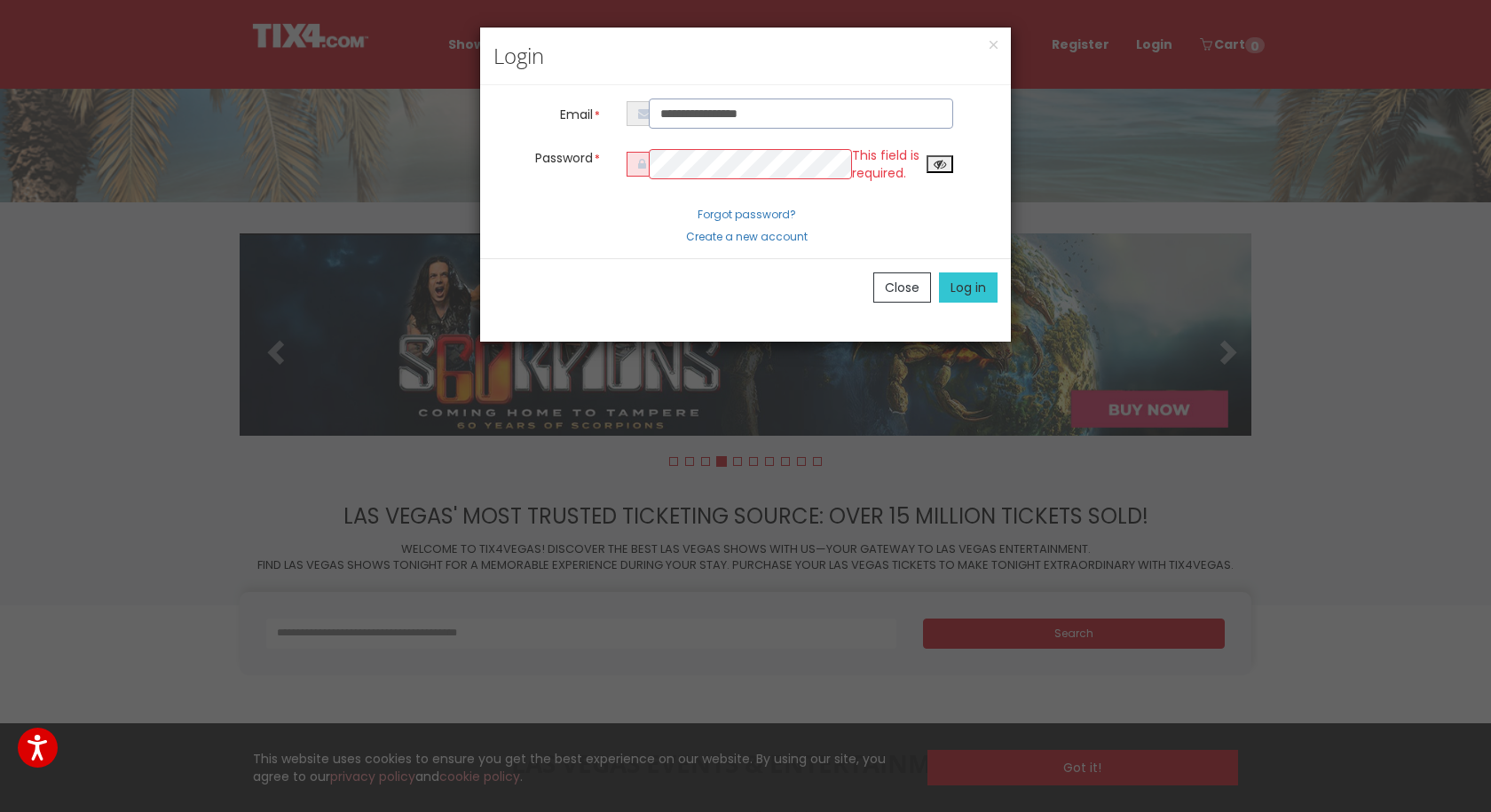 type on "**********" 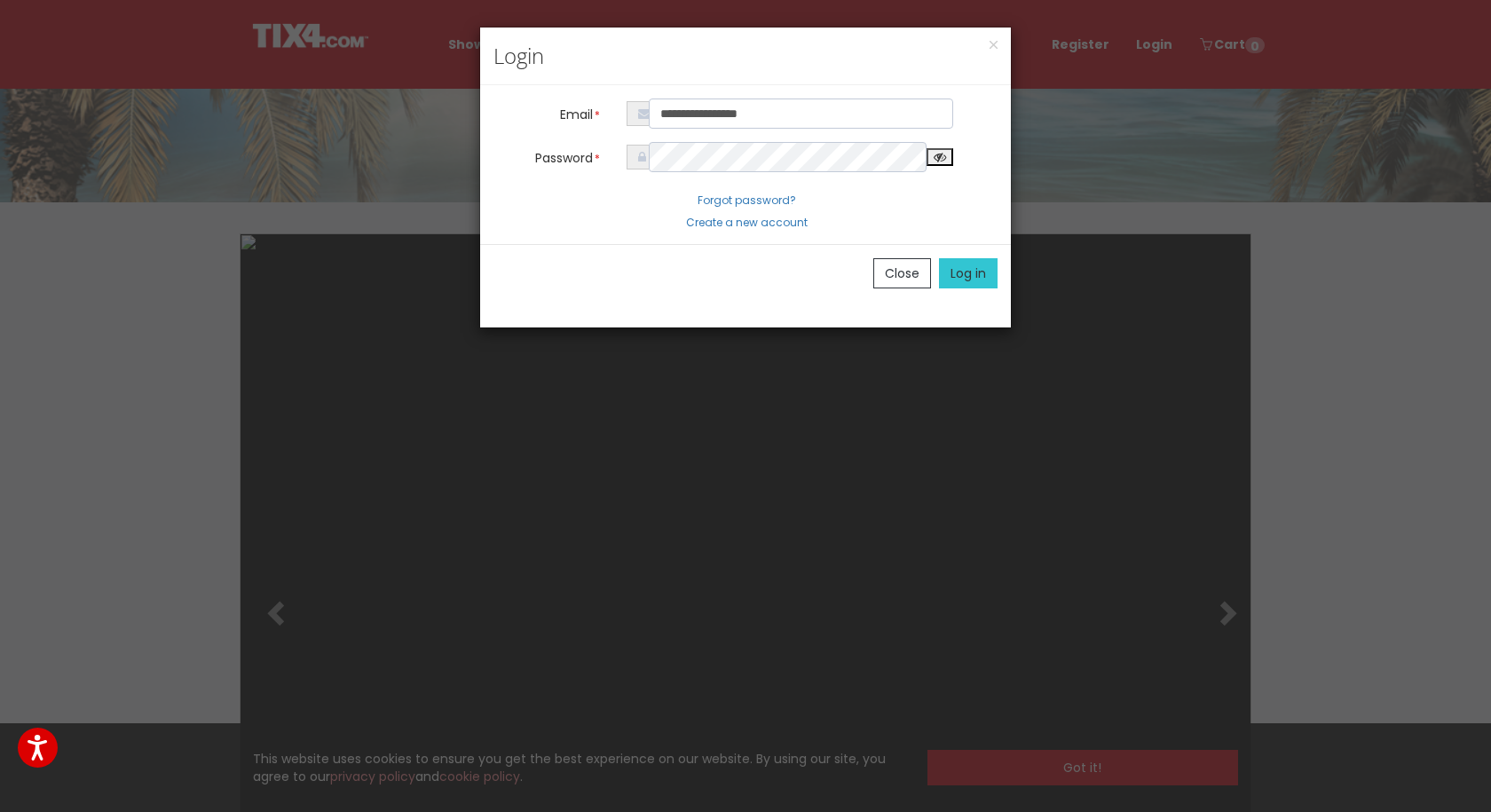 click at bounding box center [940, 157] 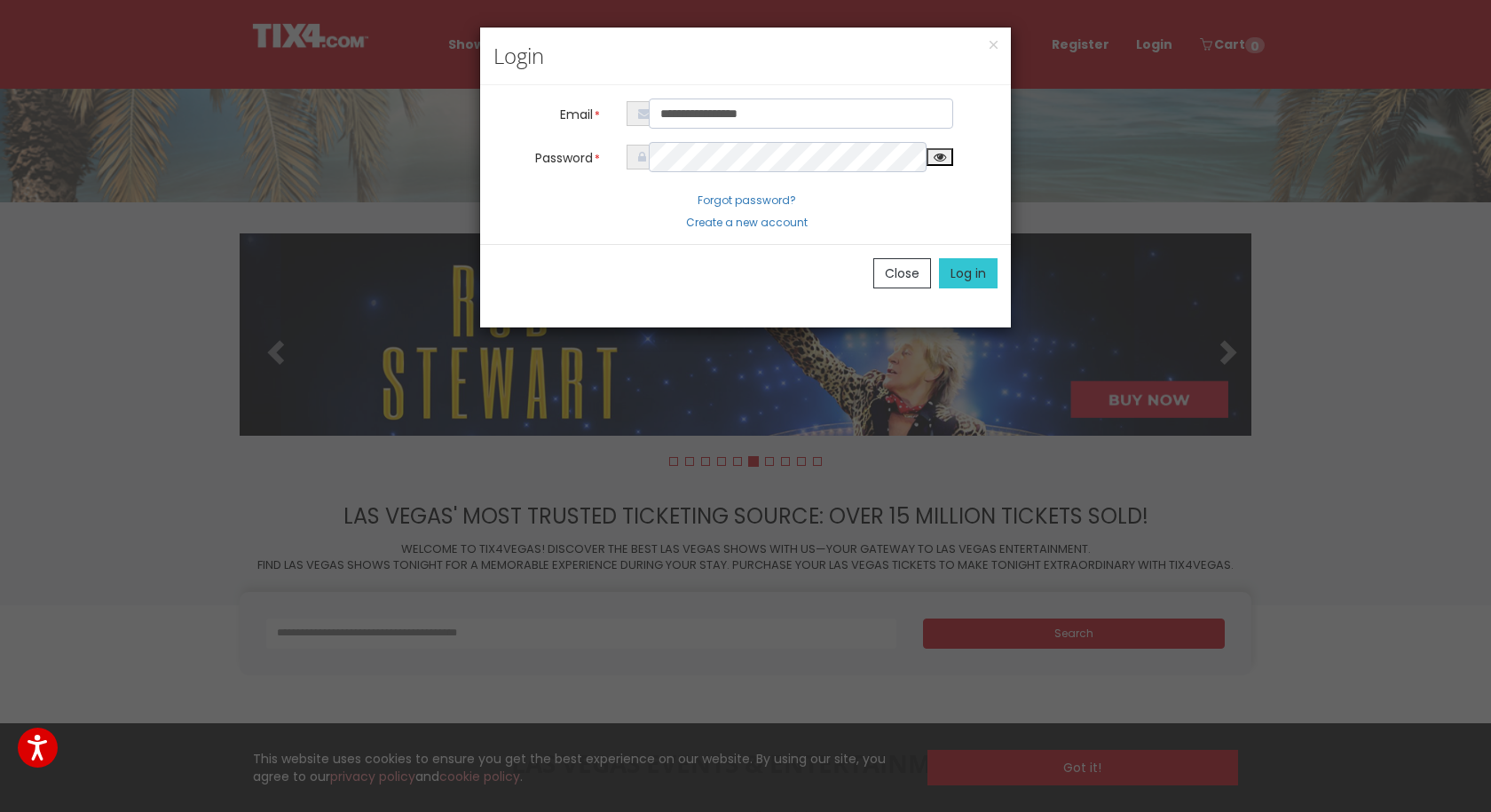 click on "Log in" at bounding box center [968, 273] 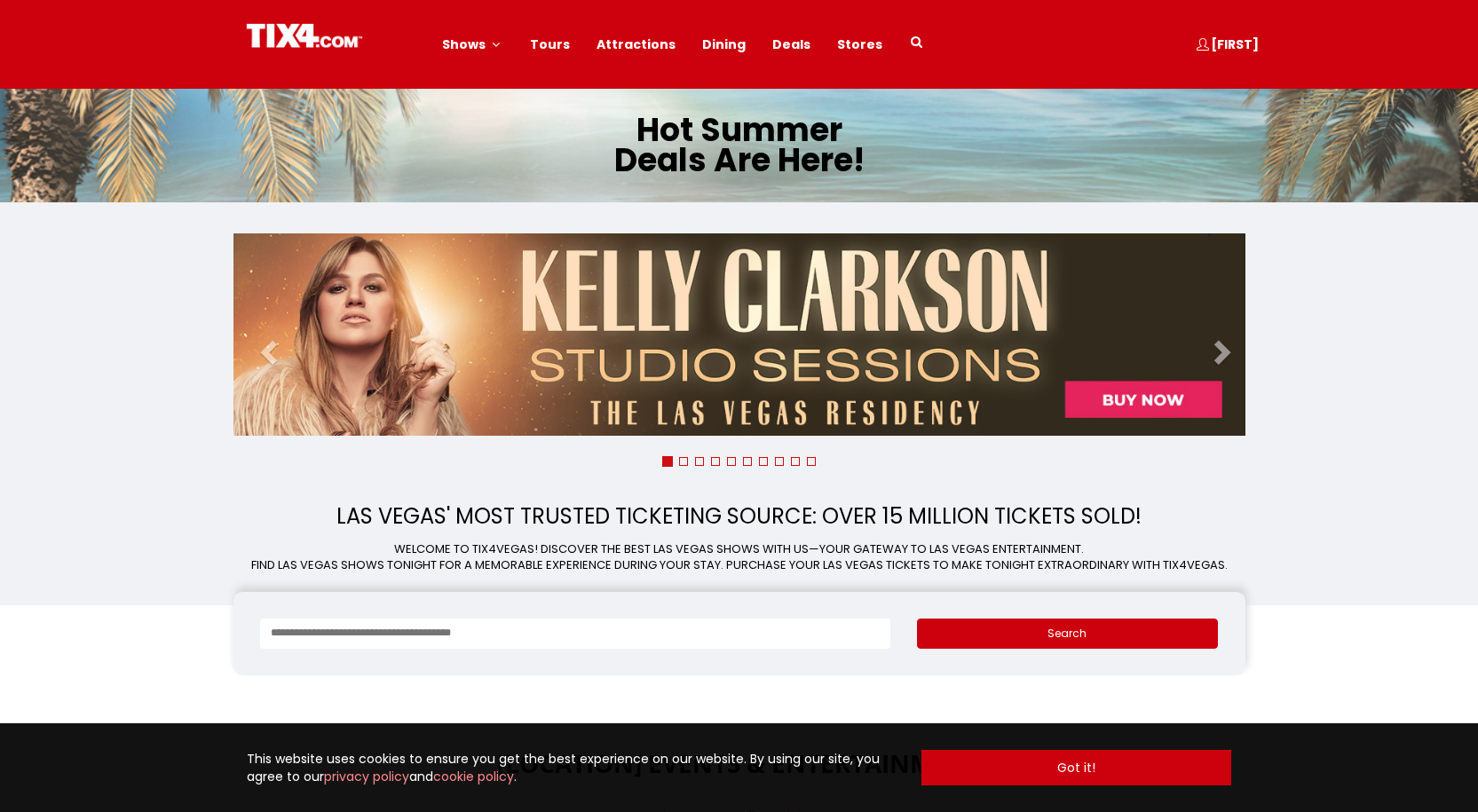 scroll, scrollTop: 0, scrollLeft: 0, axis: both 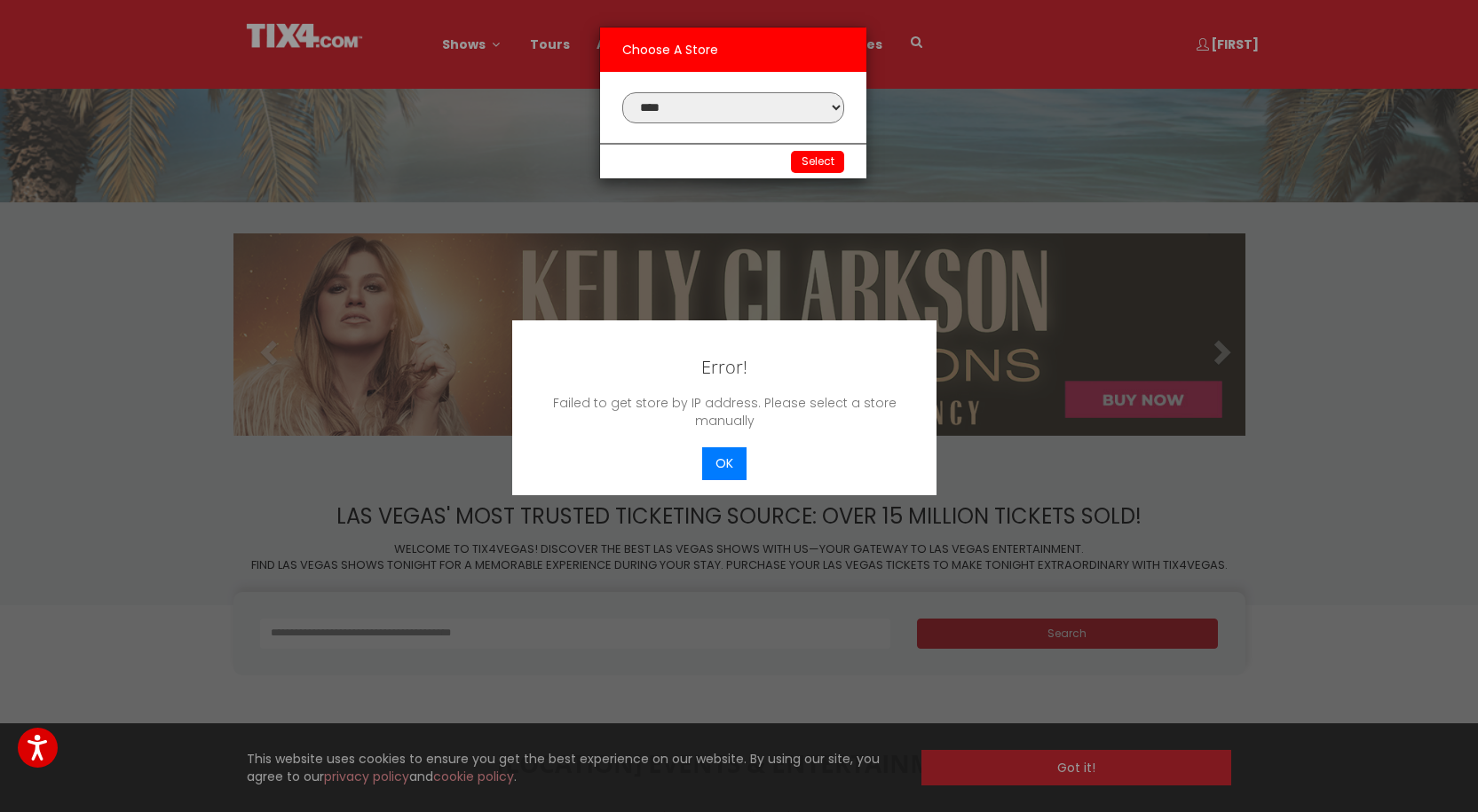 click on "**********" at bounding box center (733, 107) 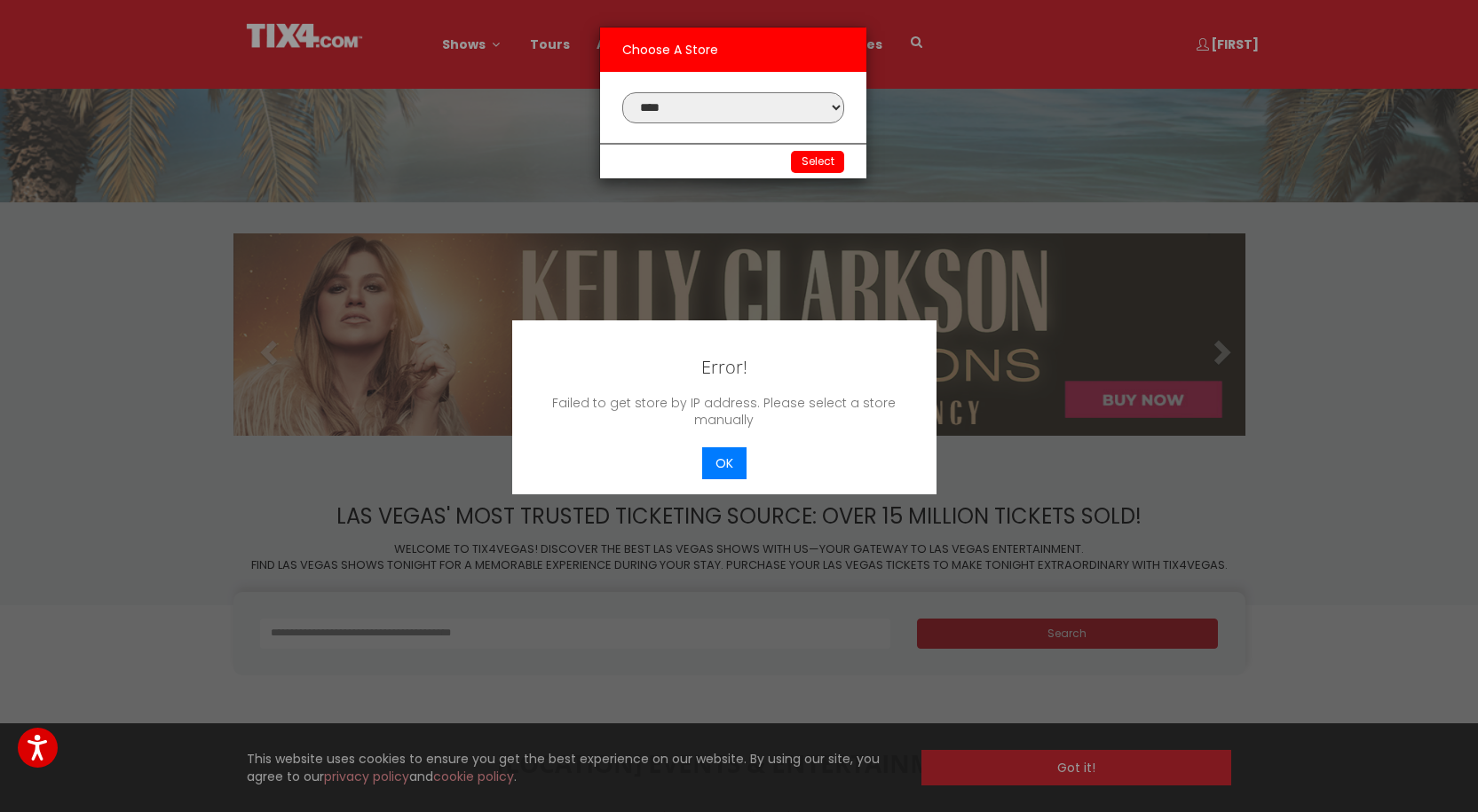 select on "*" 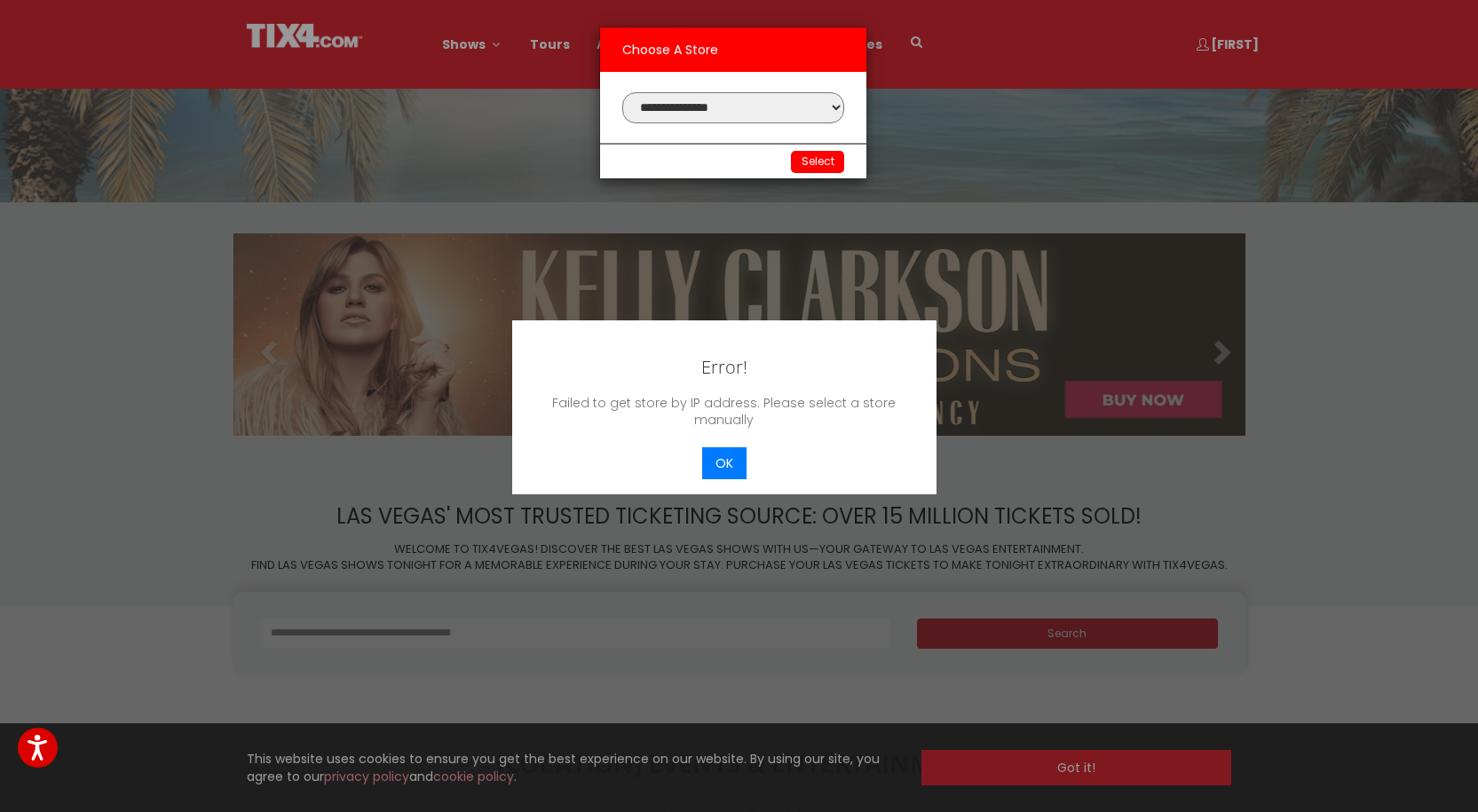 click on "**********" at bounding box center [733, 107] 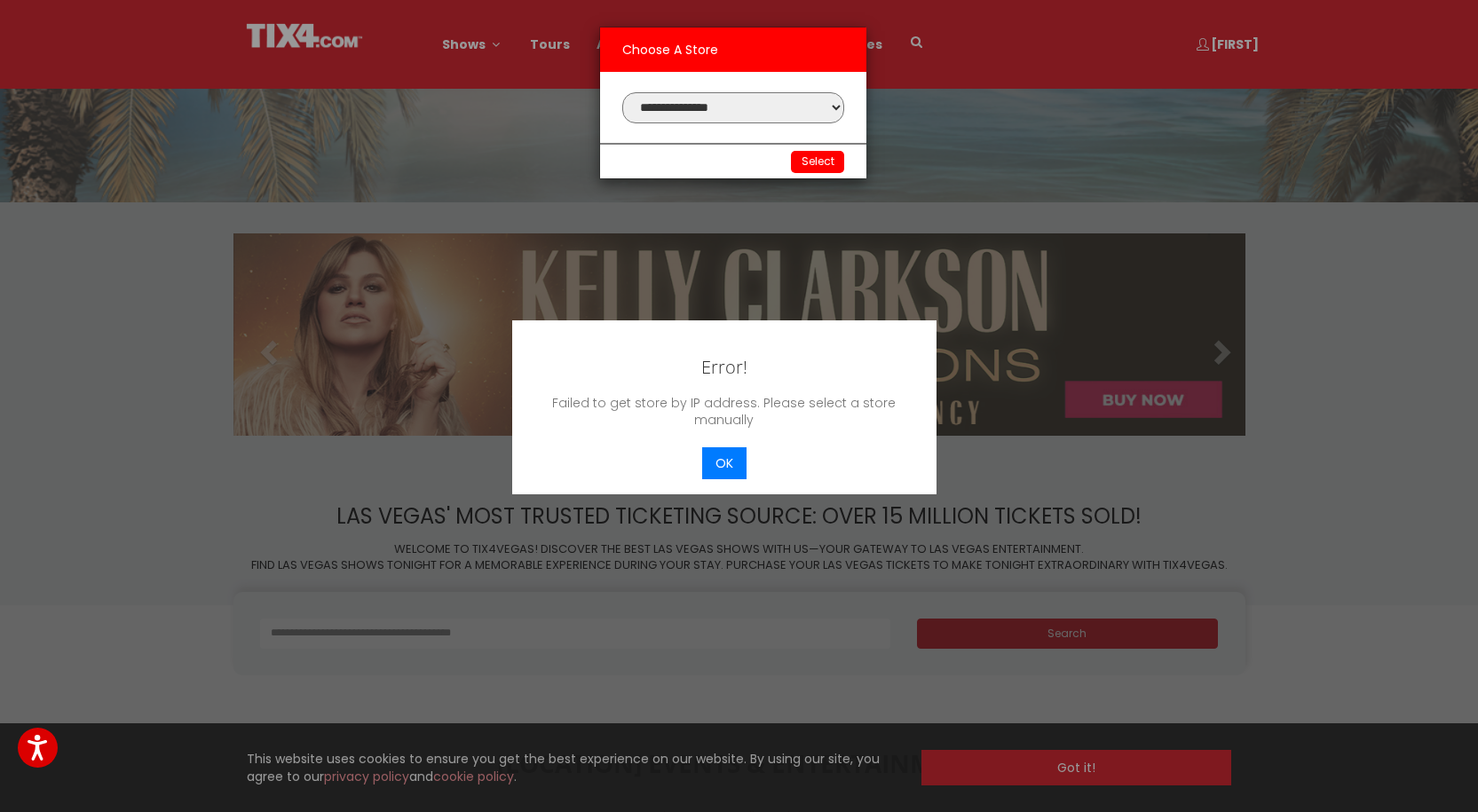 click on "Select" at bounding box center (818, 161) 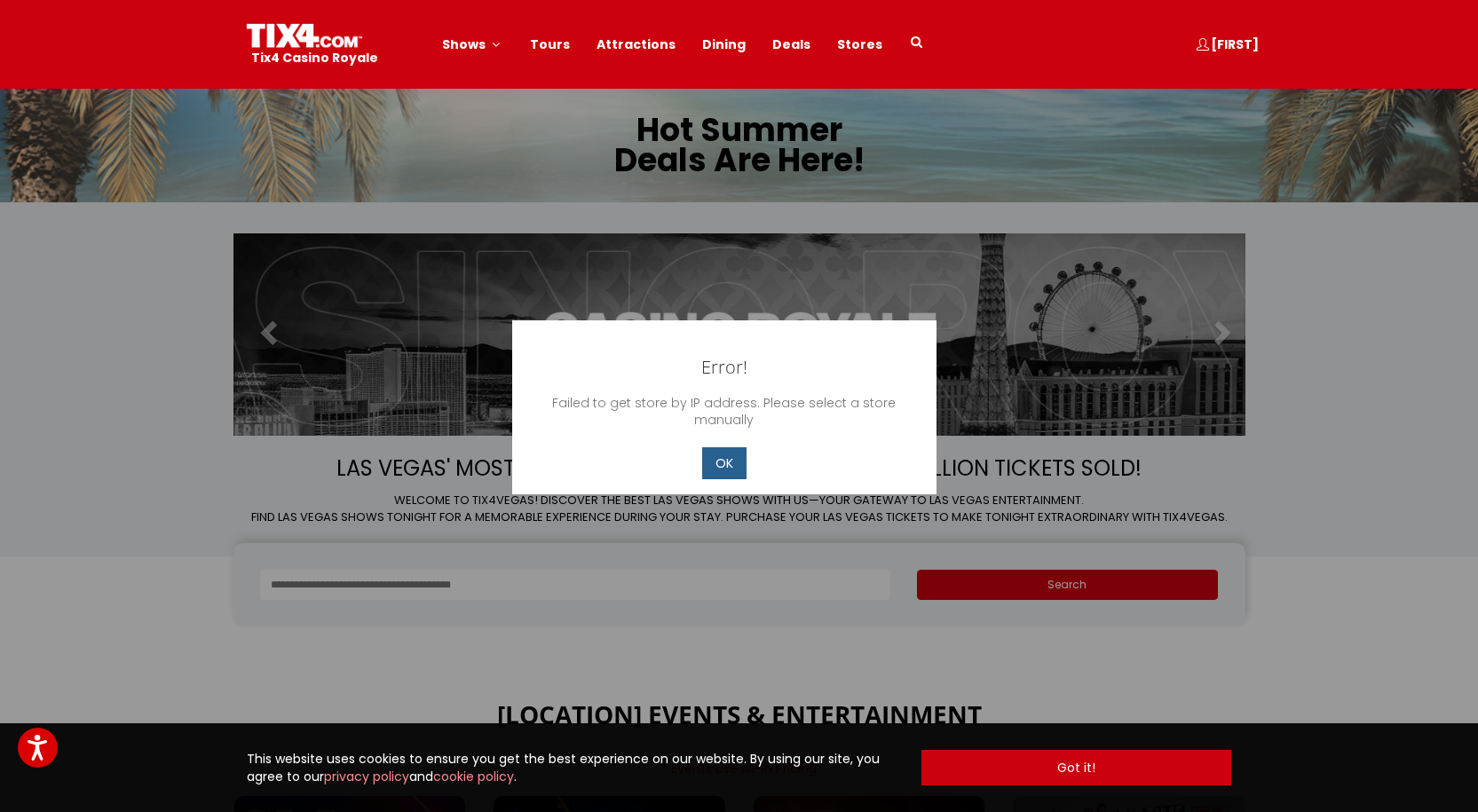 click on "OK" at bounding box center (724, 463) 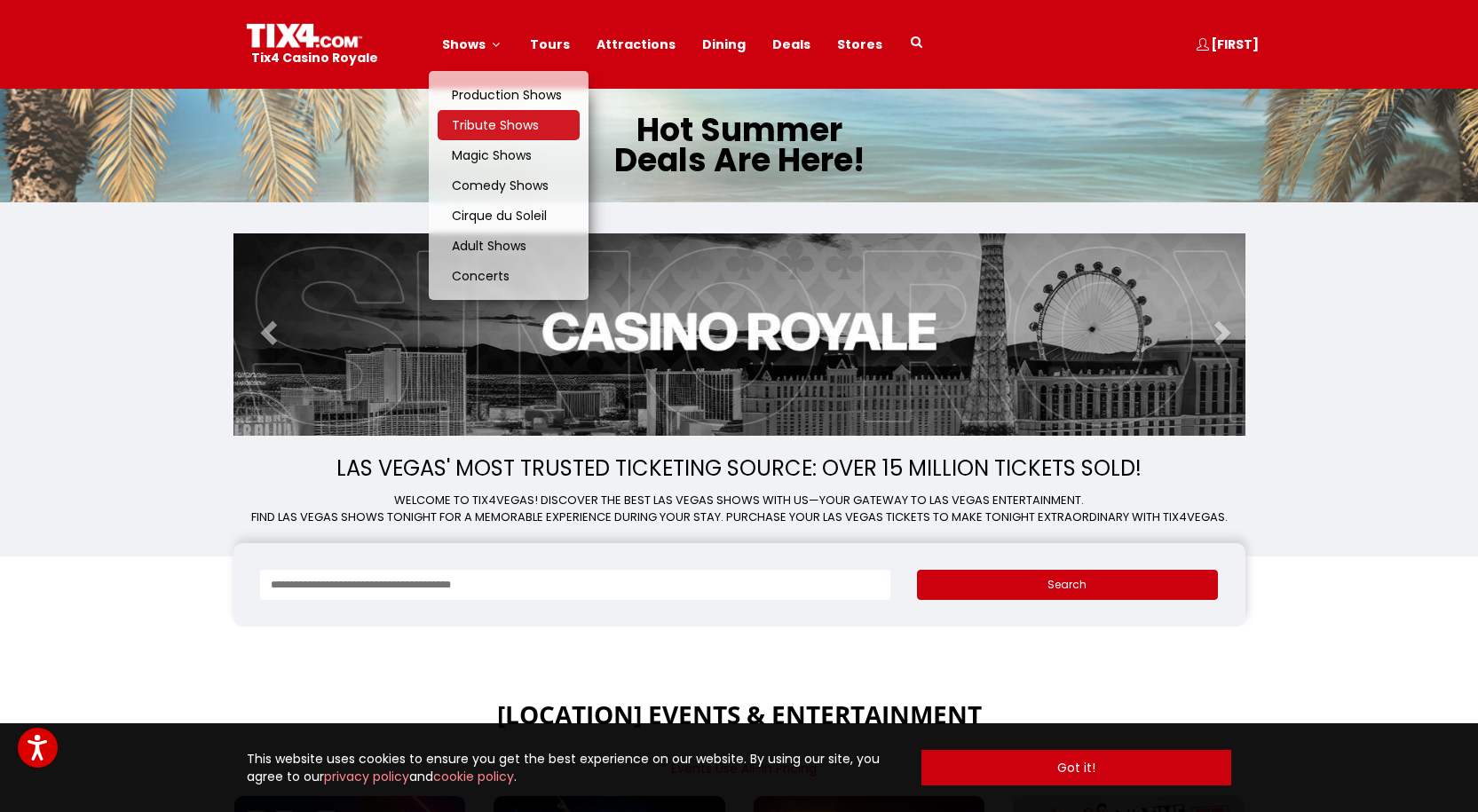 click on "Tribute Shows" at bounding box center (495, 125) 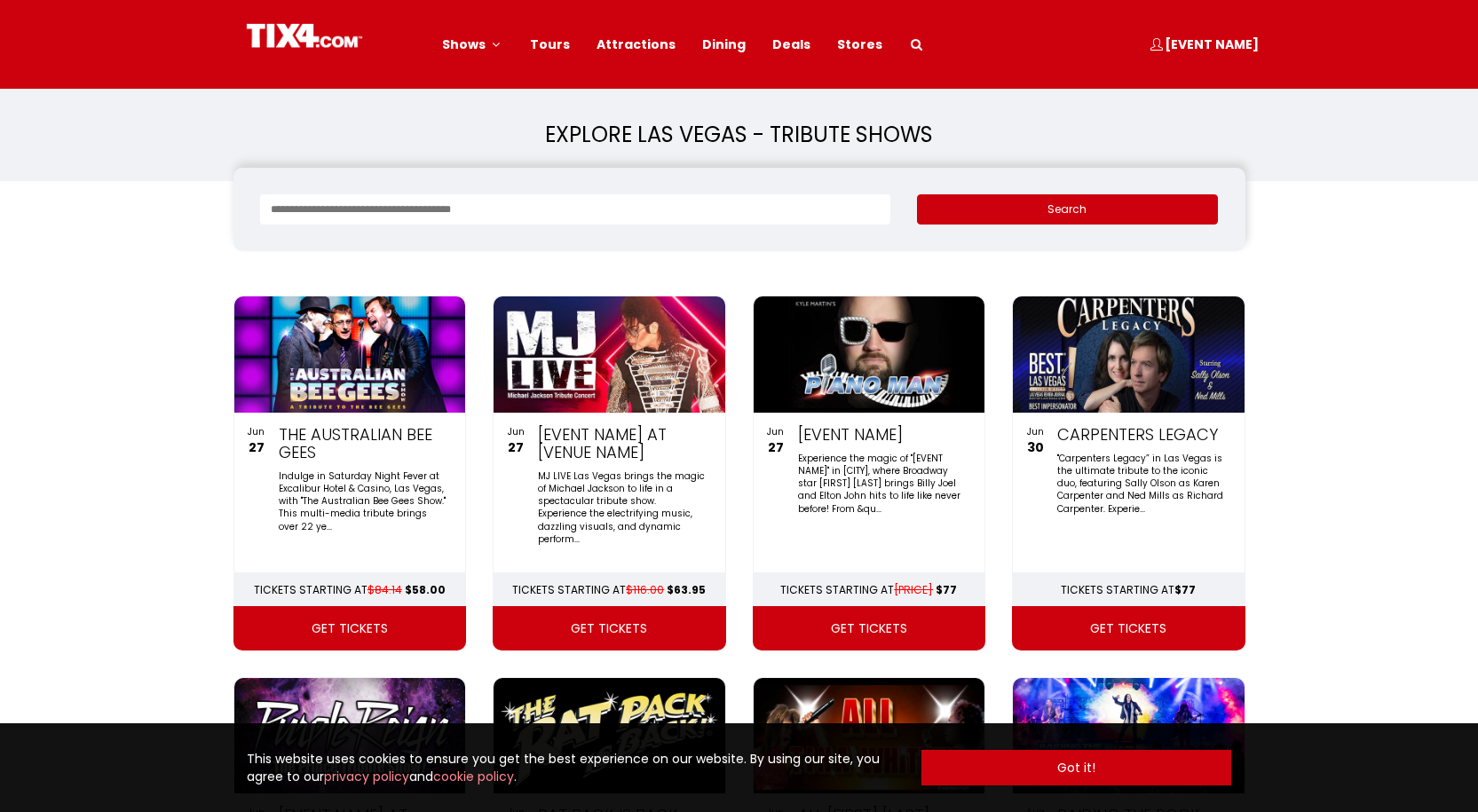 scroll, scrollTop: 0, scrollLeft: 0, axis: both 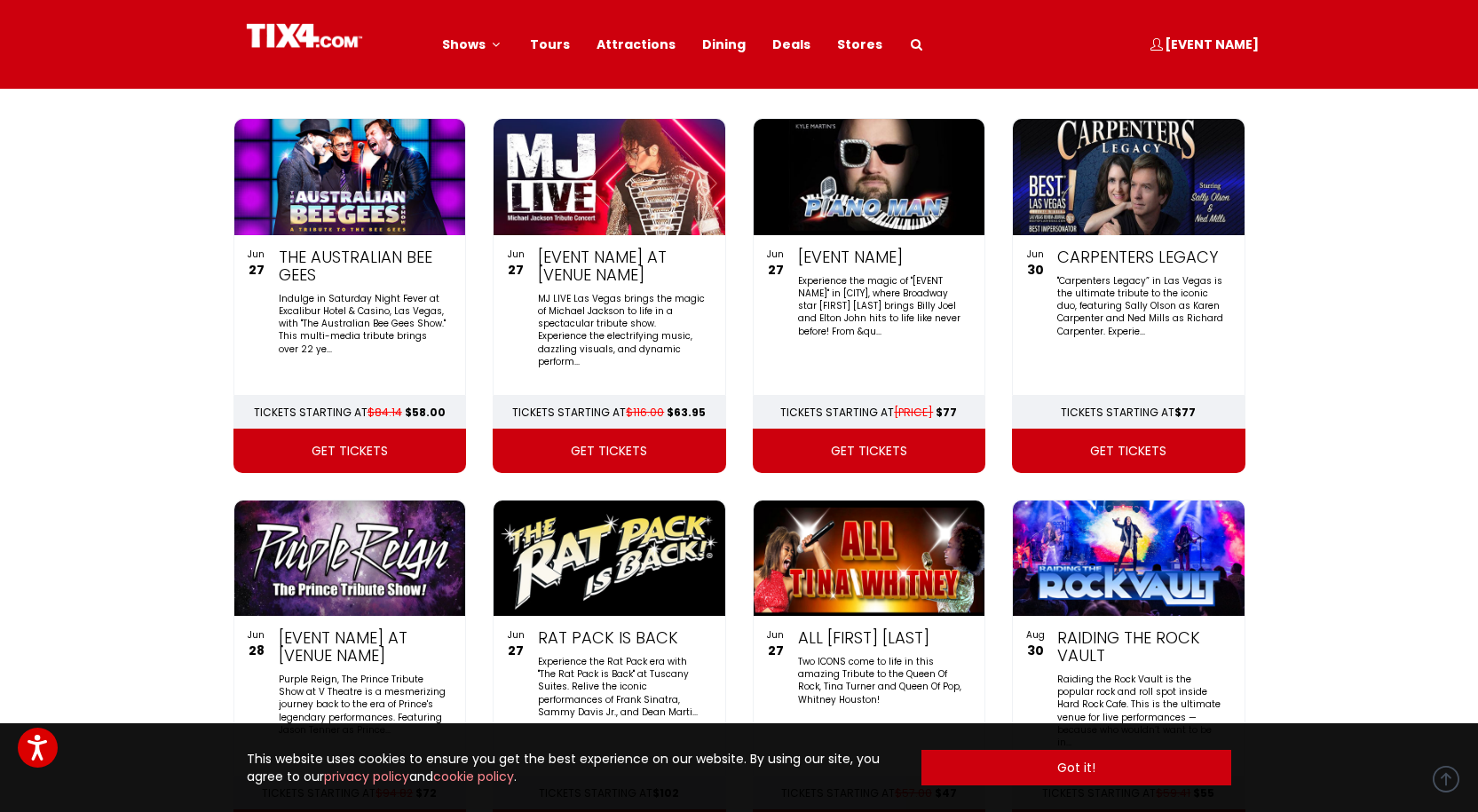 click on "Tickets Starting at
$116.00
$63.95" at bounding box center (609, 412) 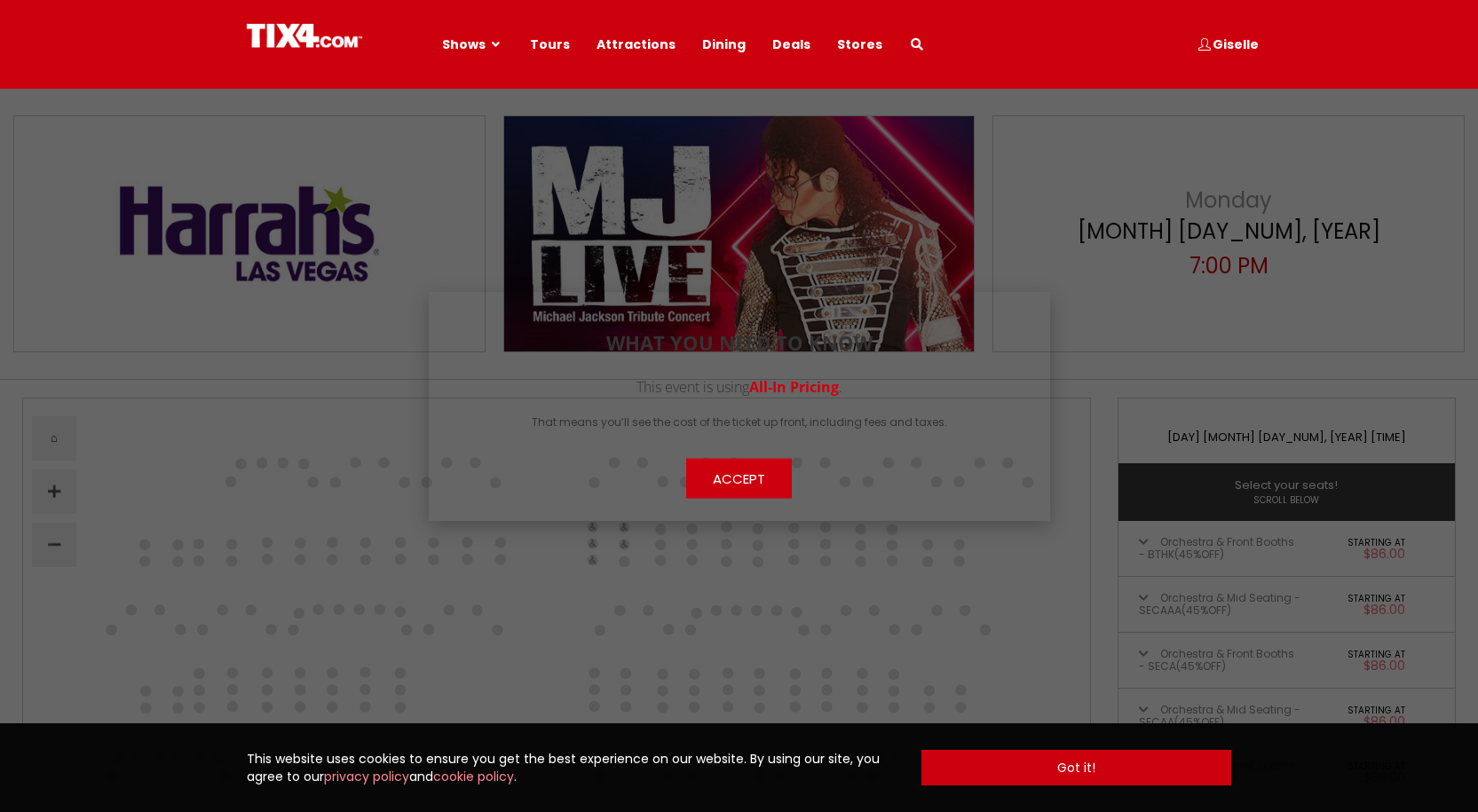 scroll, scrollTop: 0, scrollLeft: 0, axis: both 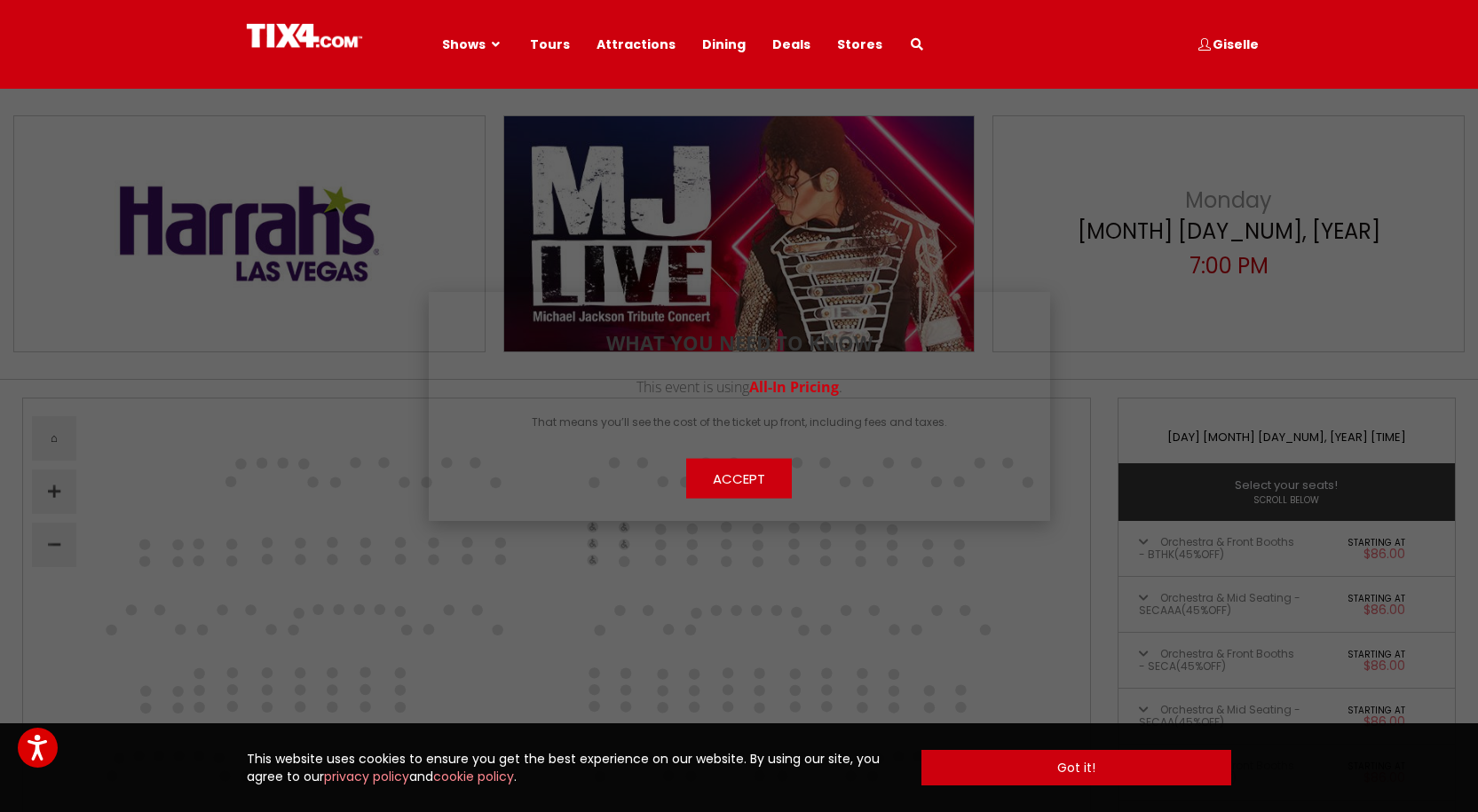 click on "What You Need to Know
This event is using  All-In Pricing .
That means you’ll see the cost of the ticket up front, including fees and taxes.
Accept" at bounding box center [739, 414] 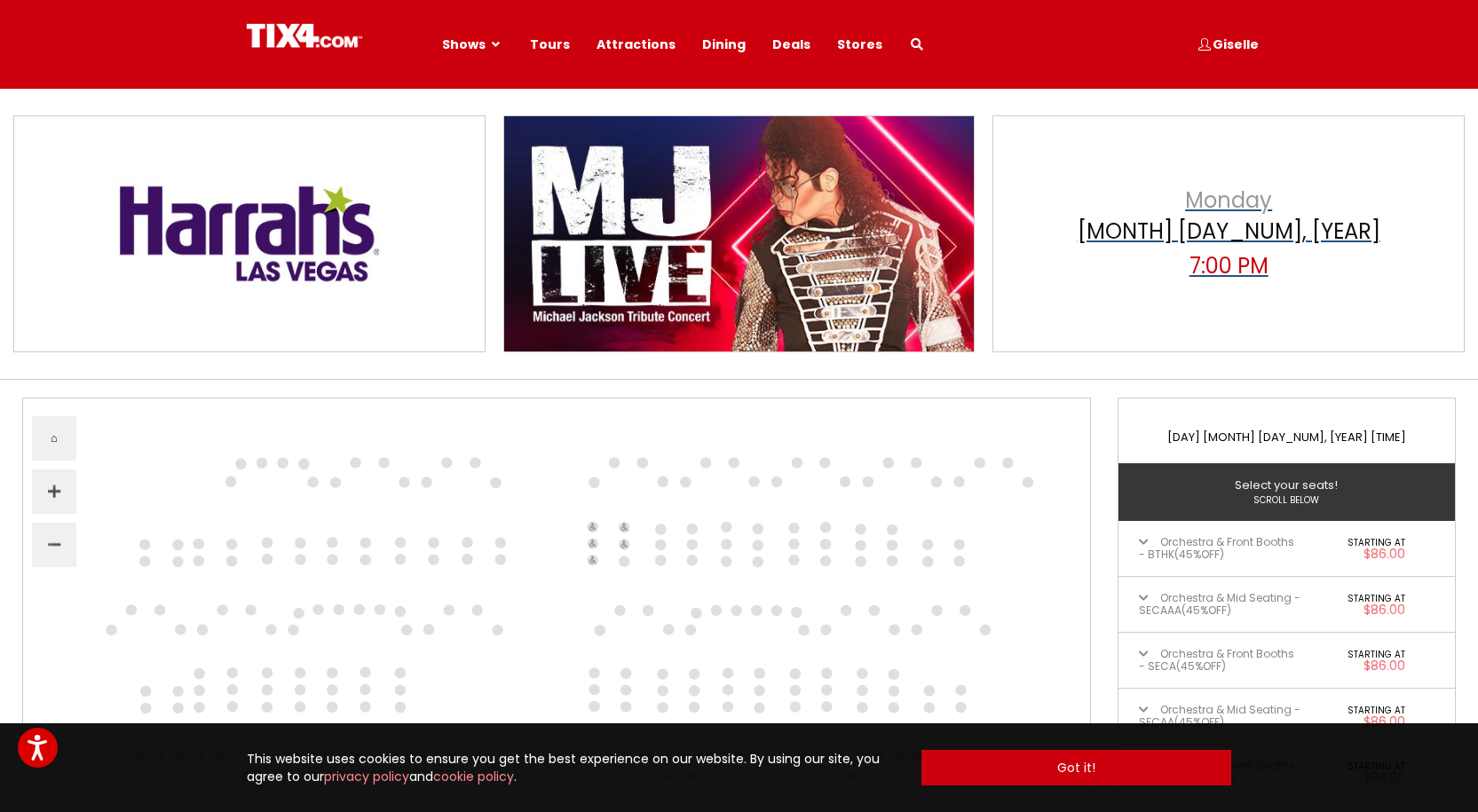 click on "Monday
Jun 30, 2025
7:00 PM" at bounding box center (1229, 233) 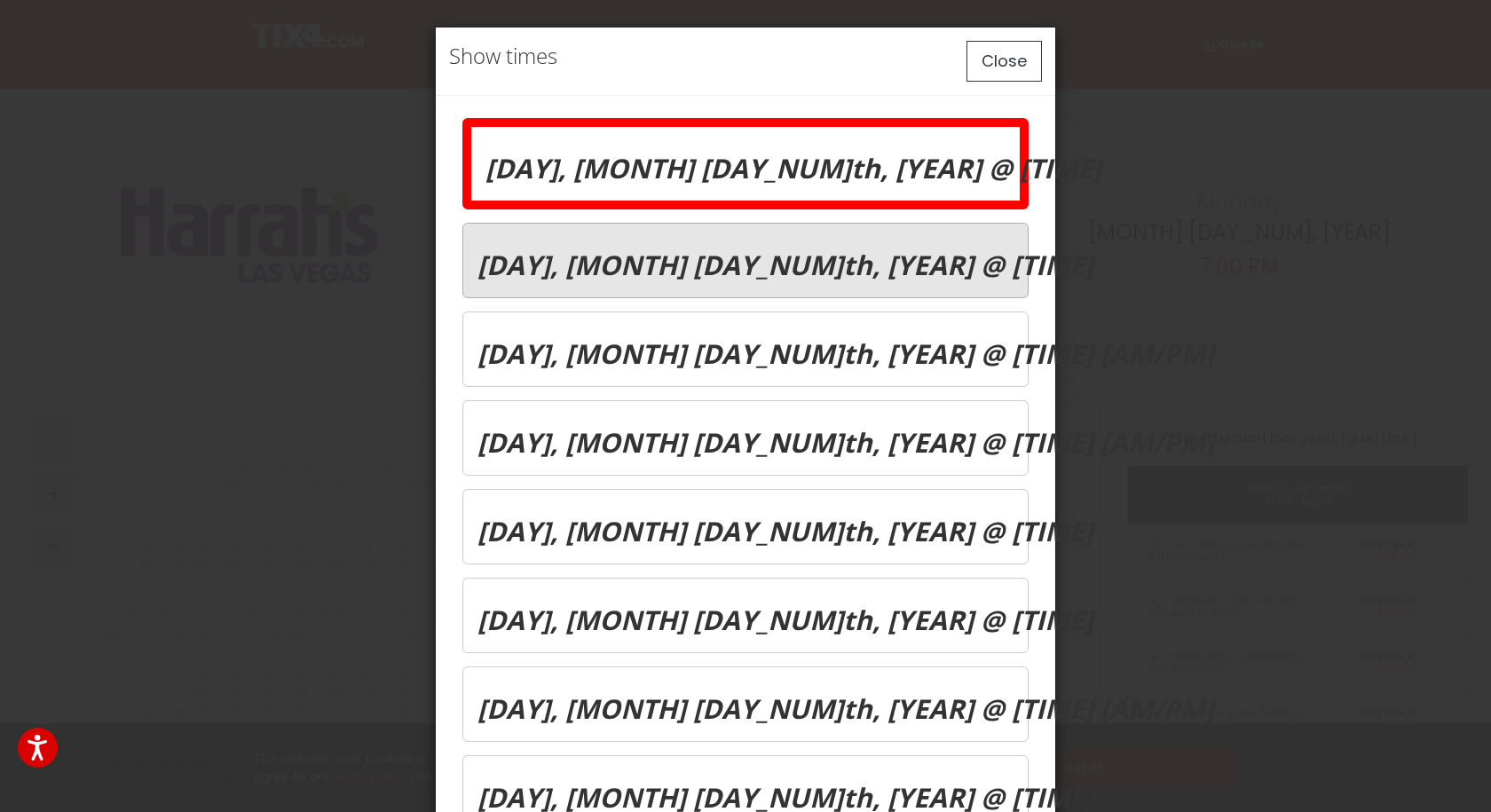 click on "[DAY], [MONTH] [NUMBER]st, [YEAR] @ [TIME] [AM/PM]" at bounding box center [793, 168] 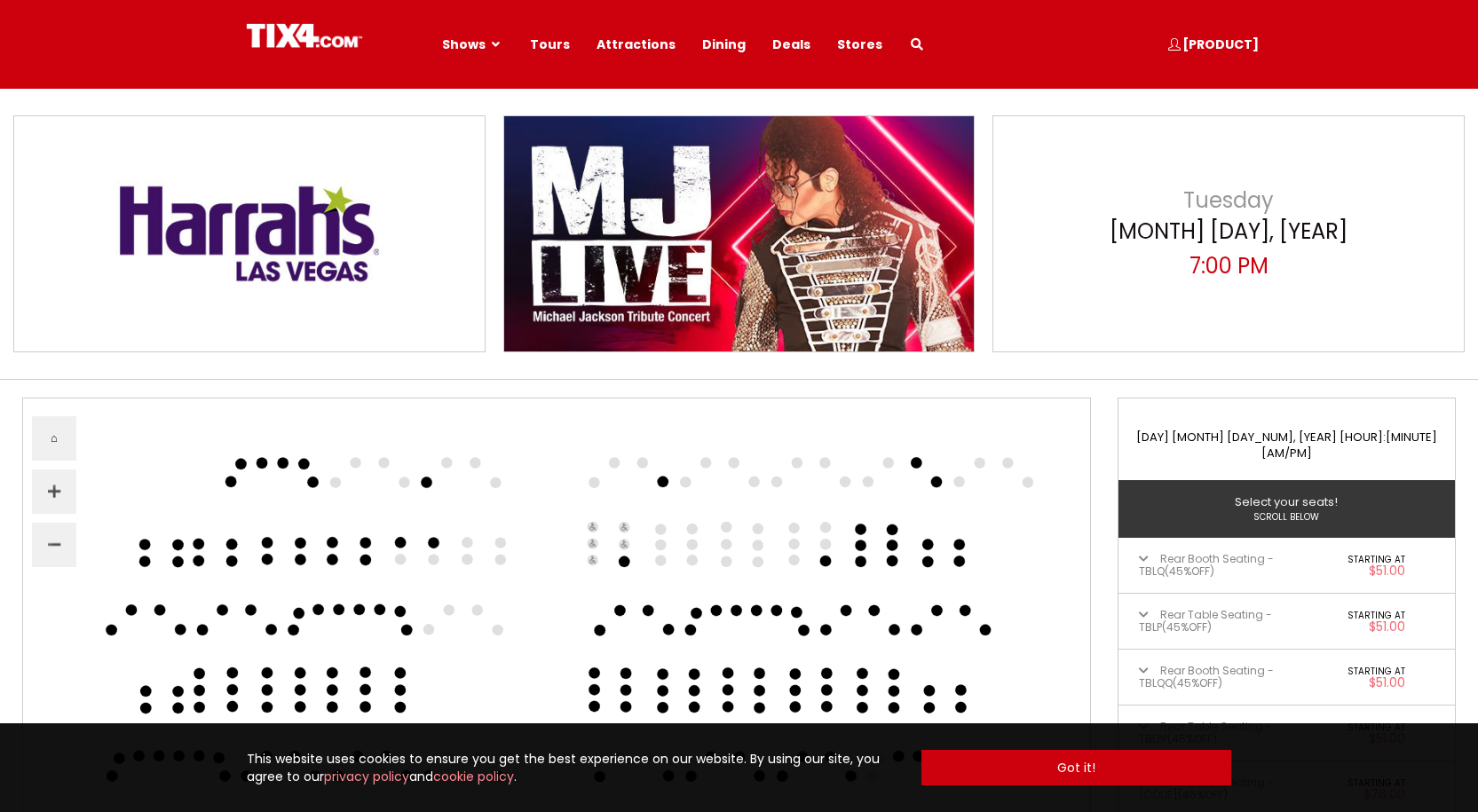 scroll, scrollTop: 0, scrollLeft: 0, axis: both 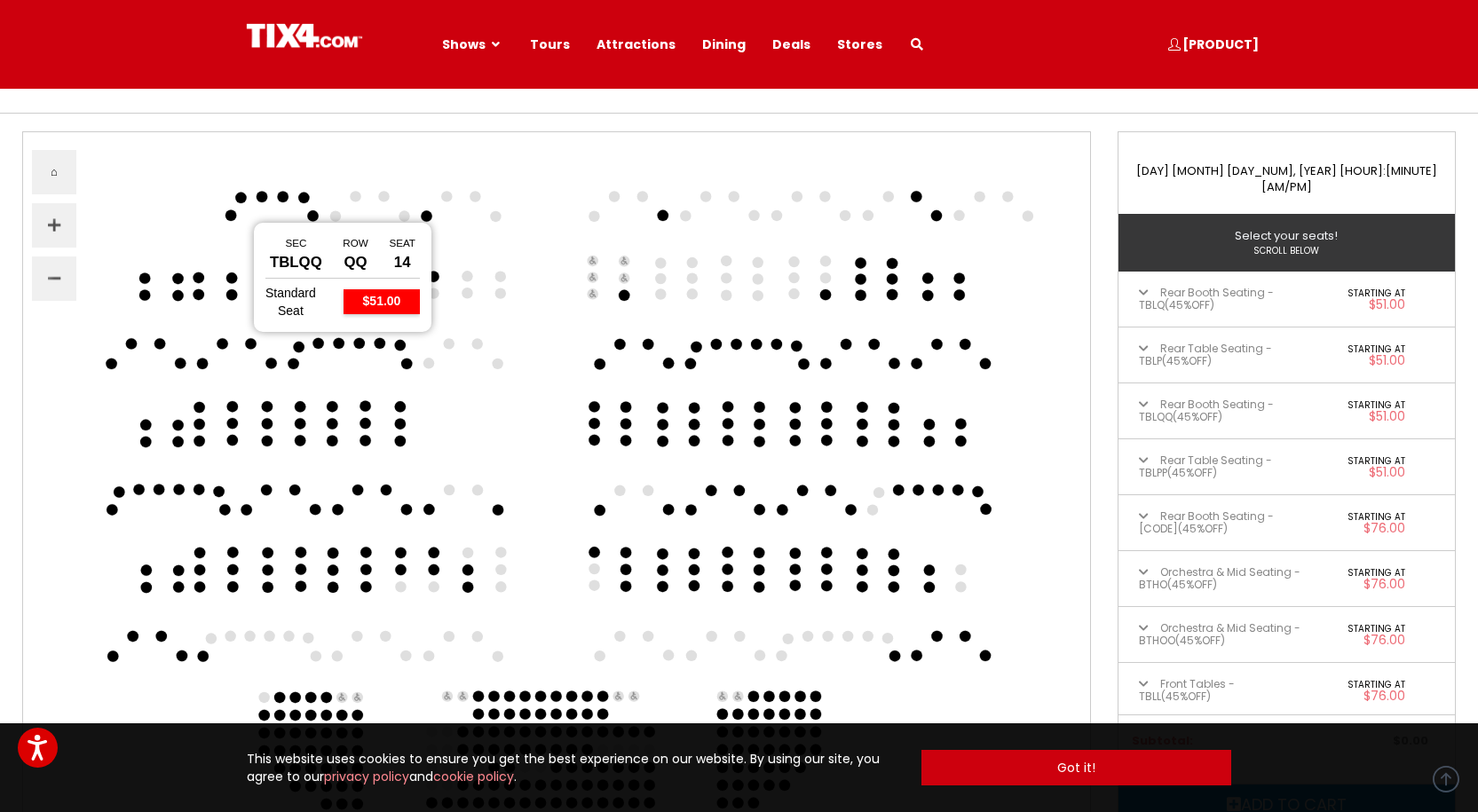 click at bounding box center (231, 215) 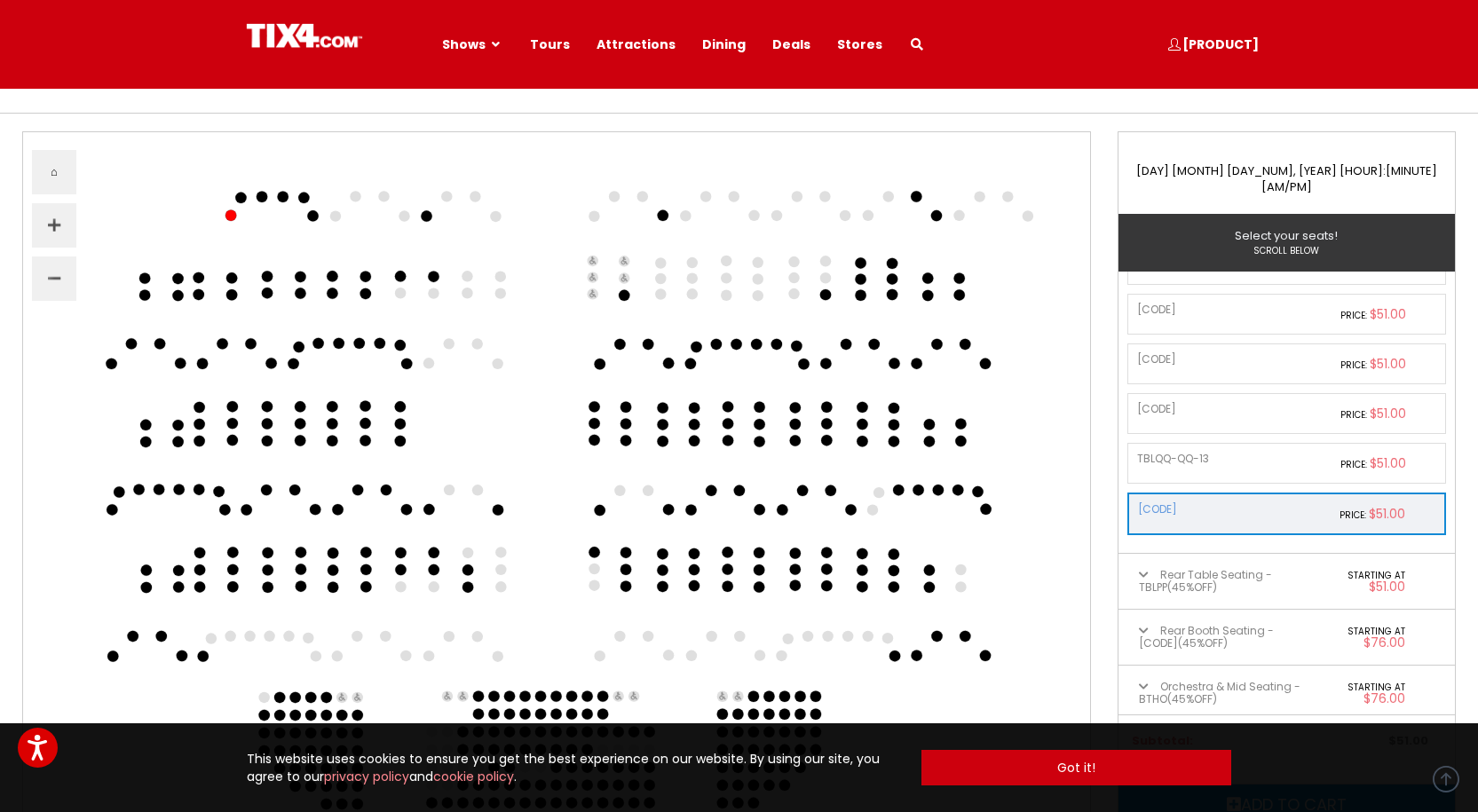 scroll, scrollTop: 294, scrollLeft: 0, axis: vertical 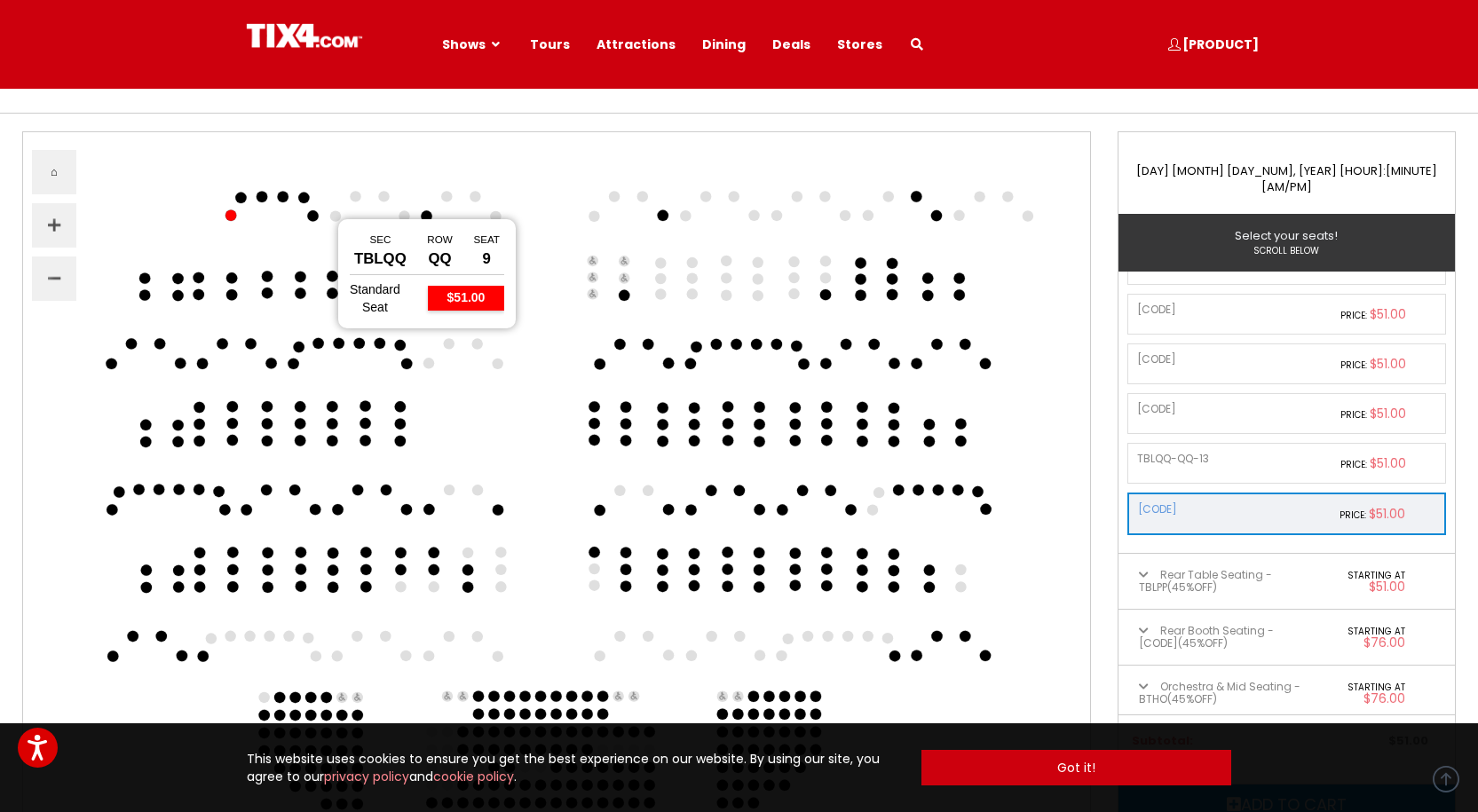 click at bounding box center (312, 216) 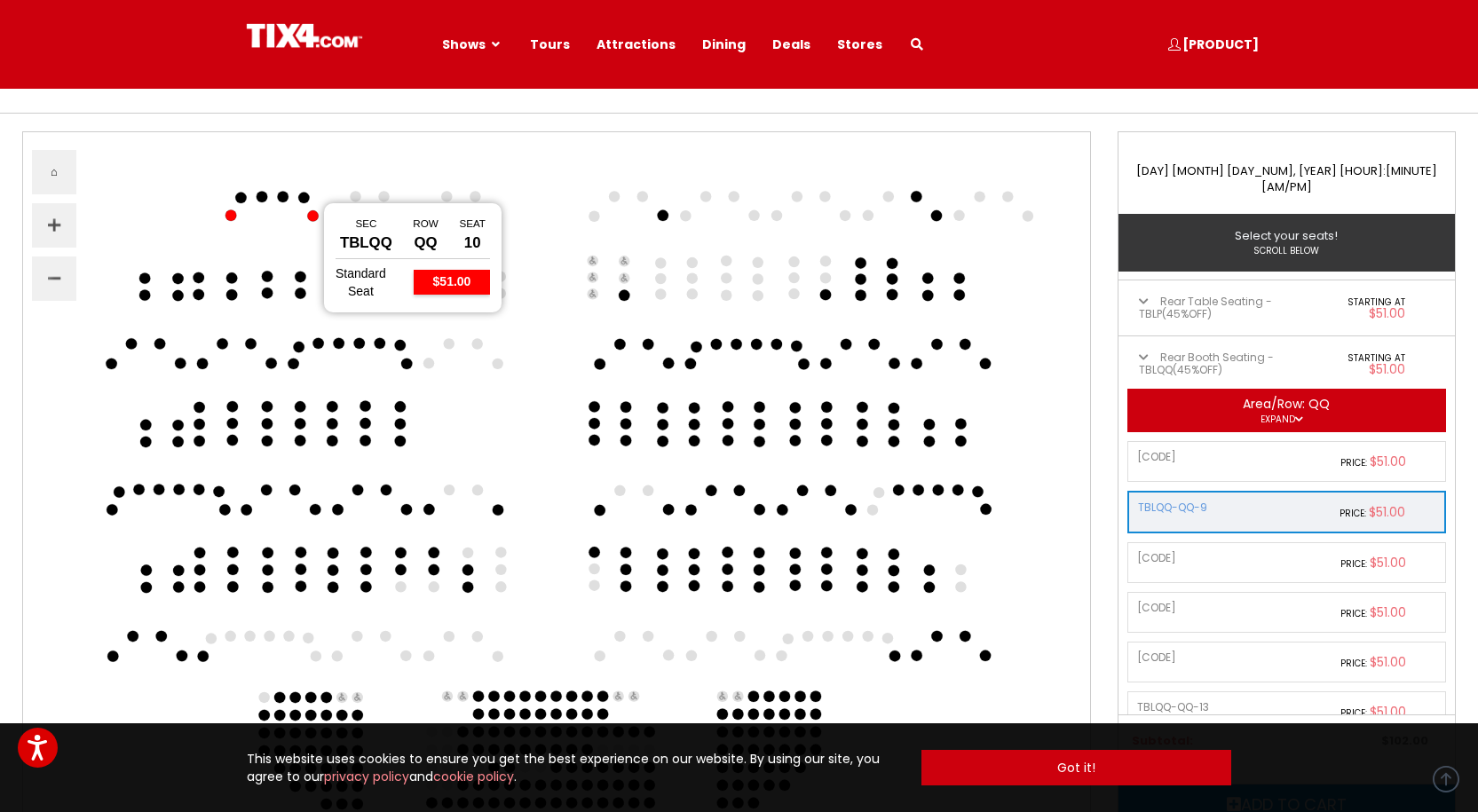 click at bounding box center [304, 197] 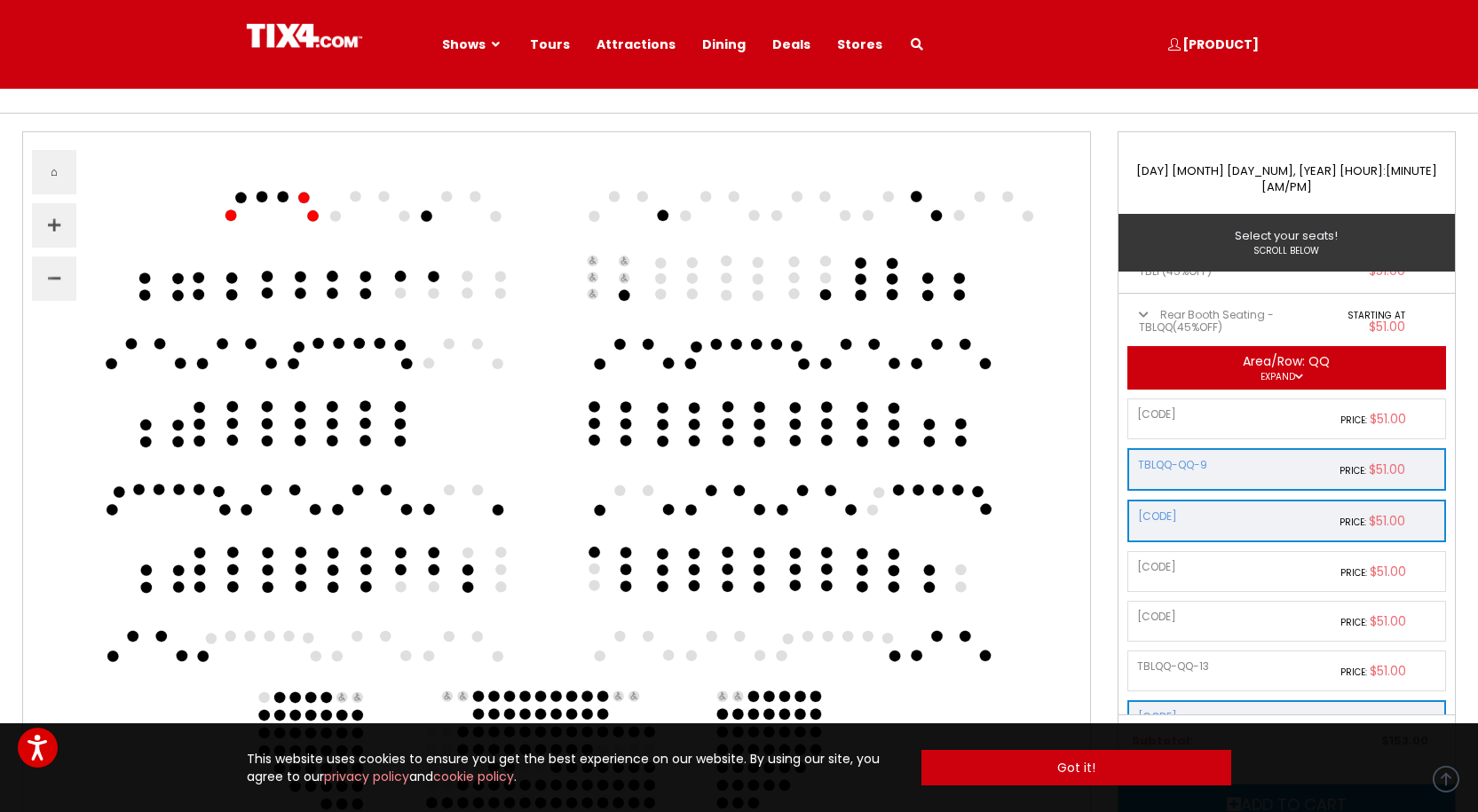 scroll, scrollTop: 97, scrollLeft: 0, axis: vertical 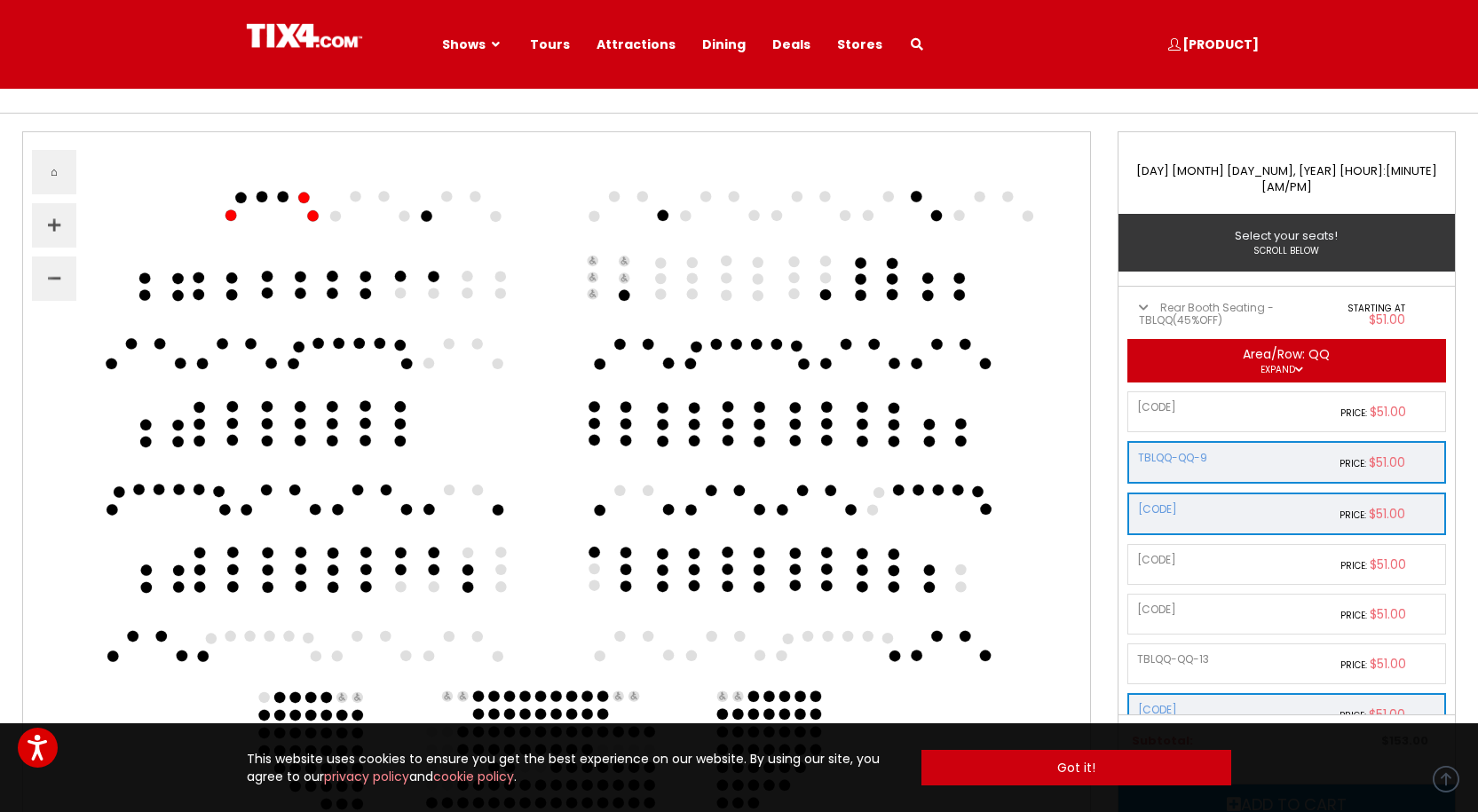 click on ".seat path {fill: white;} svg{background-repeat: no-repeat;background-position: 50%;background-size: contain;}.labels{display:none}.polygons{display:none}" at bounding box center [557, 533] 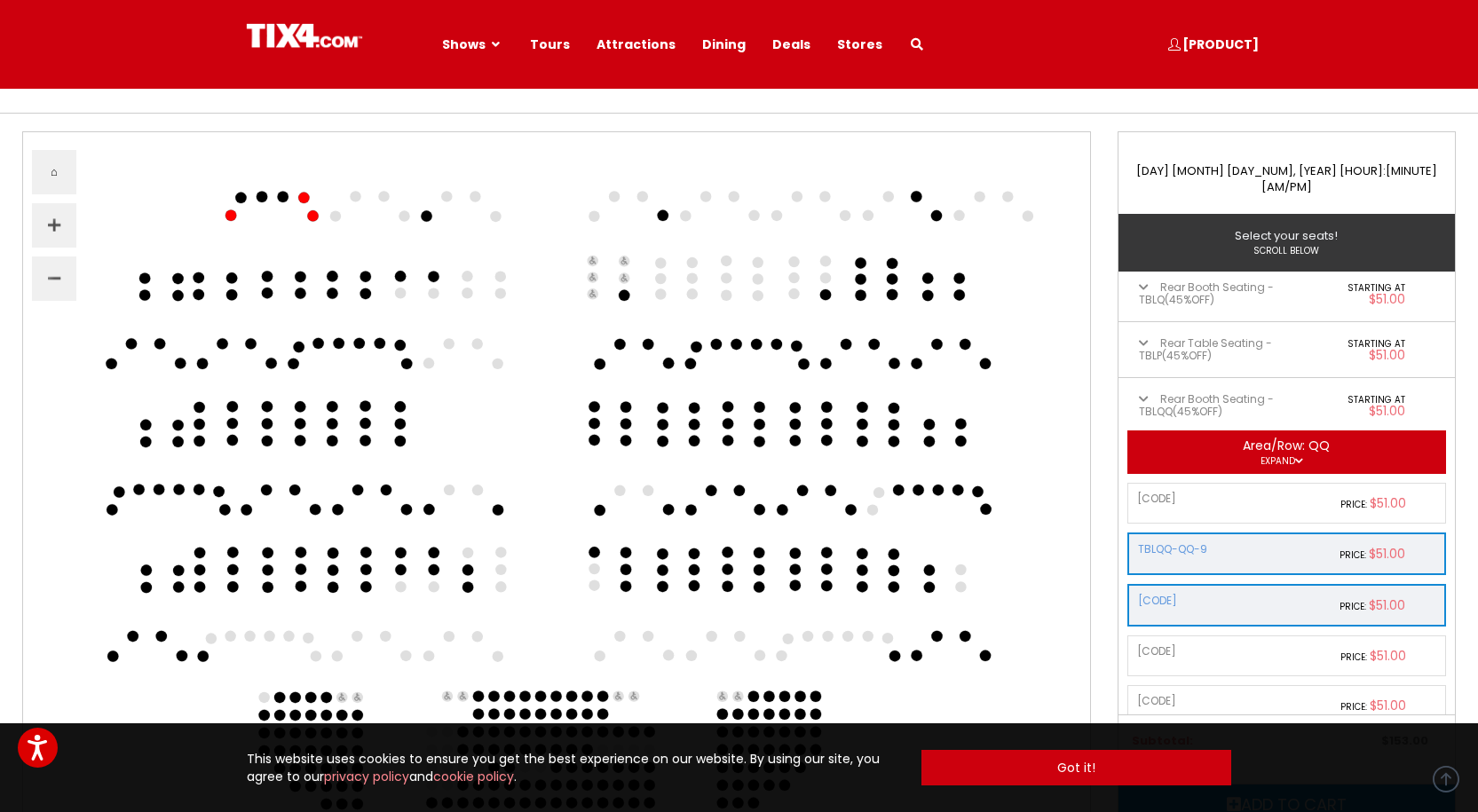 scroll, scrollTop: 0, scrollLeft: 0, axis: both 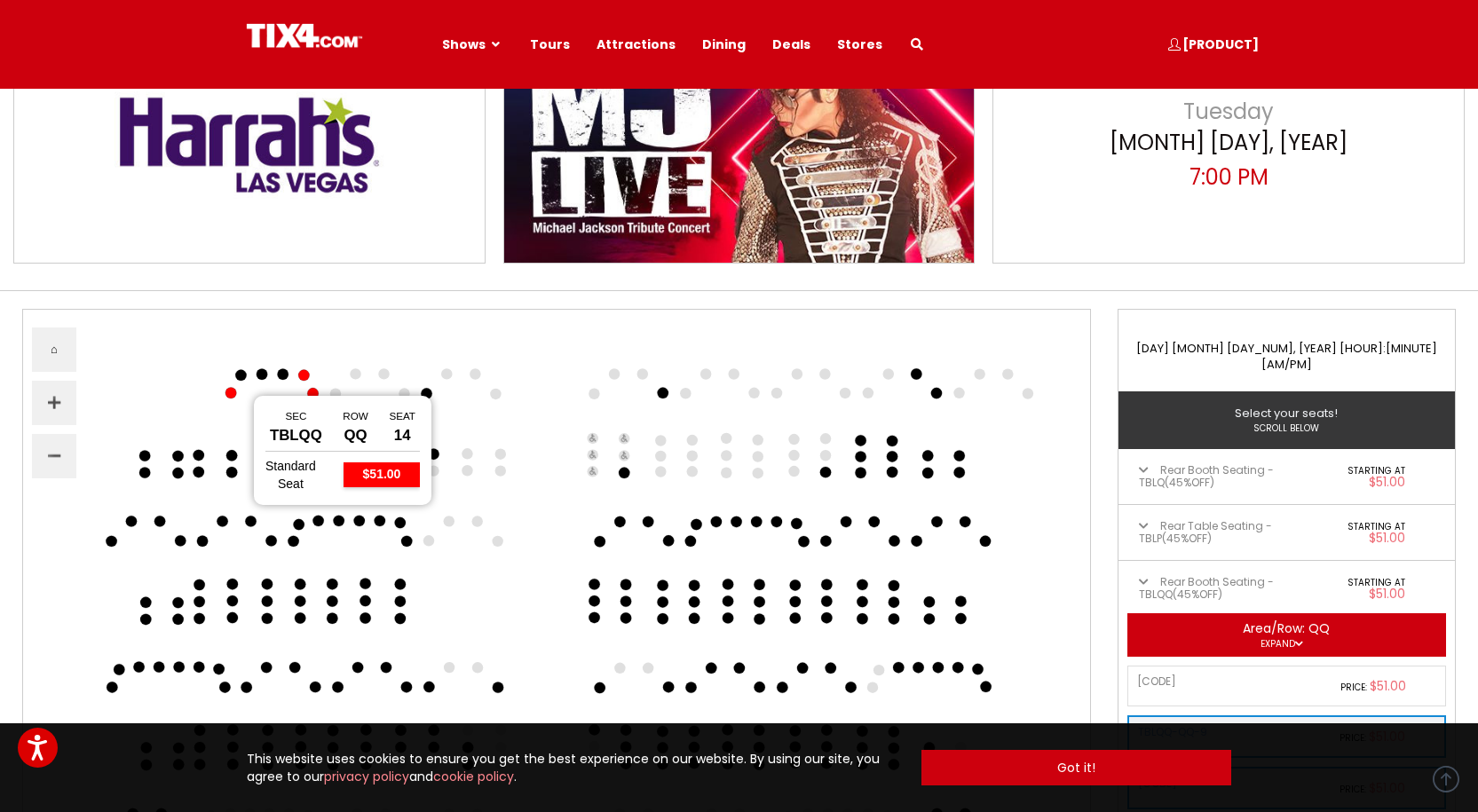 click at bounding box center [231, 392] 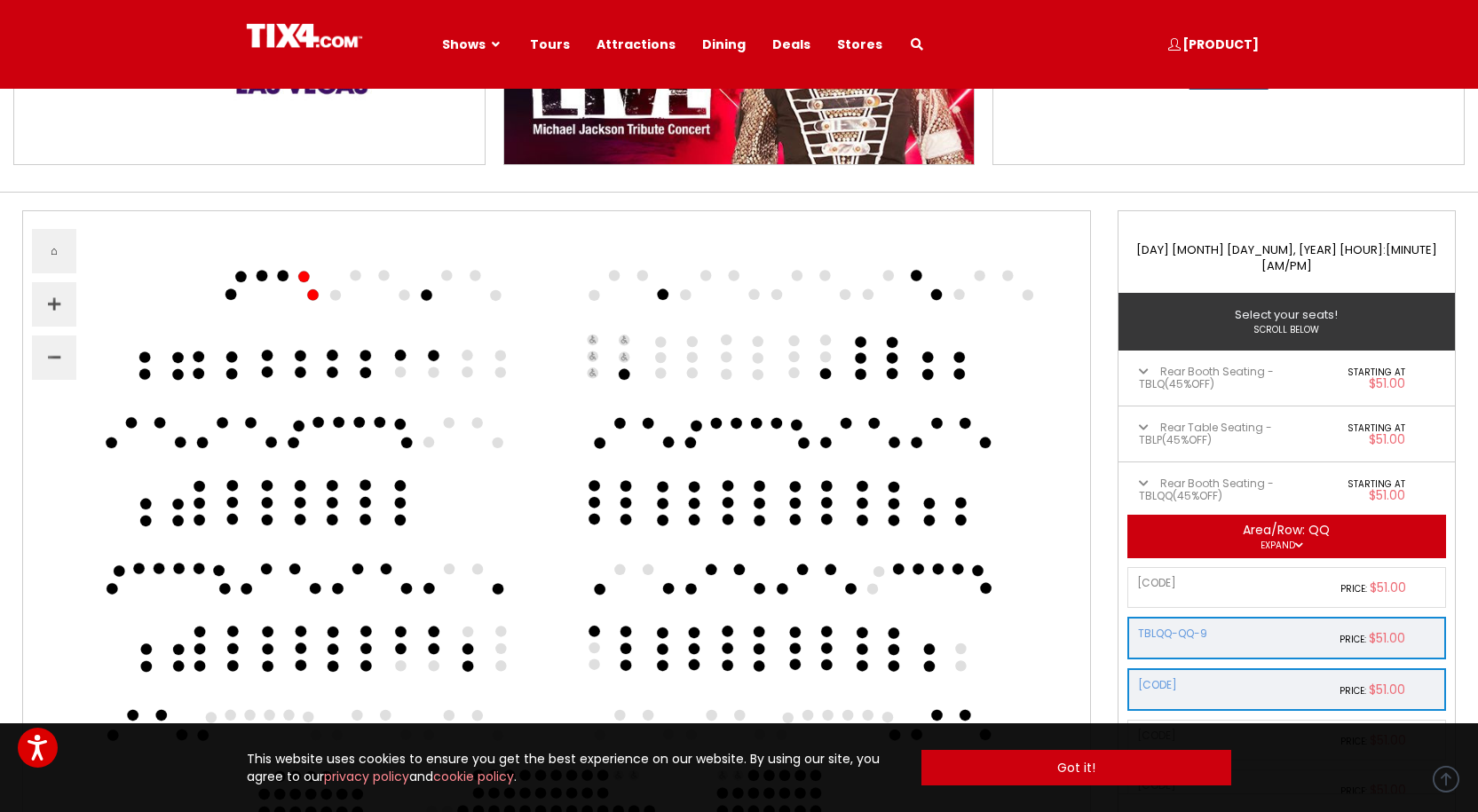 scroll, scrollTop: 0, scrollLeft: 0, axis: both 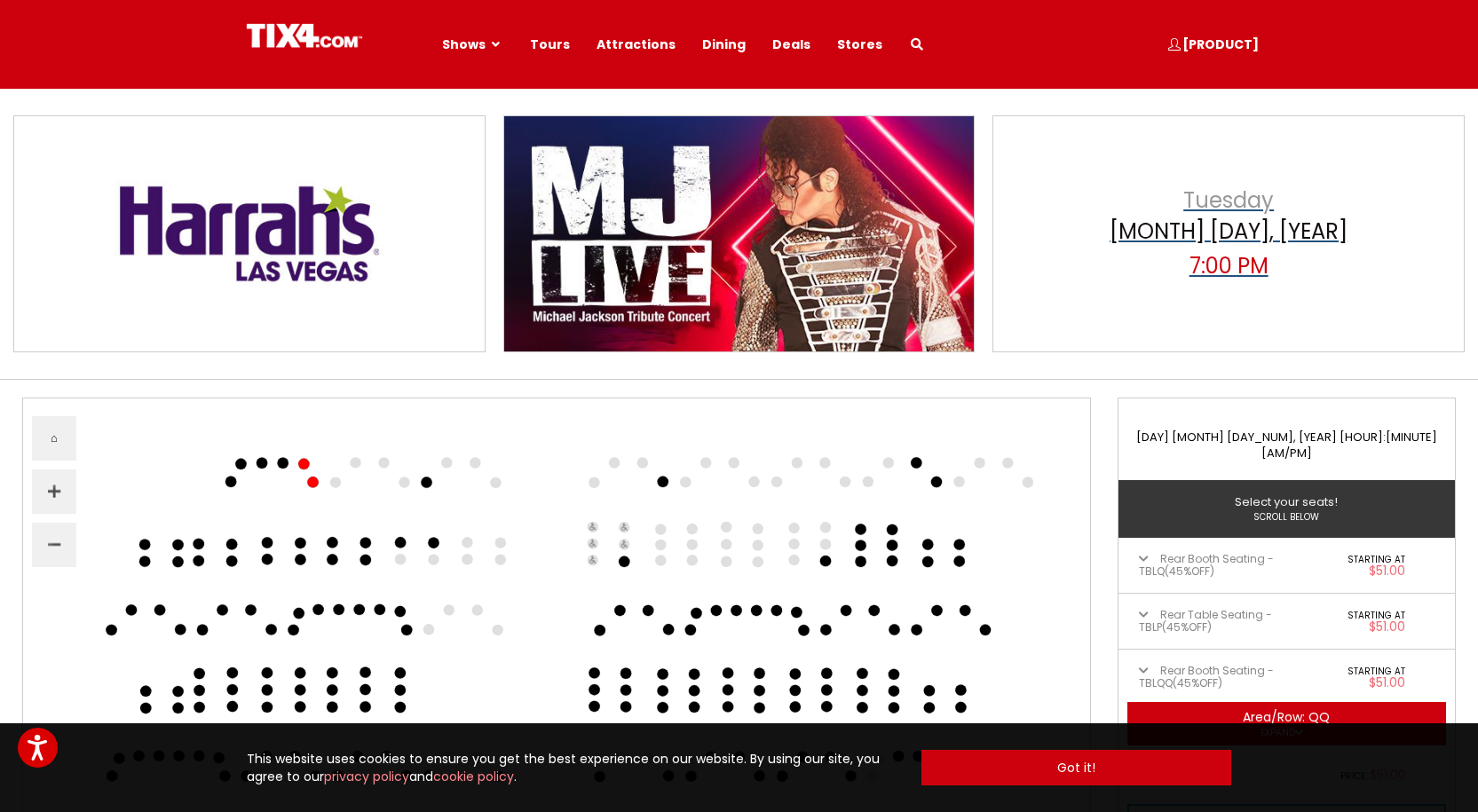 click on "Tuesday
Jul 1, 2025
7:00 PM" at bounding box center [1229, 233] 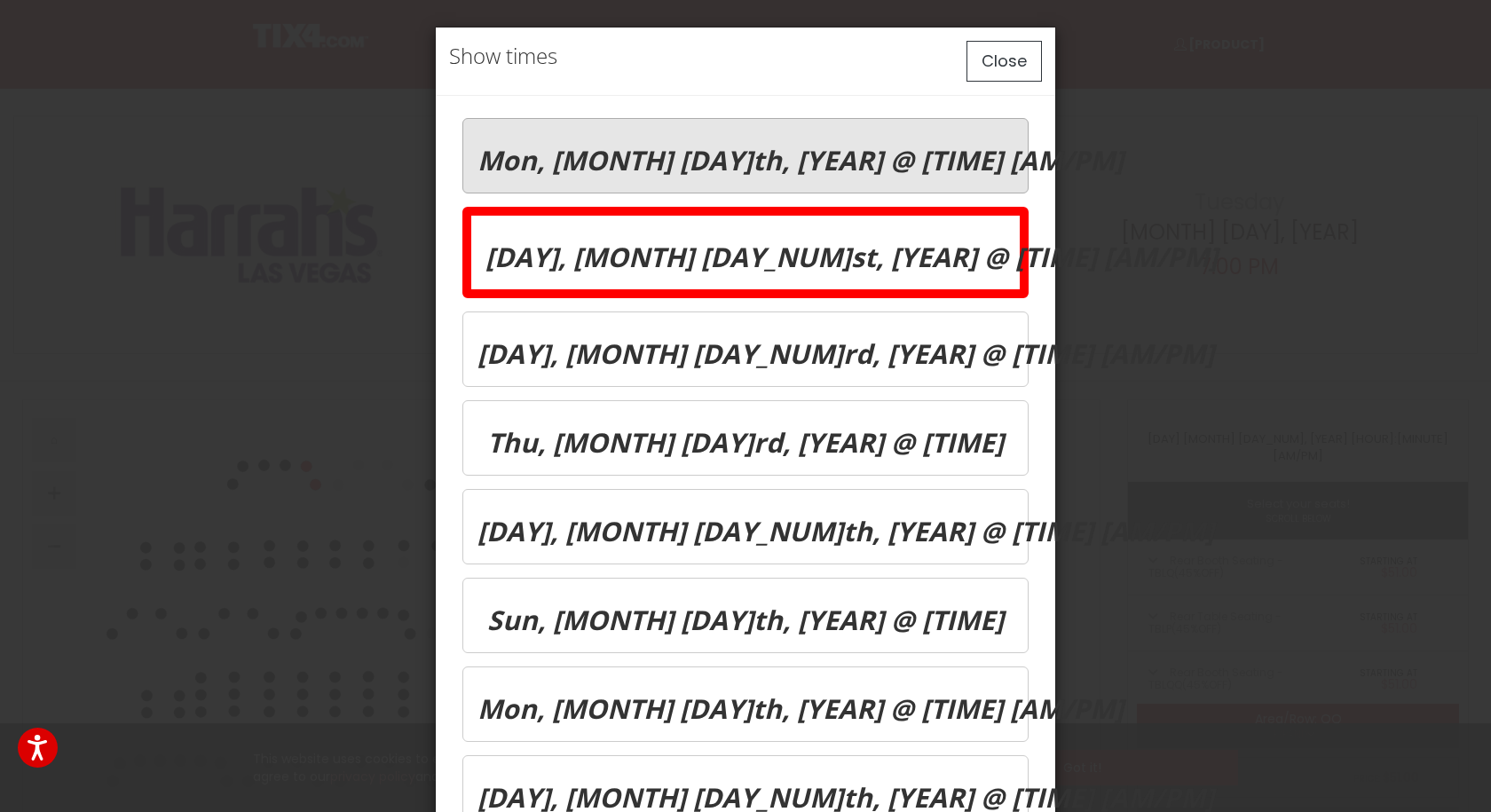click on "Mon, Jun 30th, 2025 @ 7:00 PM" at bounding box center (746, 155) 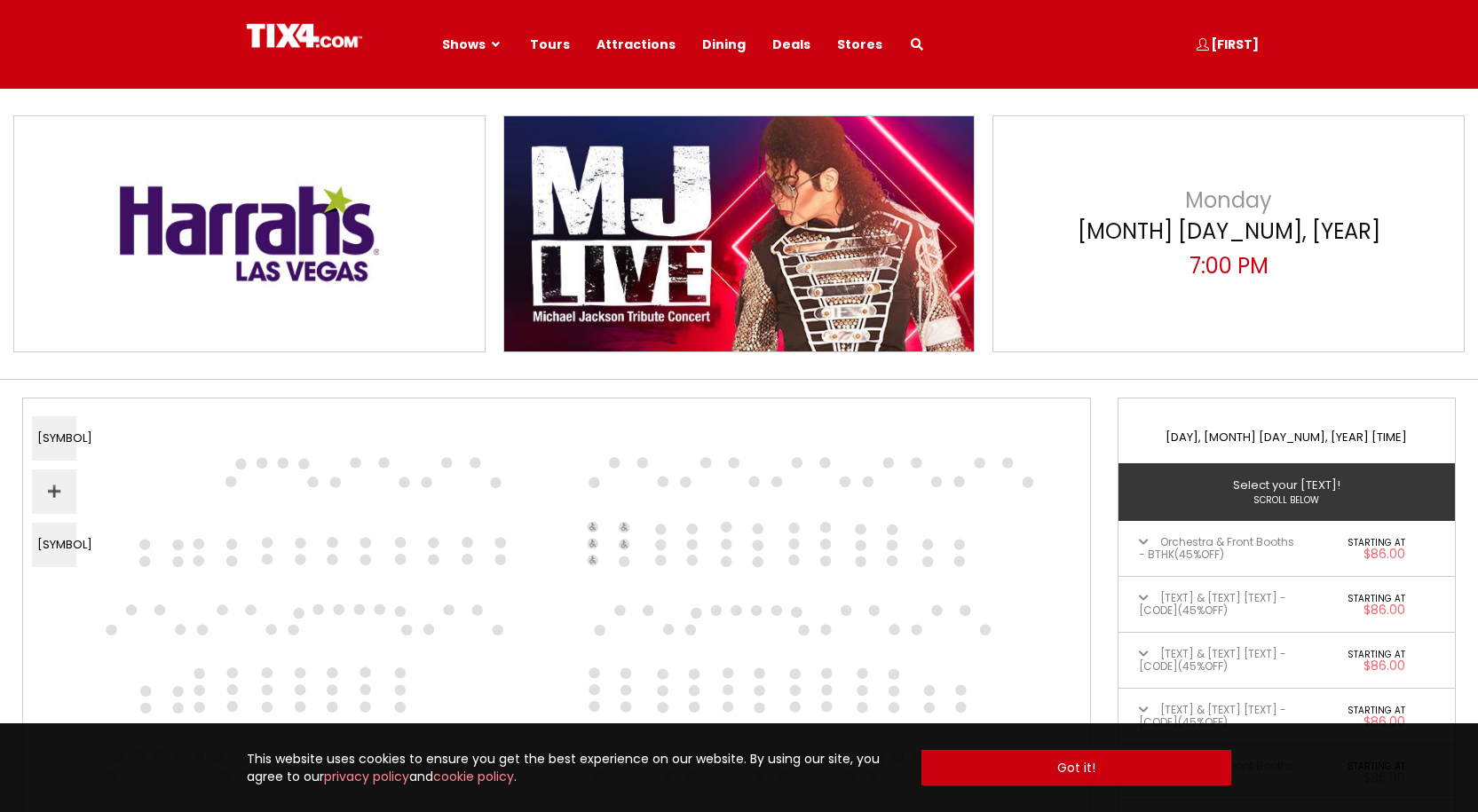 scroll, scrollTop: 0, scrollLeft: 0, axis: both 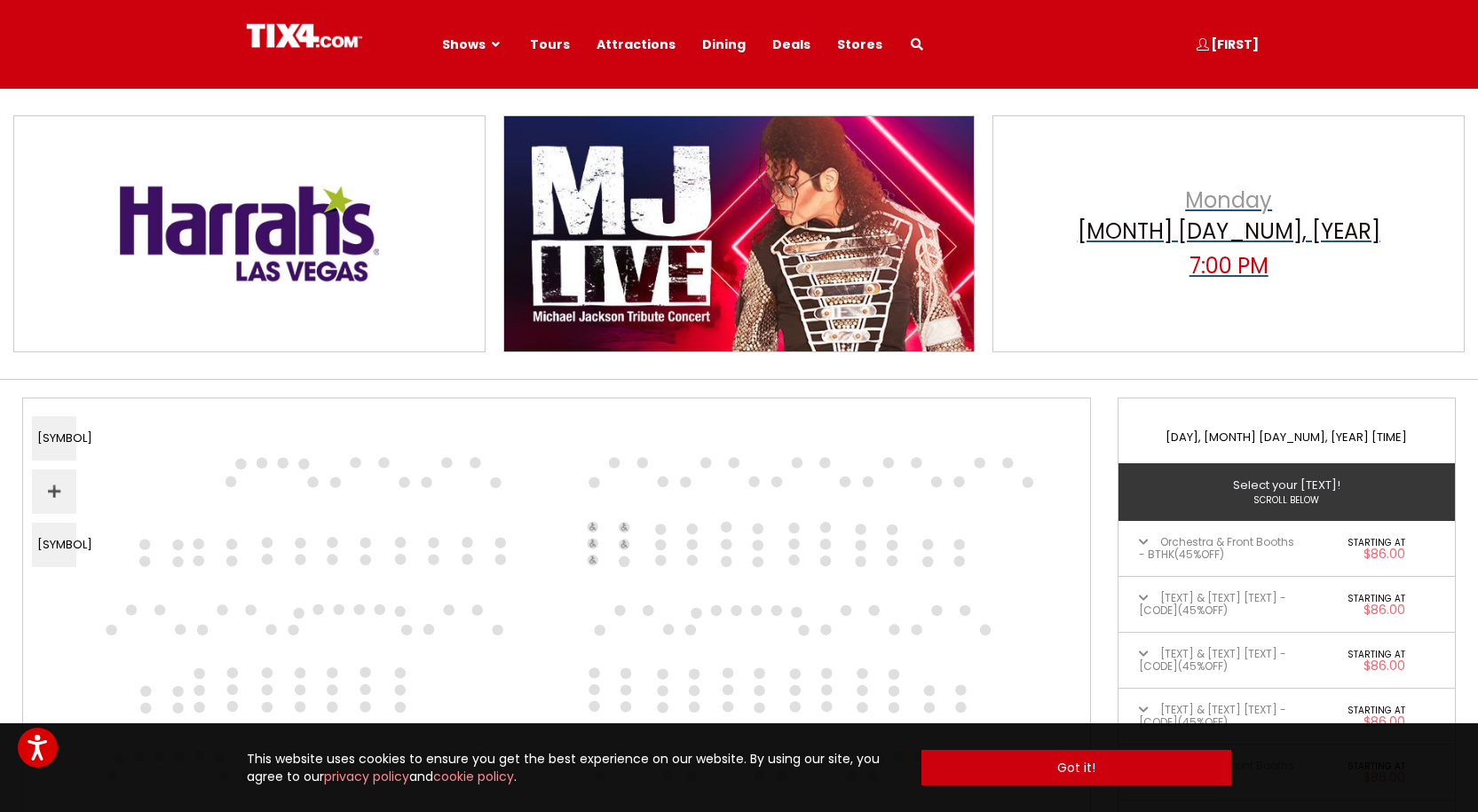 click on "Jun 30, 2025" at bounding box center (1229, 233) 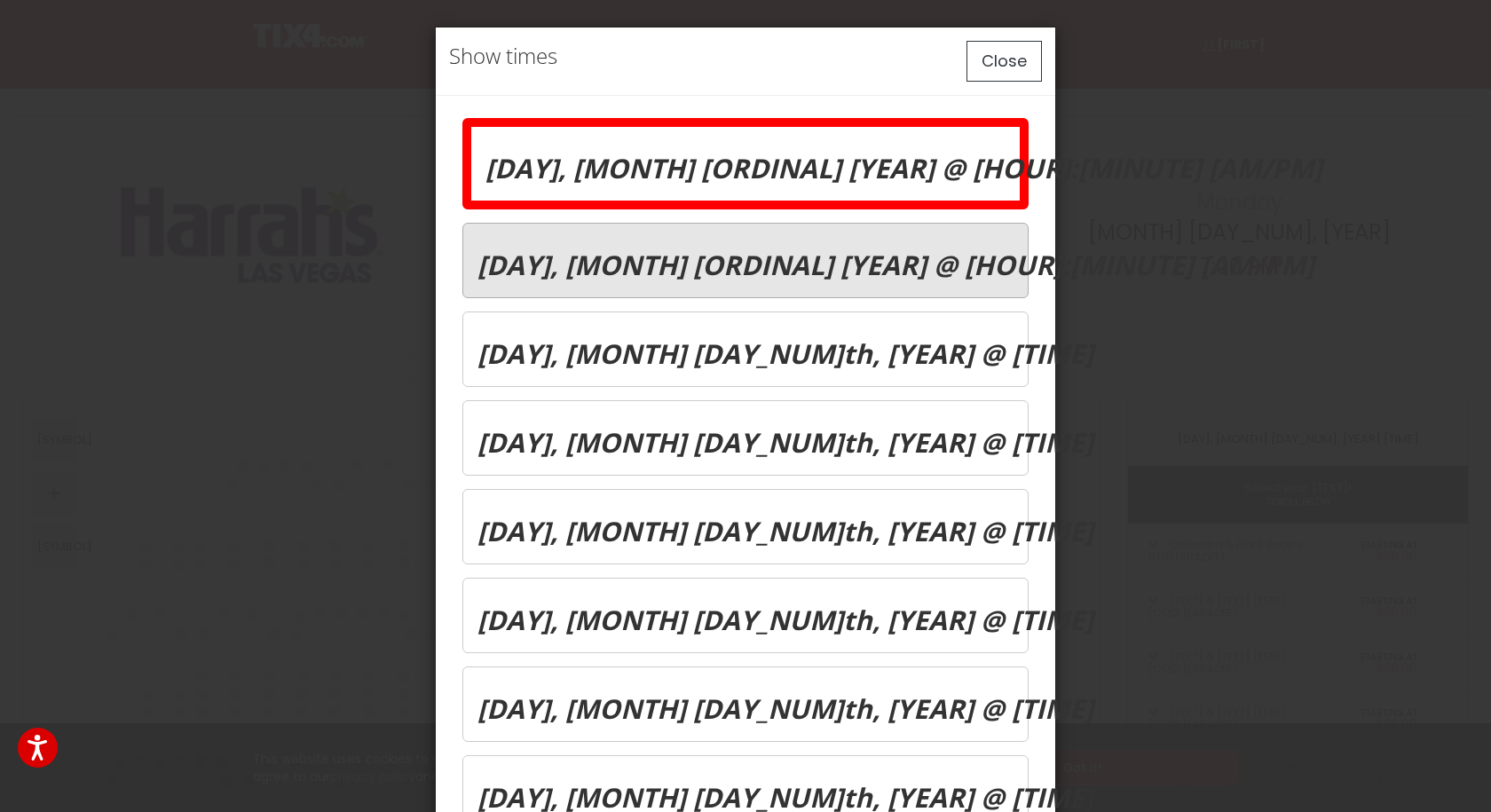 click on "Tue, Jul 1st, 2025 @ 7:00 PM" at bounding box center (903, 168) 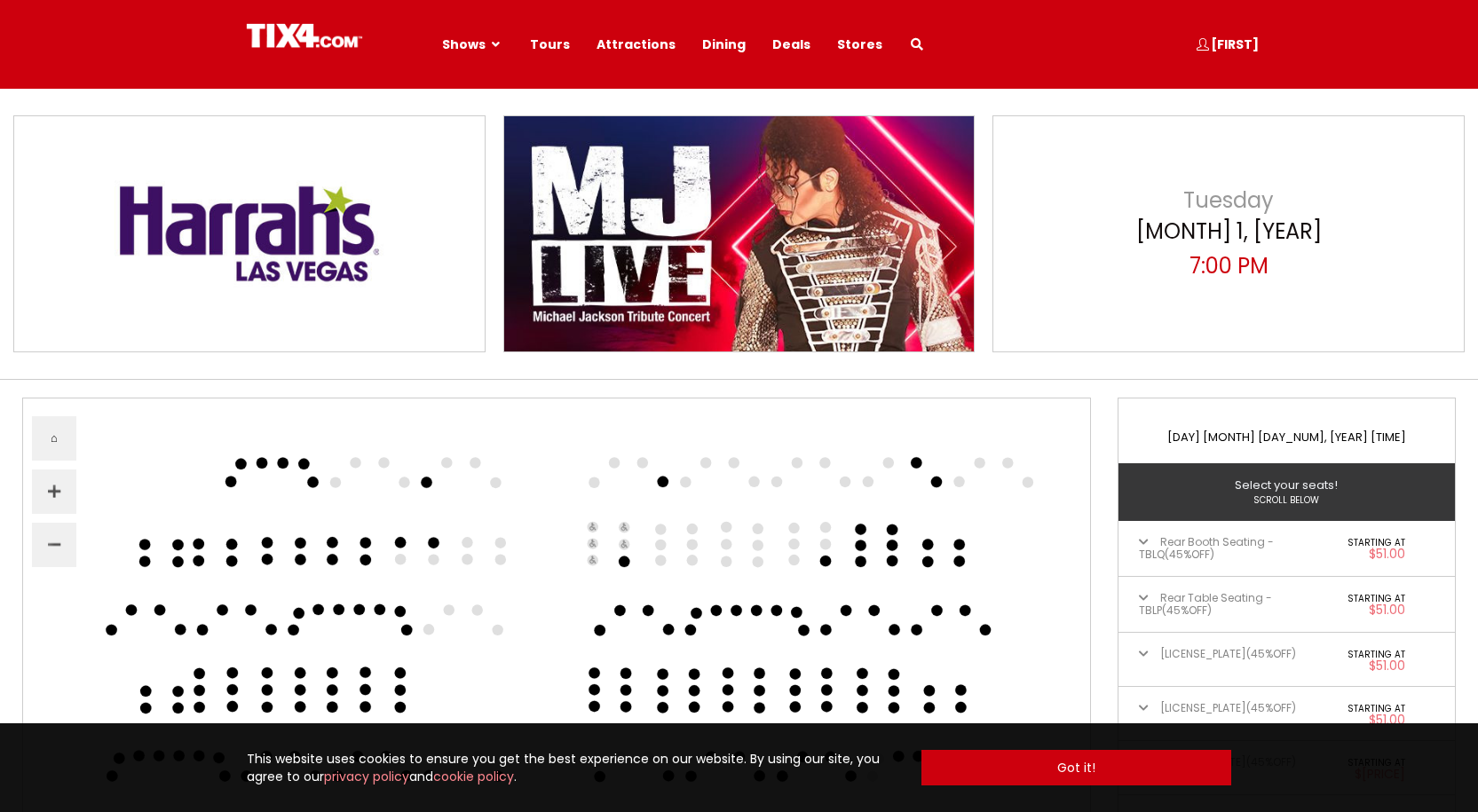 scroll, scrollTop: 0, scrollLeft: 0, axis: both 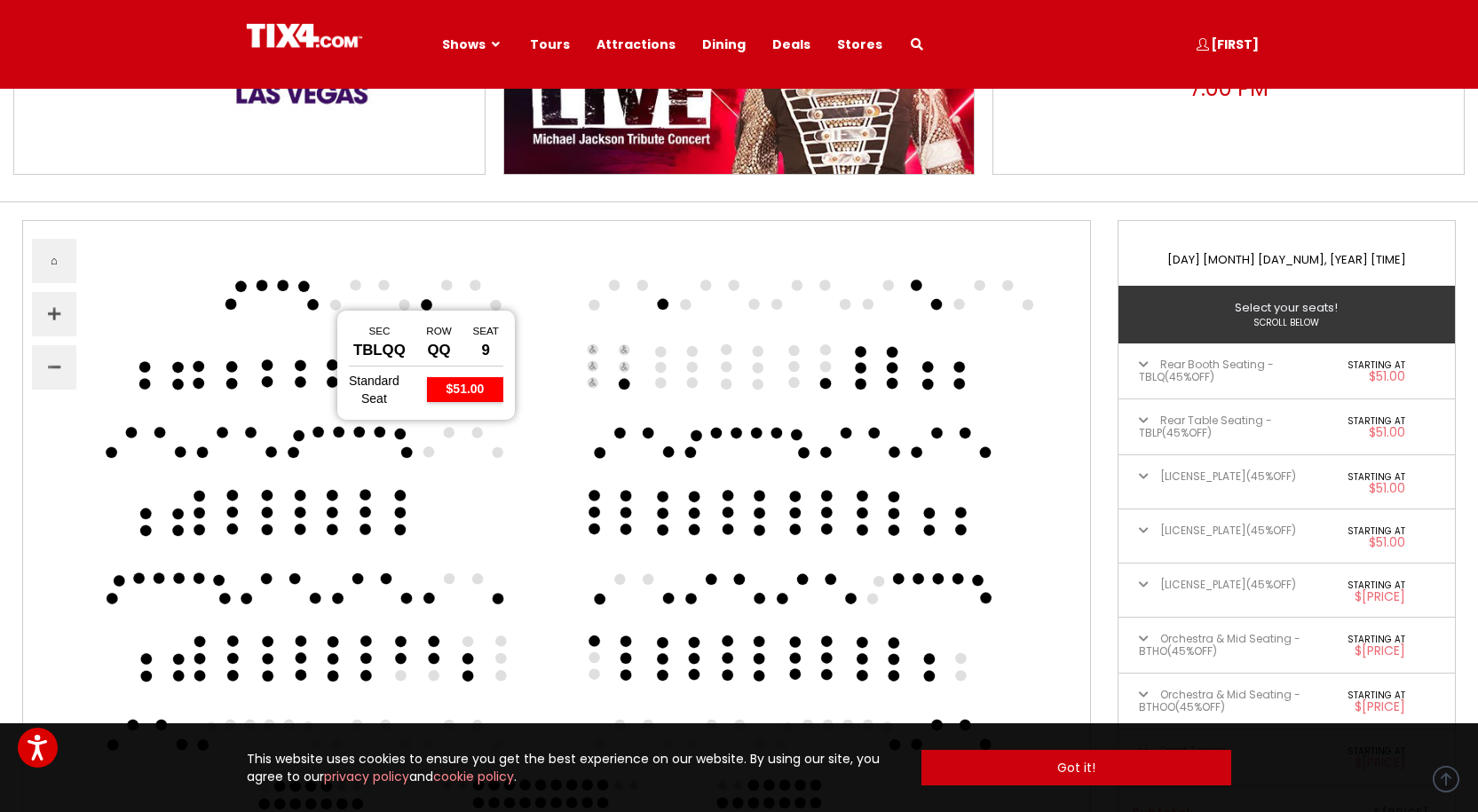 click at bounding box center [312, 304] 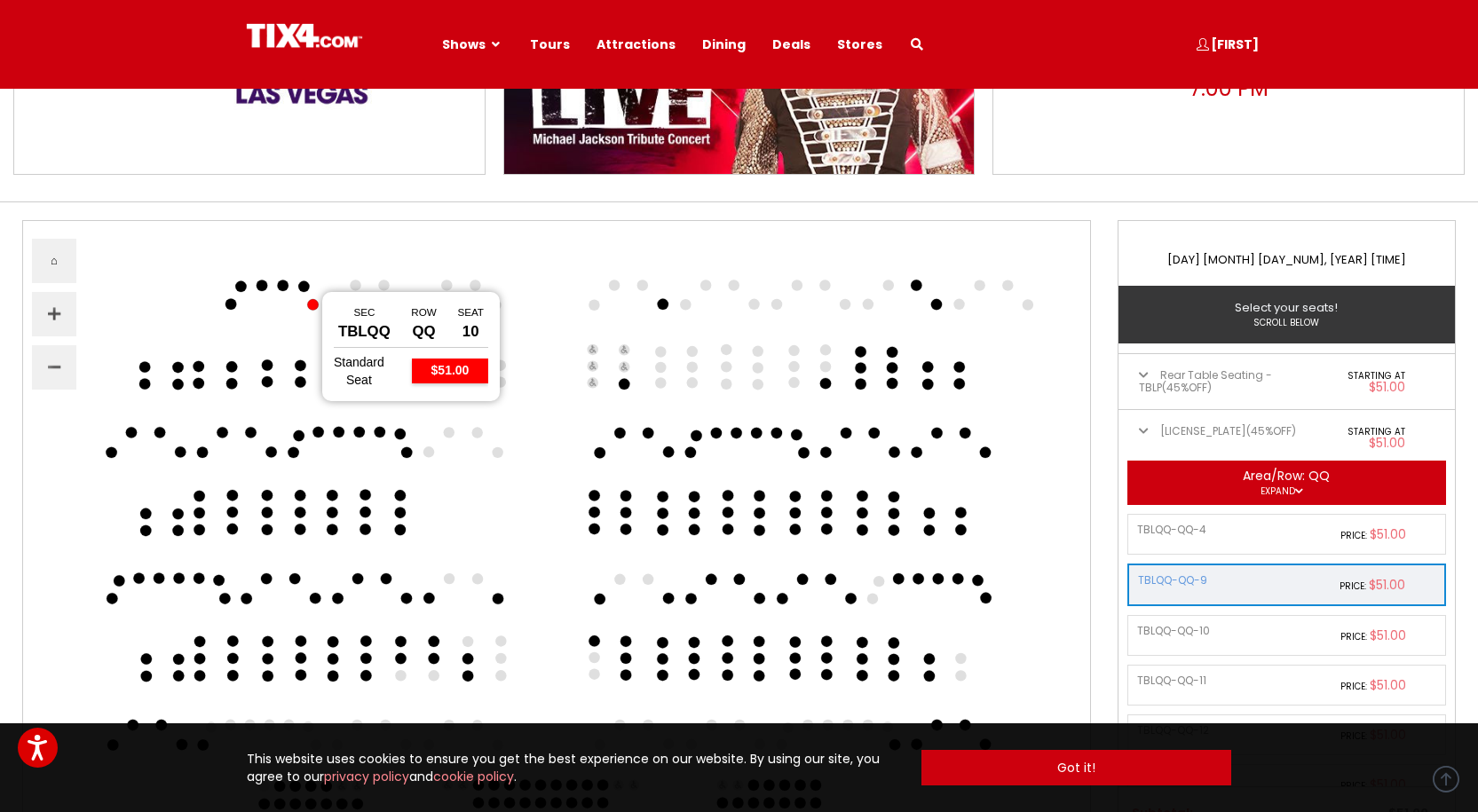 click at bounding box center (304, 286) 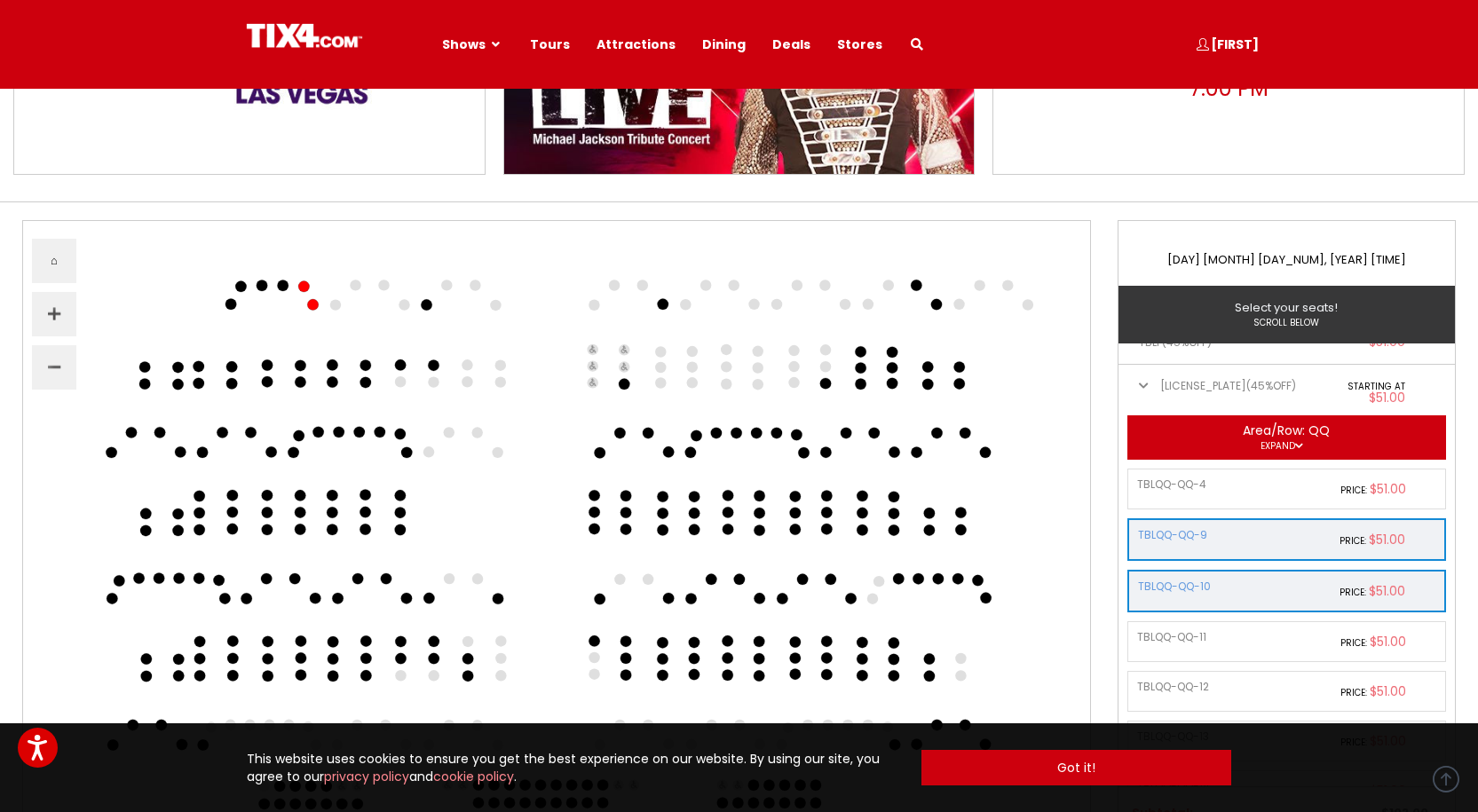 scroll, scrollTop: 97, scrollLeft: 0, axis: vertical 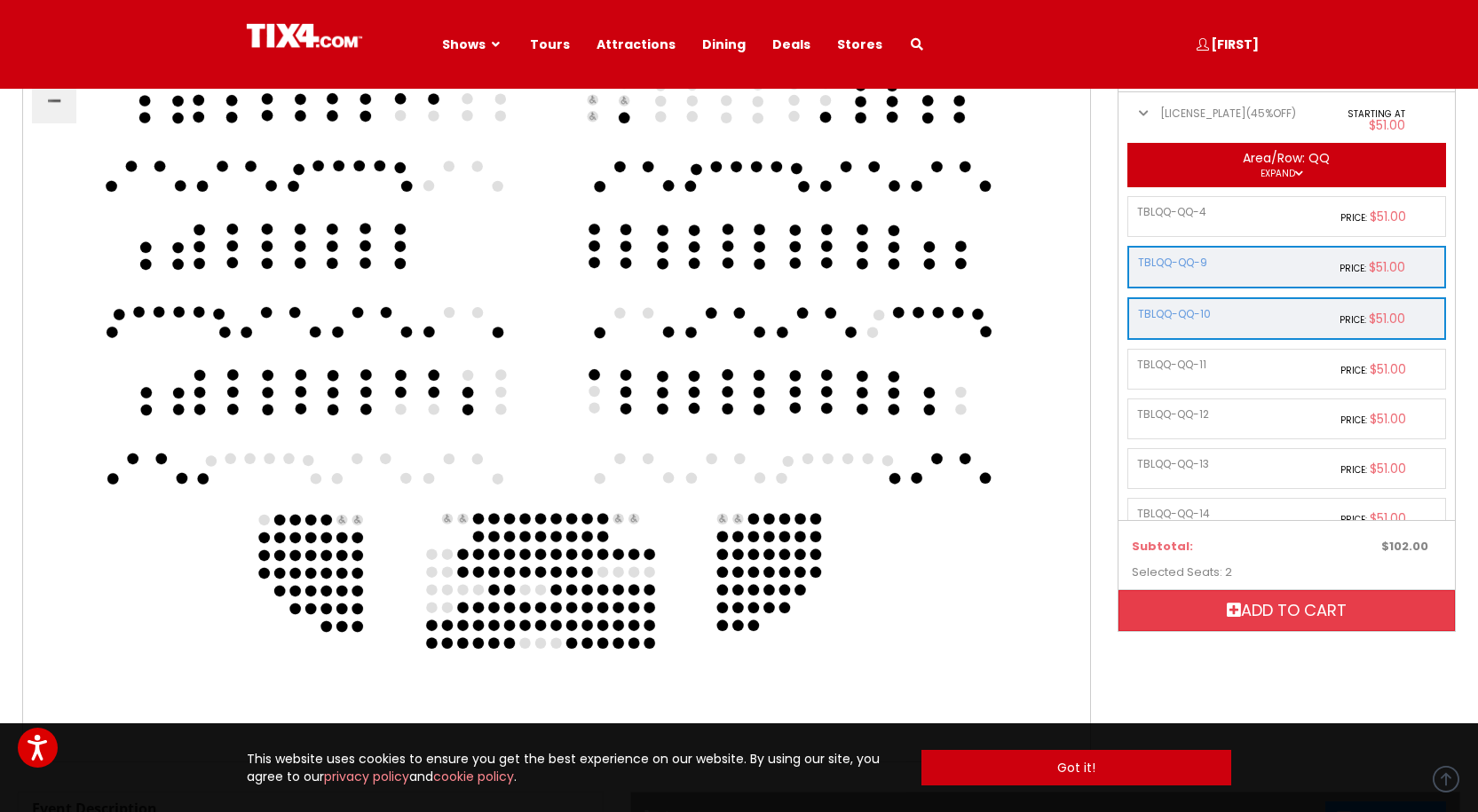 click on "Add to
cart" at bounding box center (1286, 611) 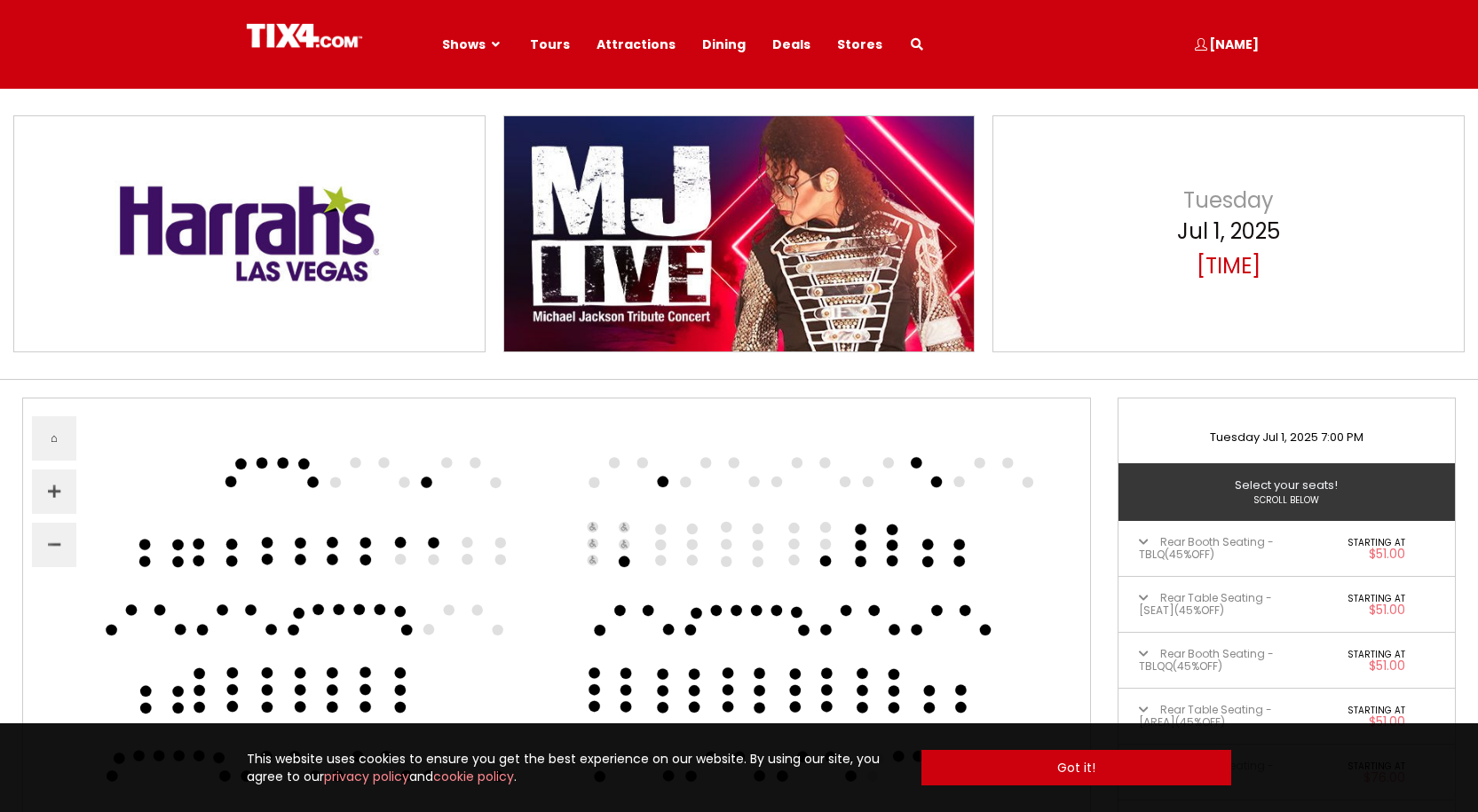 scroll, scrollTop: 0, scrollLeft: 0, axis: both 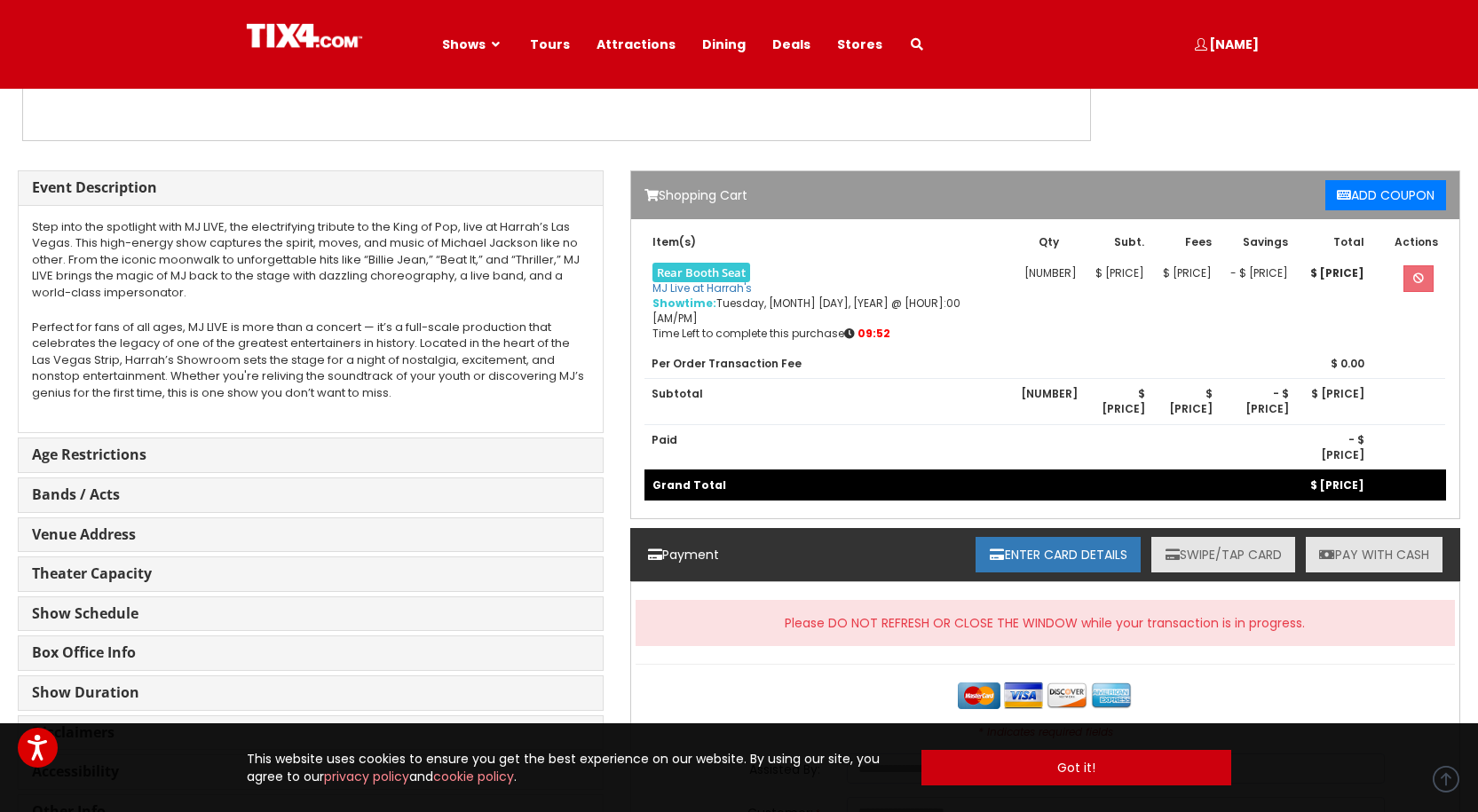 click on "SWIPE/TAP CARD" at bounding box center [1223, 555] 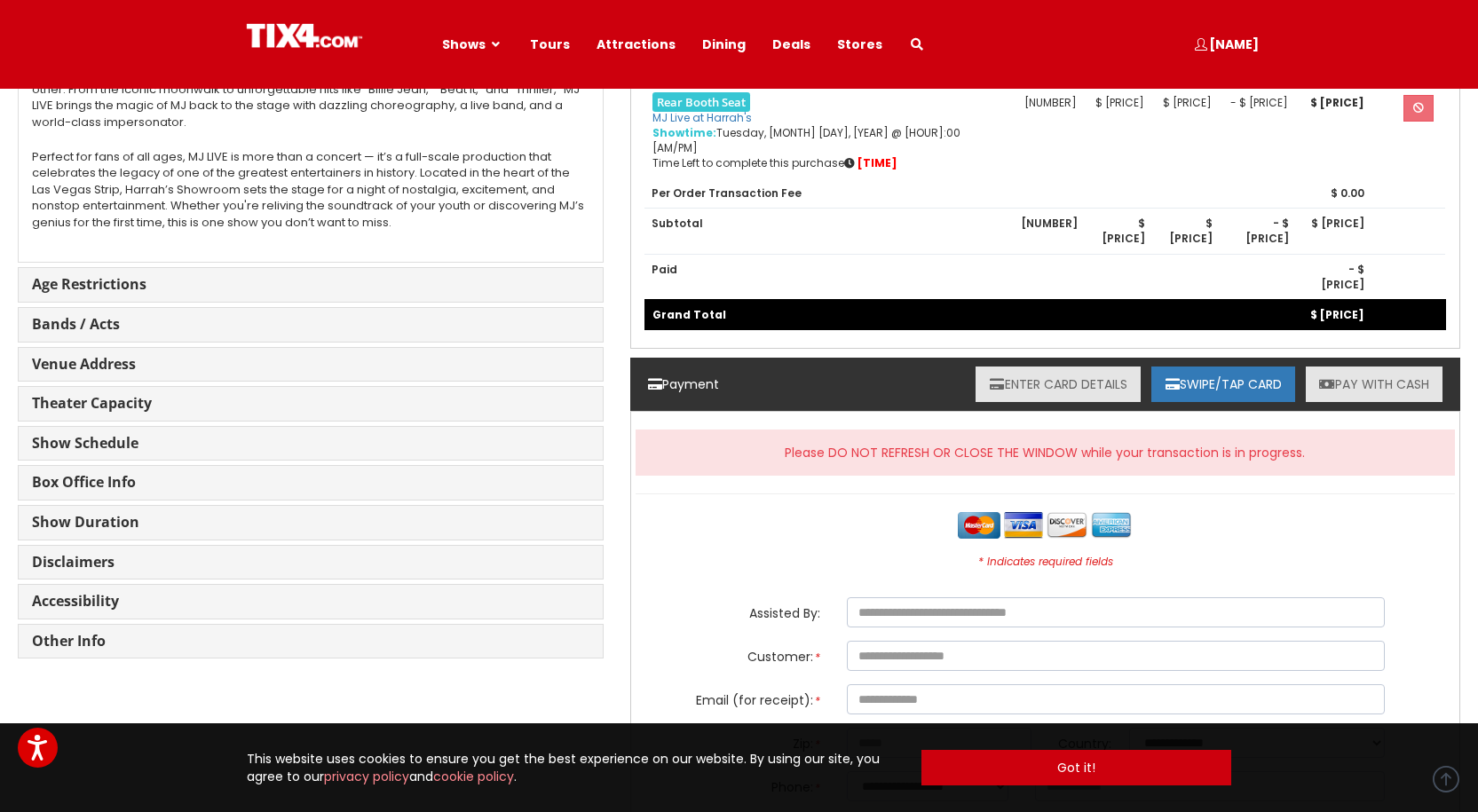 scroll, scrollTop: 1420, scrollLeft: 0, axis: vertical 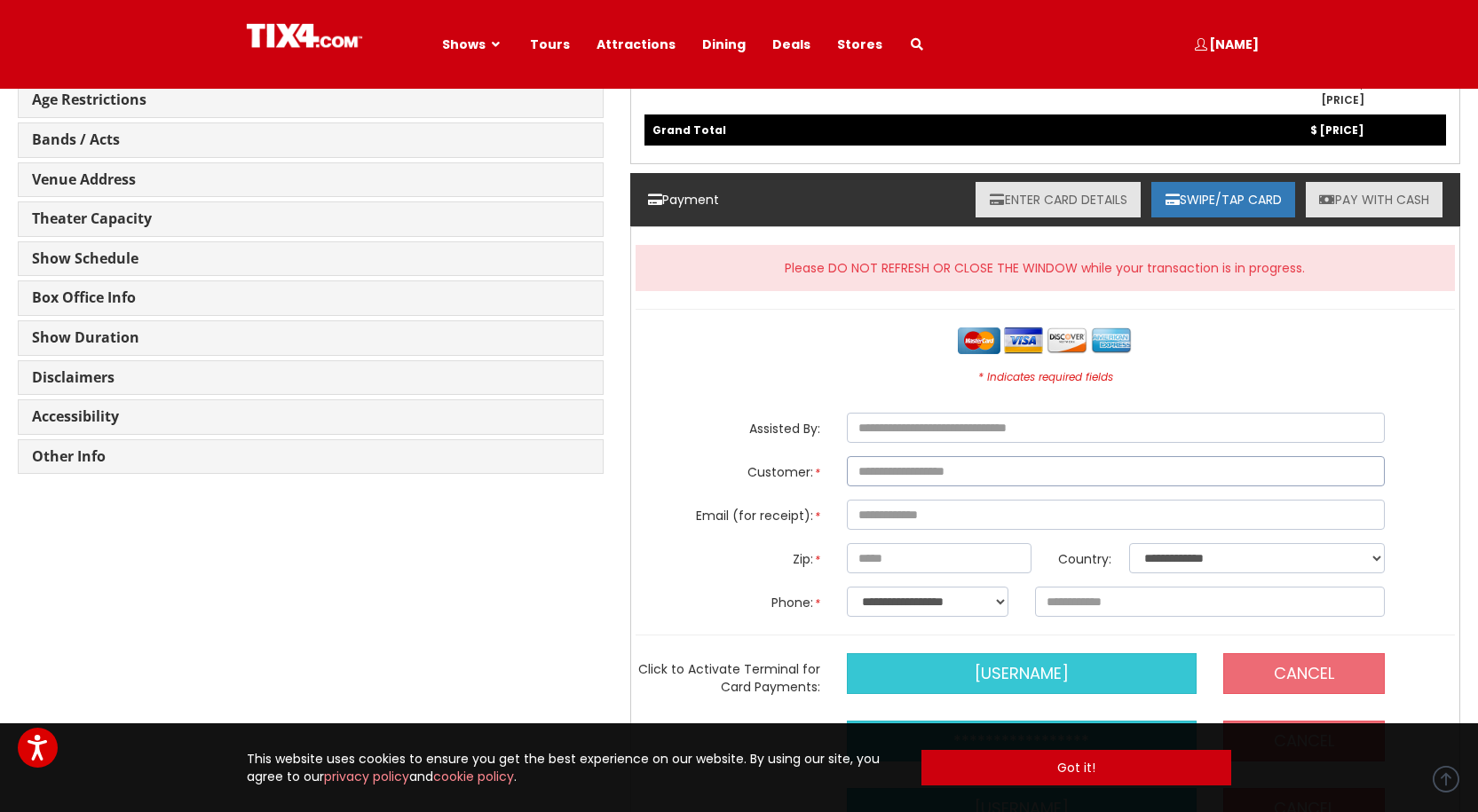 click at bounding box center (1116, 471) 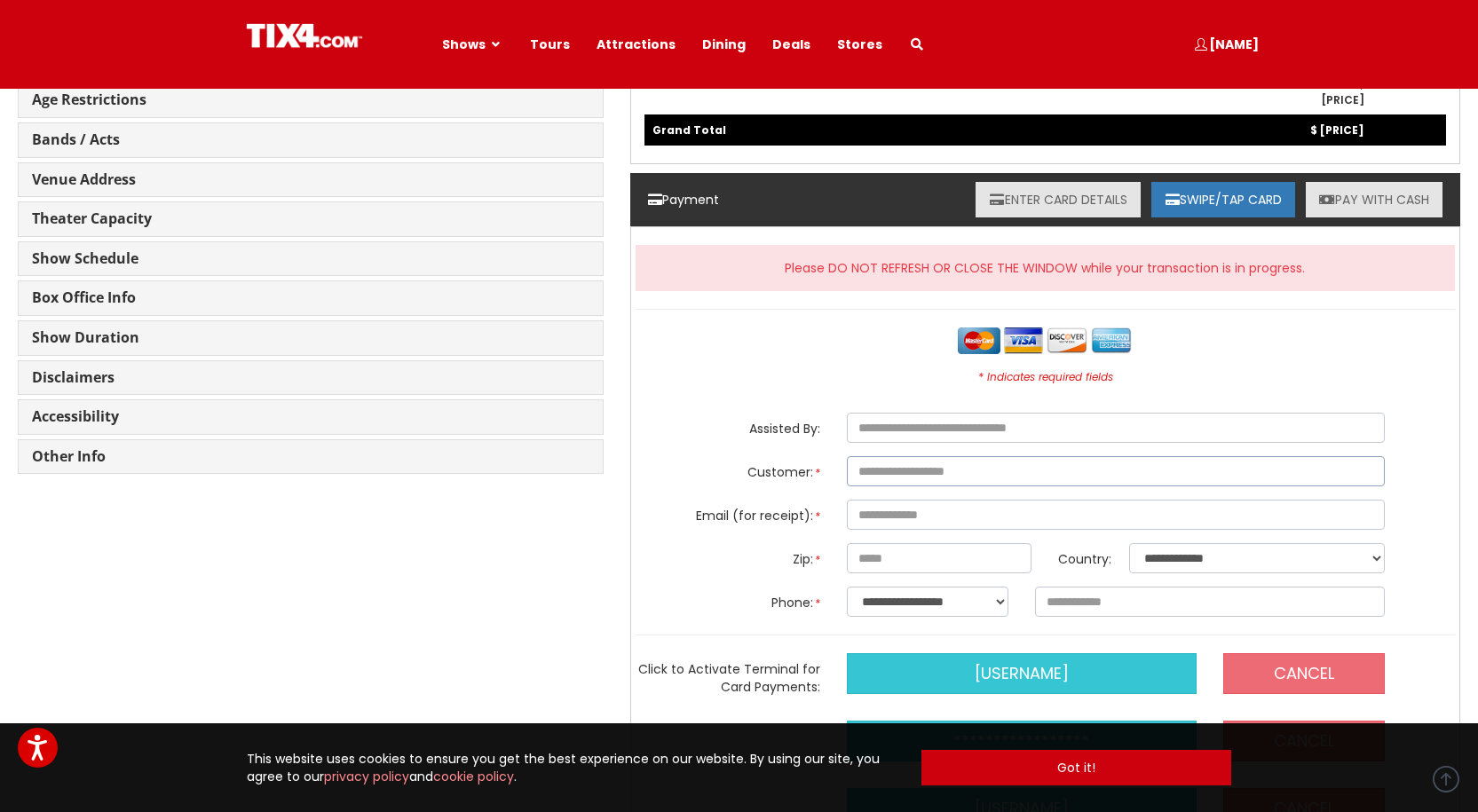type on "**********" 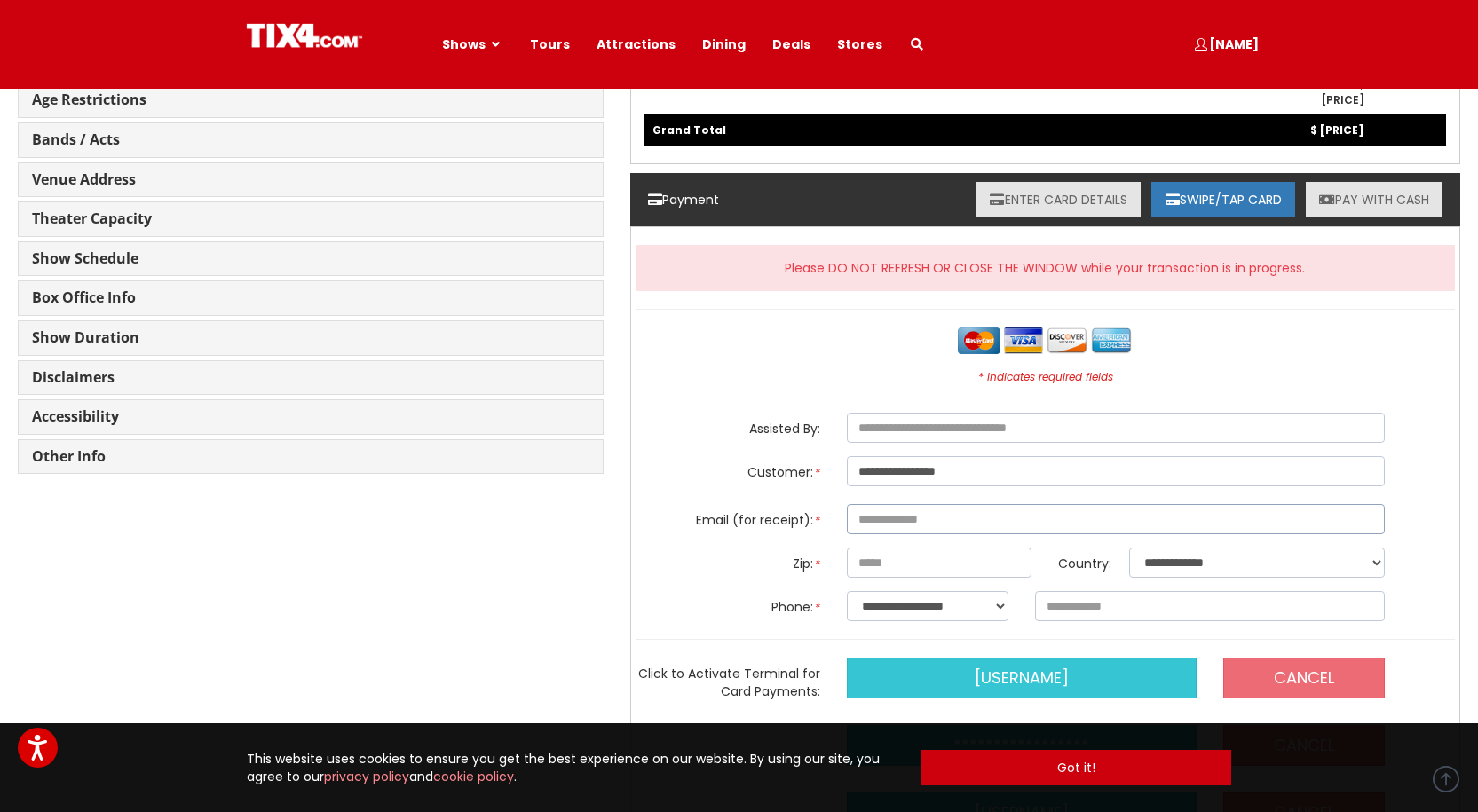 click at bounding box center [1116, 519] 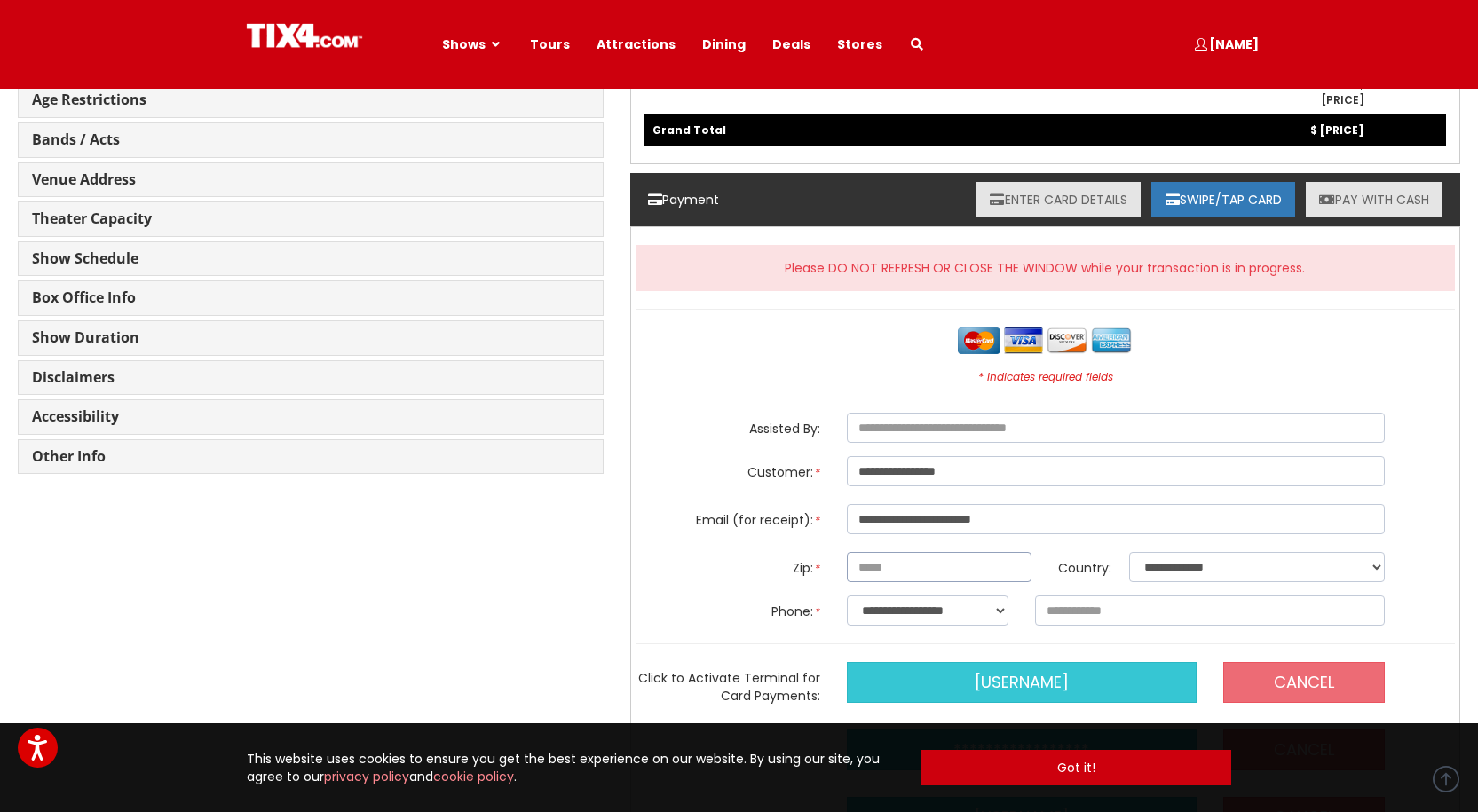 click at bounding box center [939, 567] 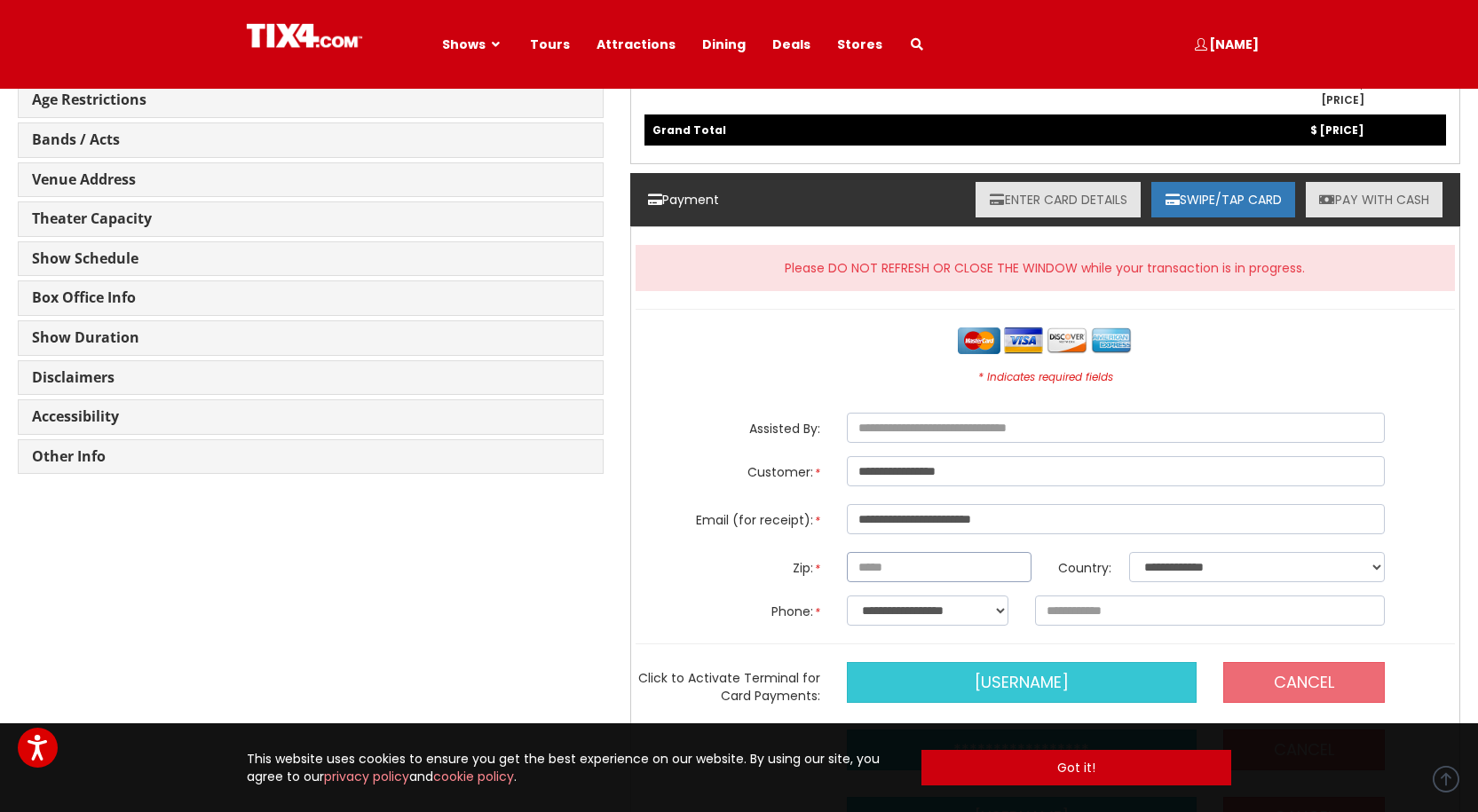 type on "****" 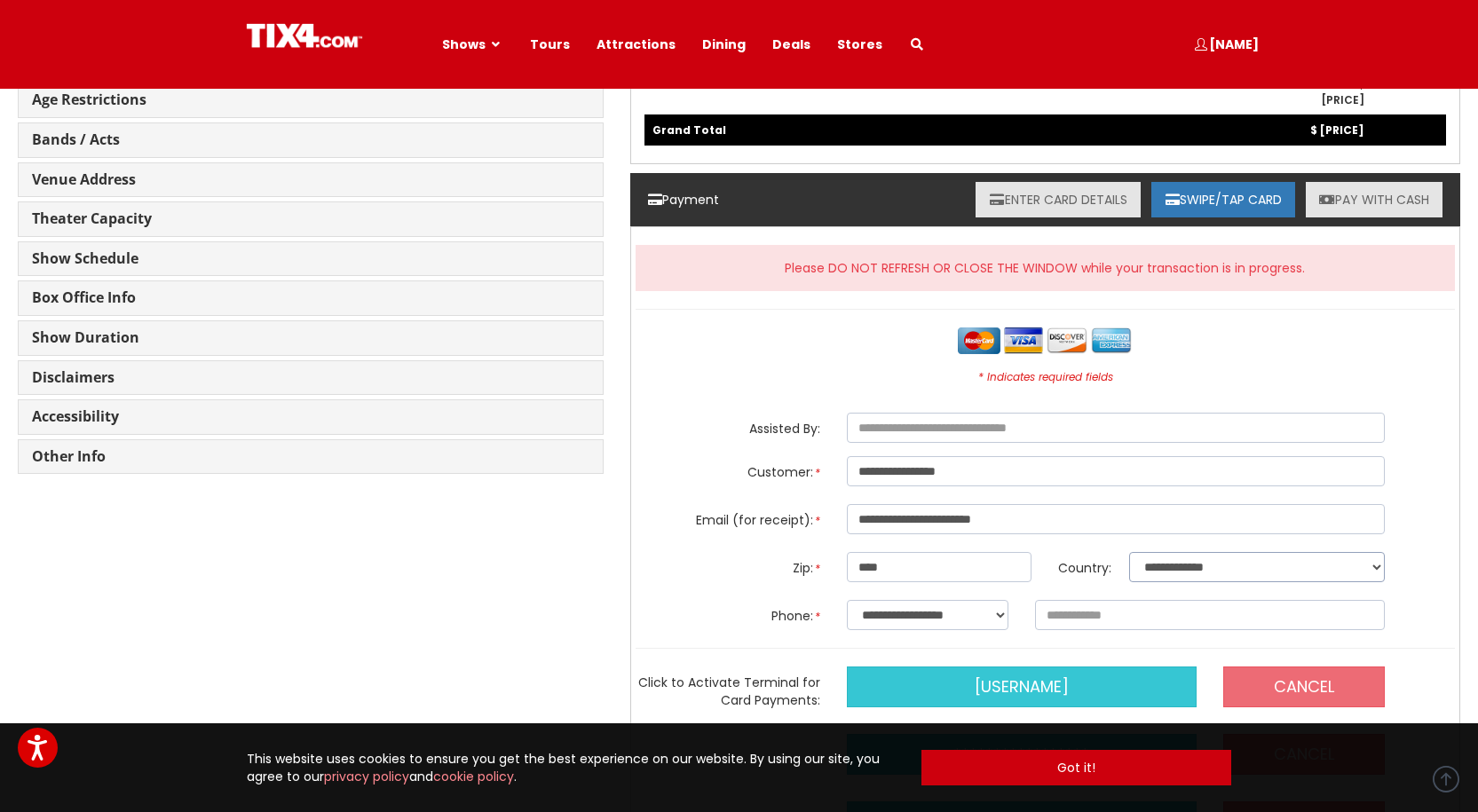 click on "**********" at bounding box center [1257, 567] 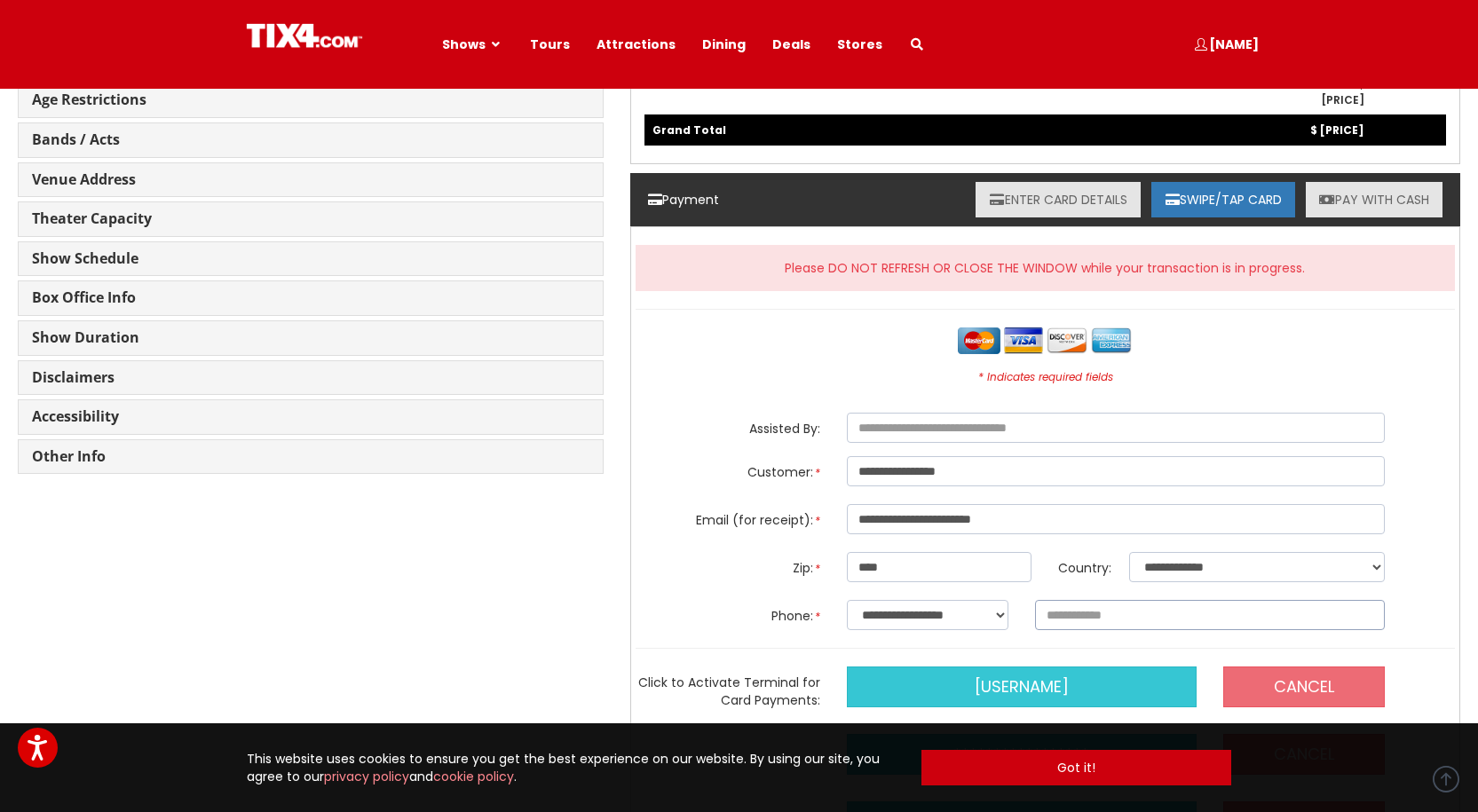click at bounding box center [1210, 615] 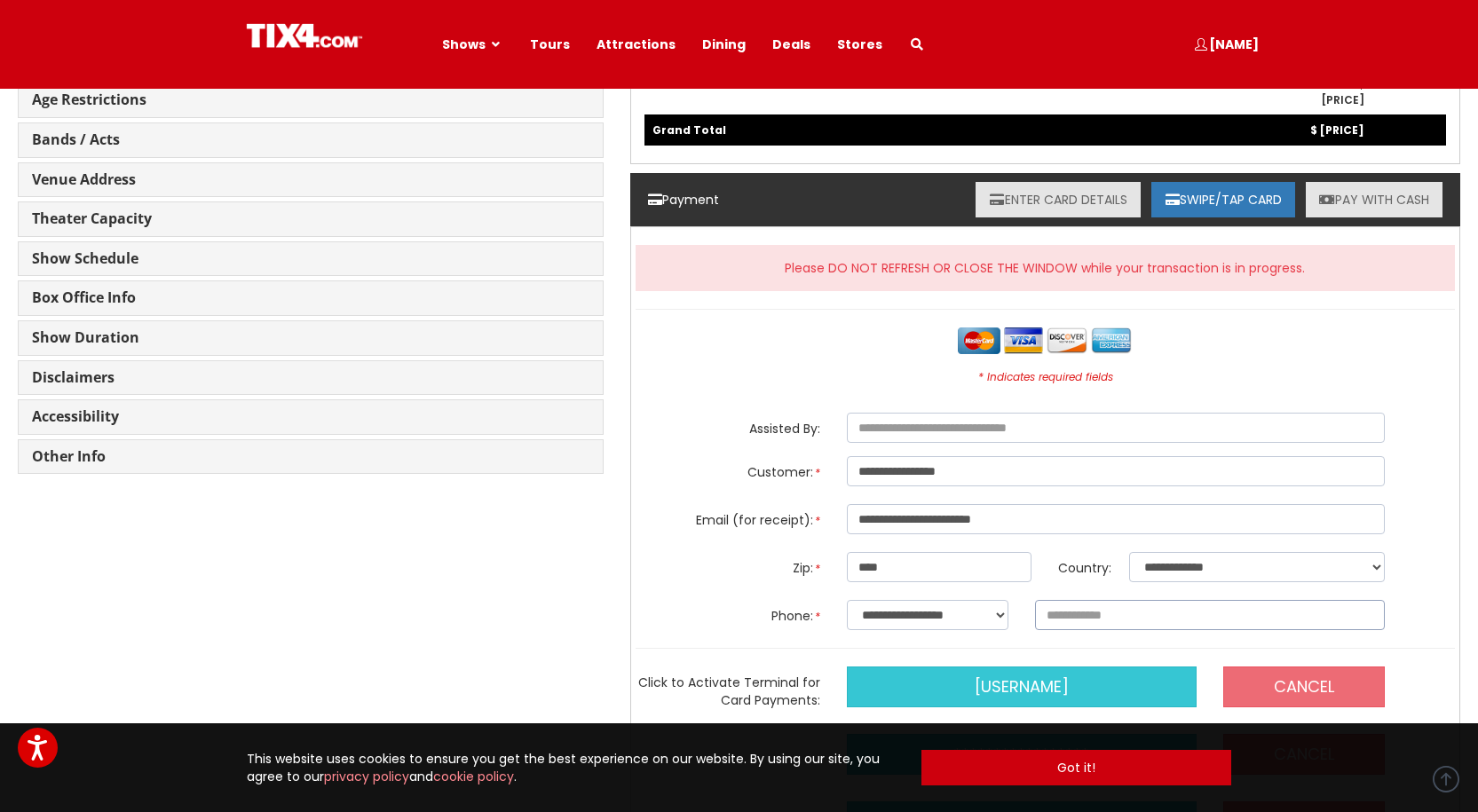 type on "**********" 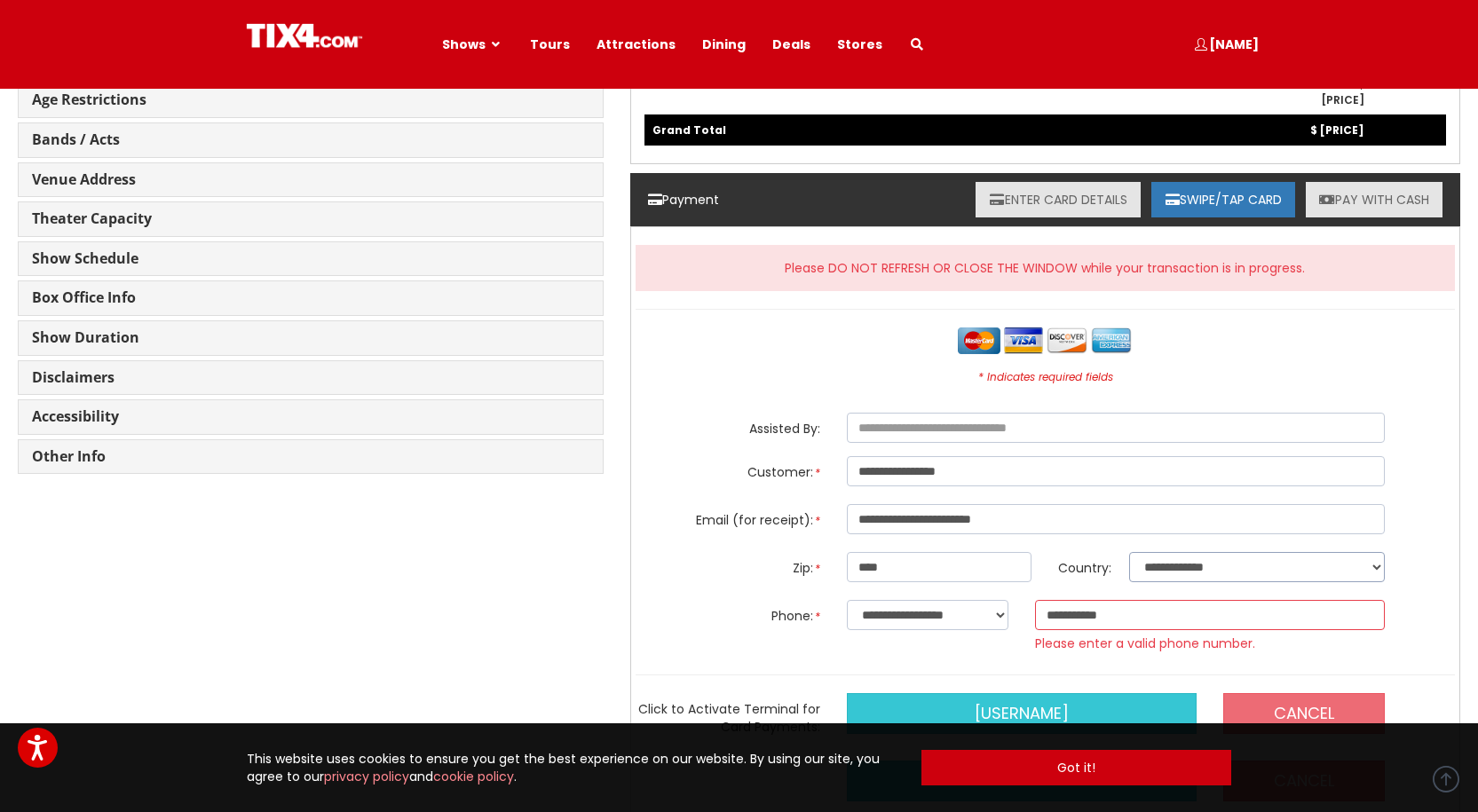 click on "**********" at bounding box center (1257, 567) 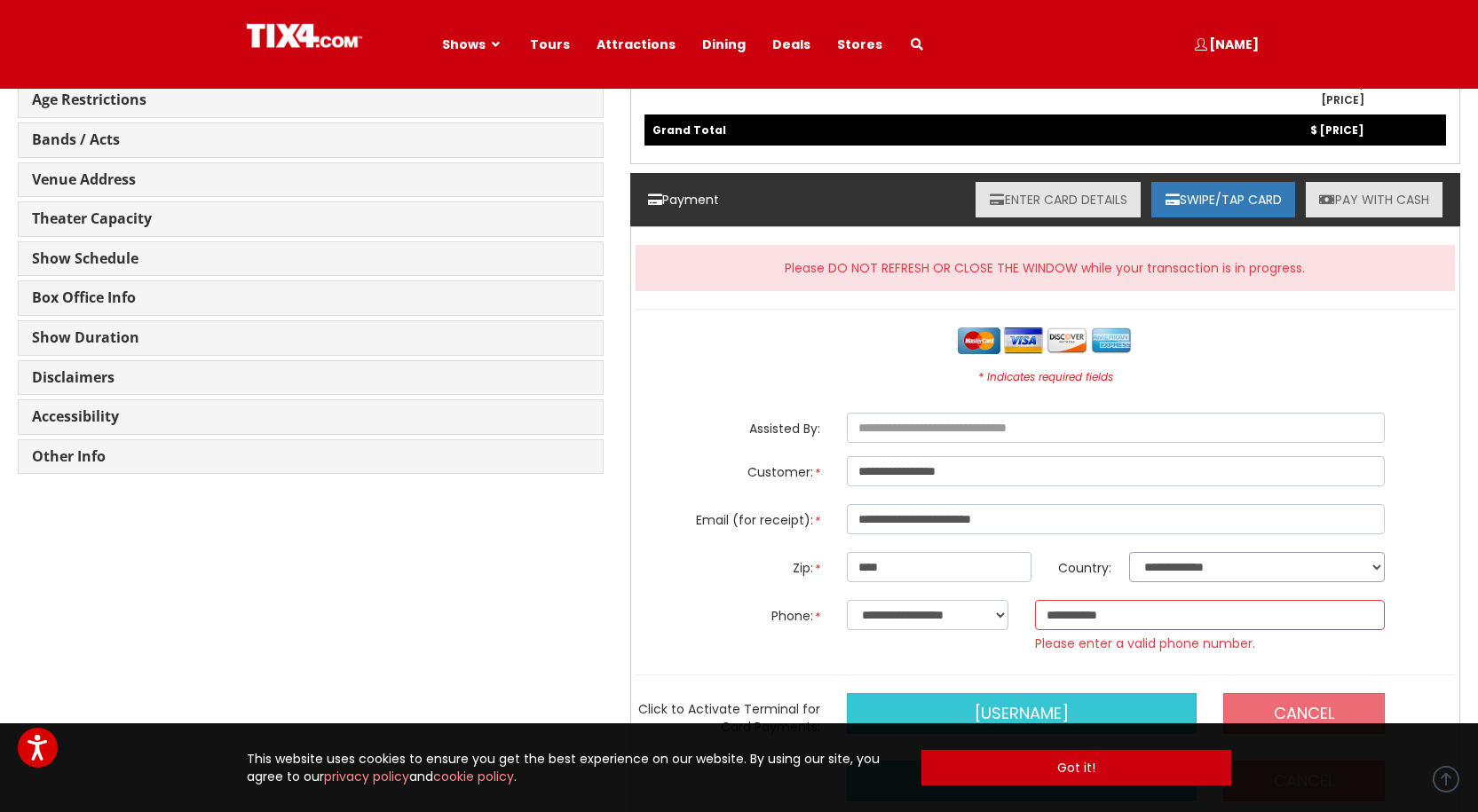 select on "**" 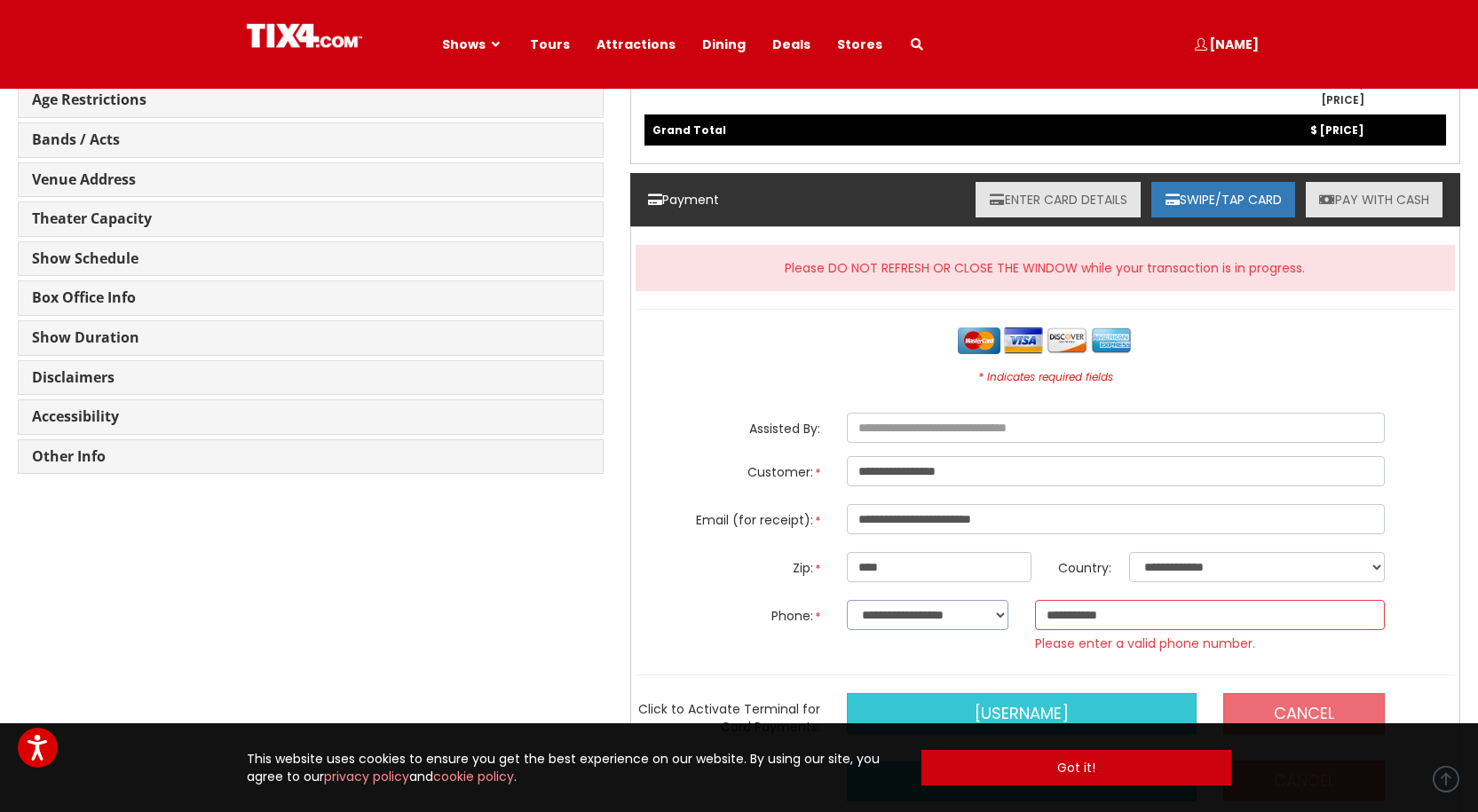click on "**********" at bounding box center [928, 615] 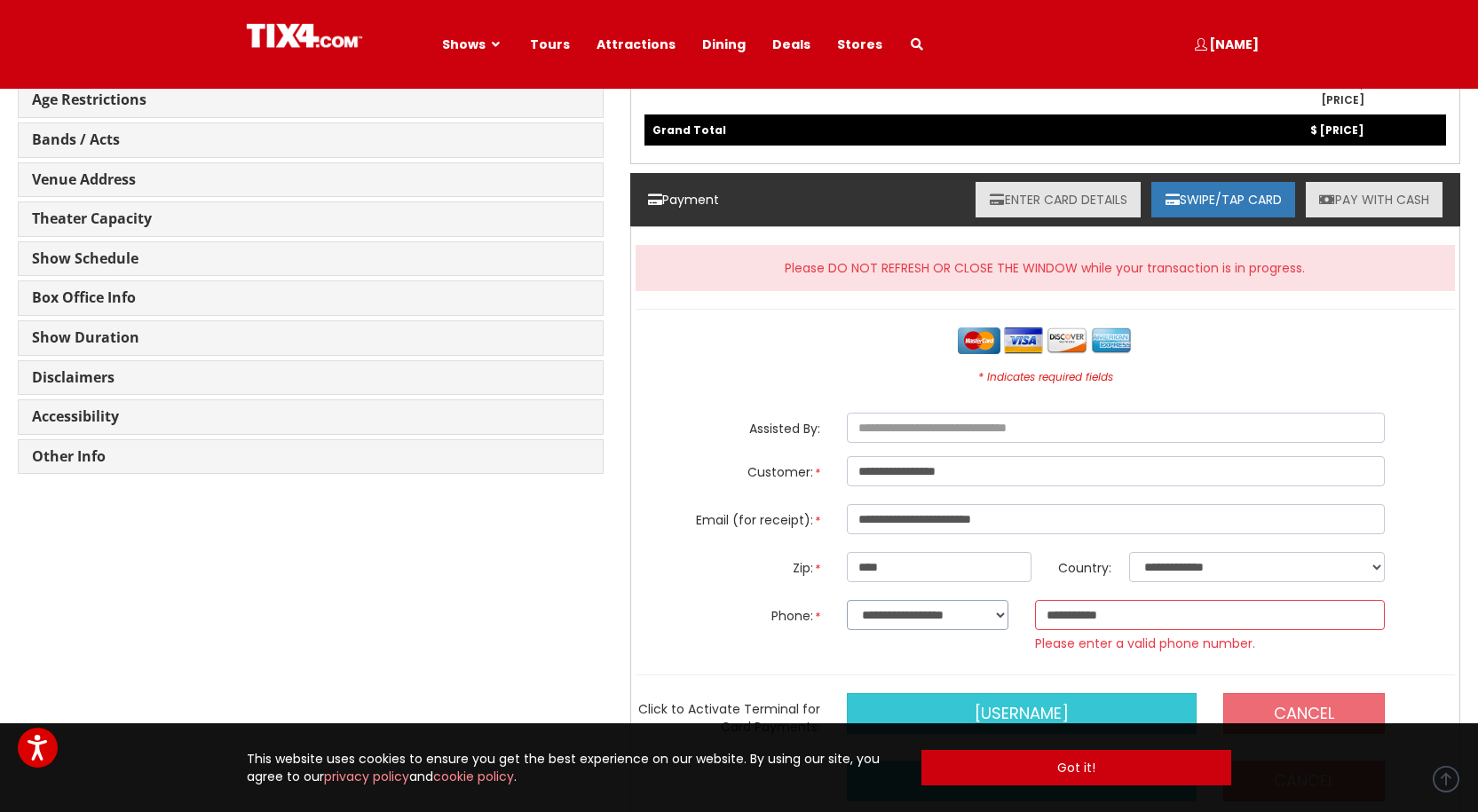 select on "***" 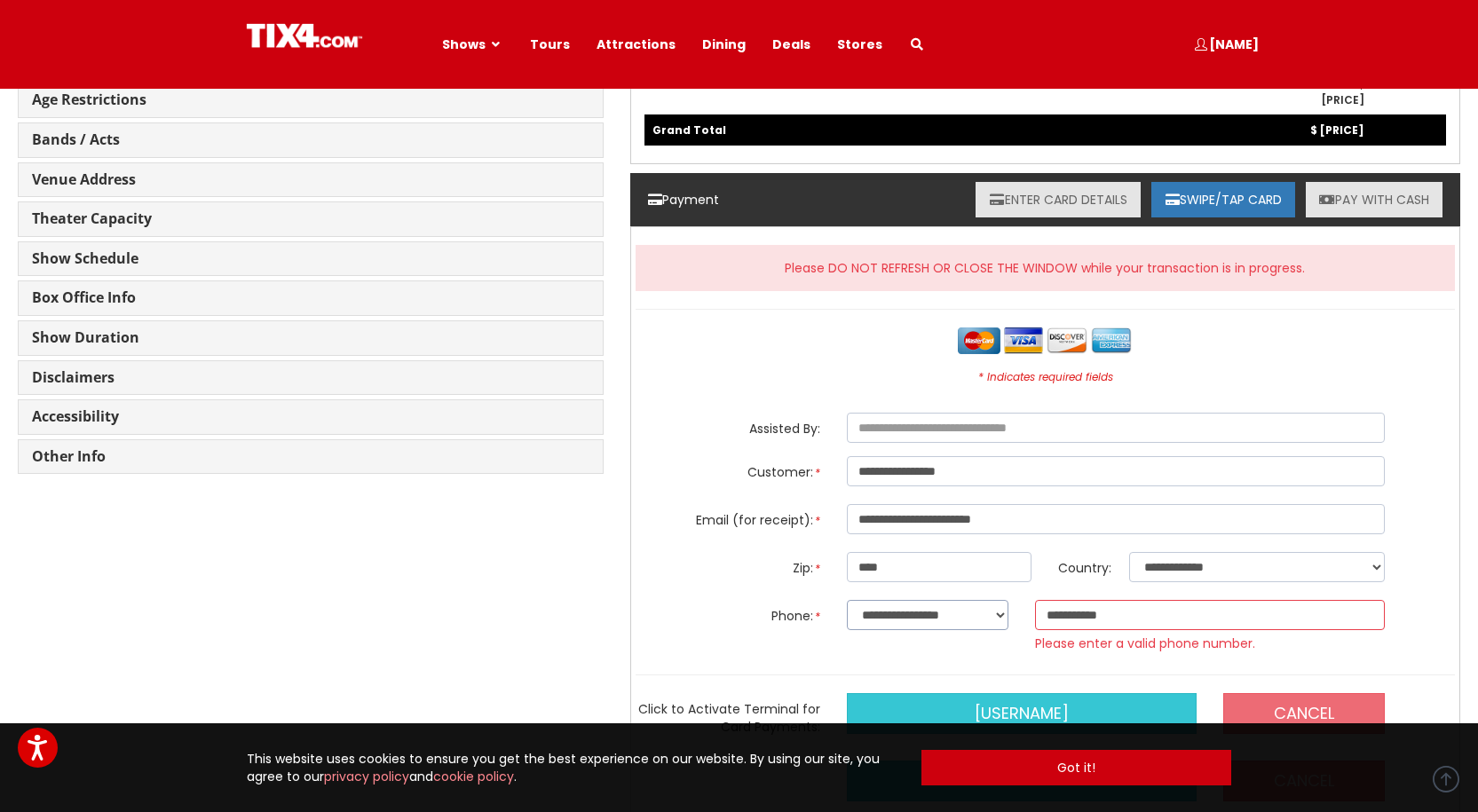 click on "**********" at bounding box center [928, 615] 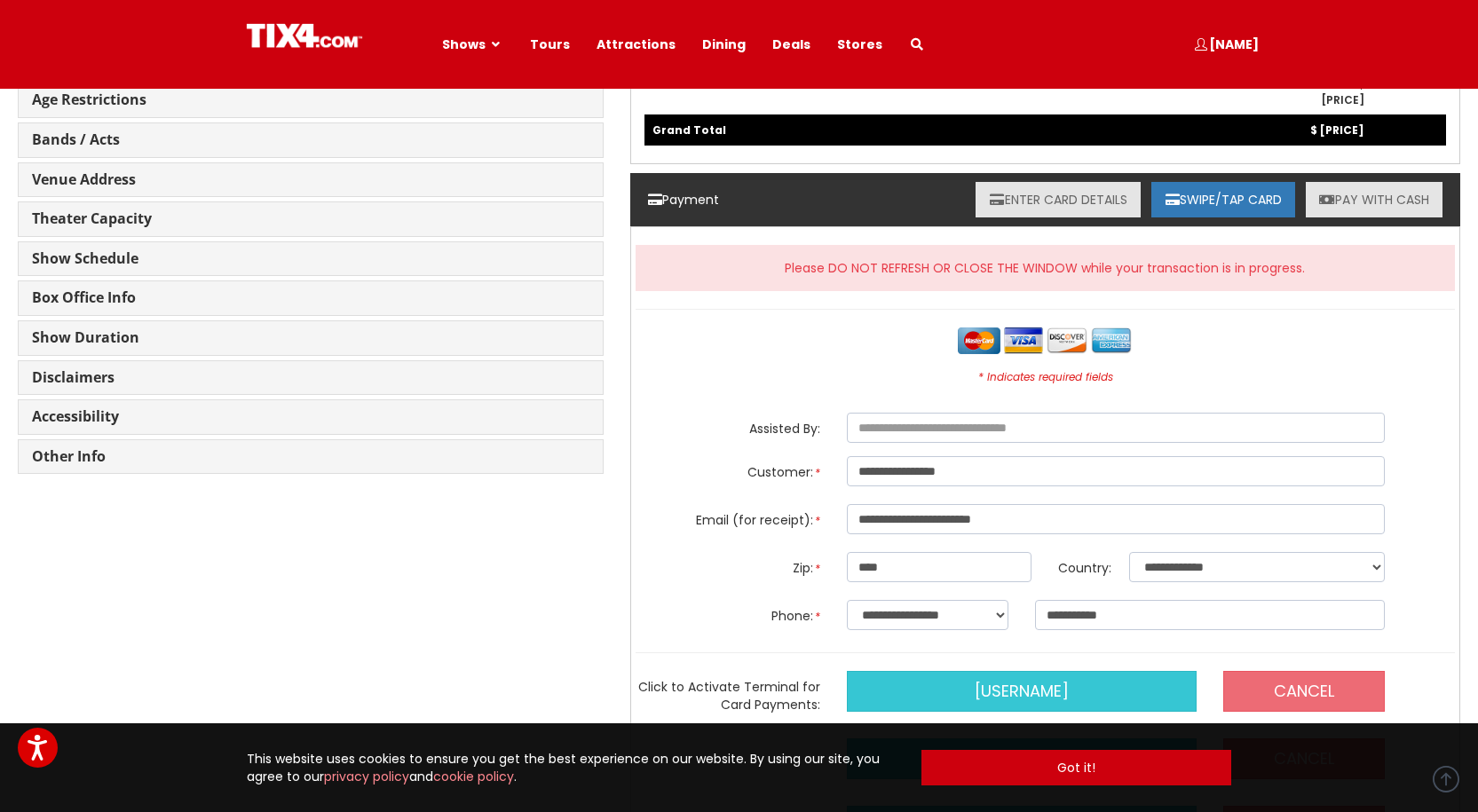 click on "**********" at bounding box center (1045, 720) 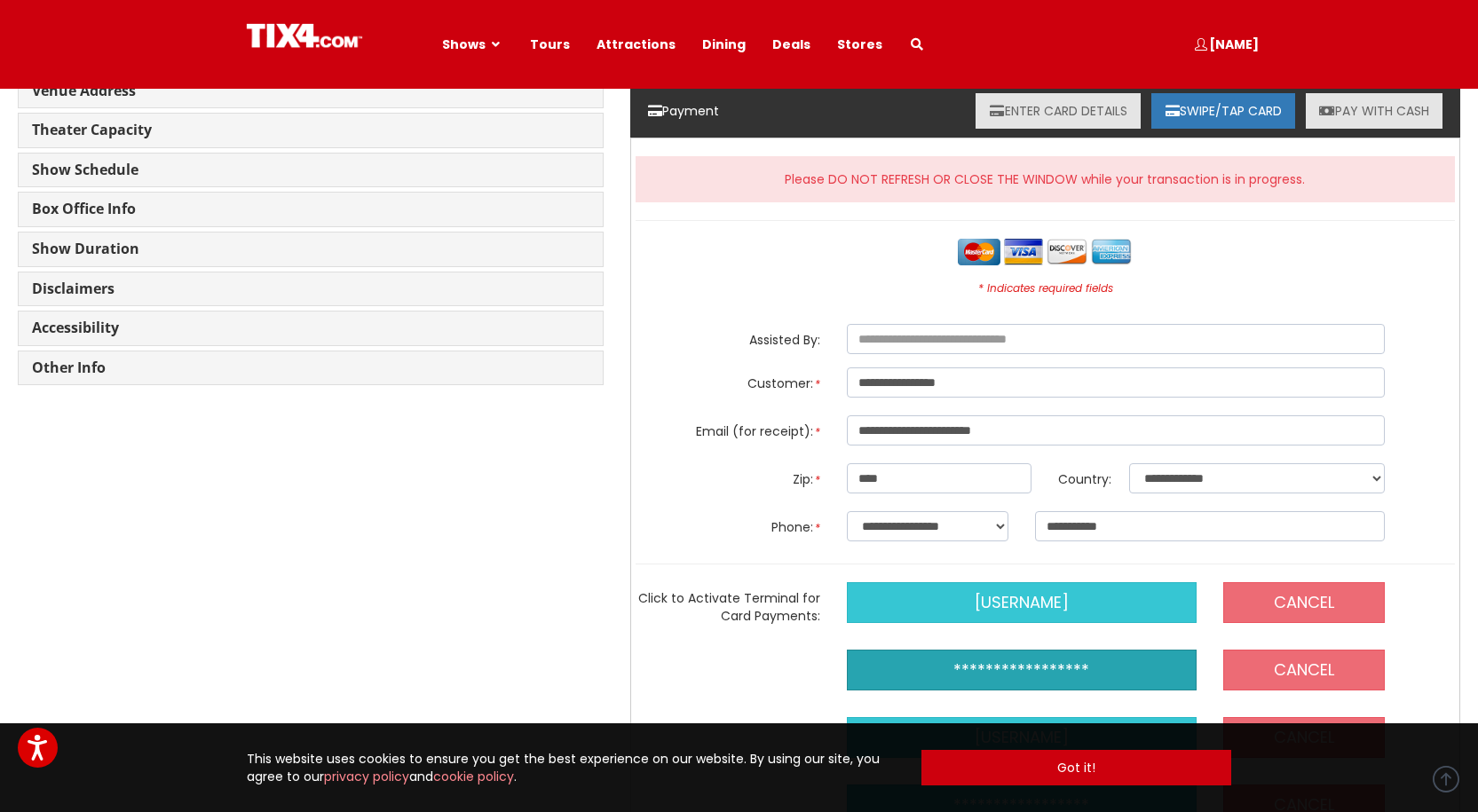 scroll, scrollTop: 1775, scrollLeft: 0, axis: vertical 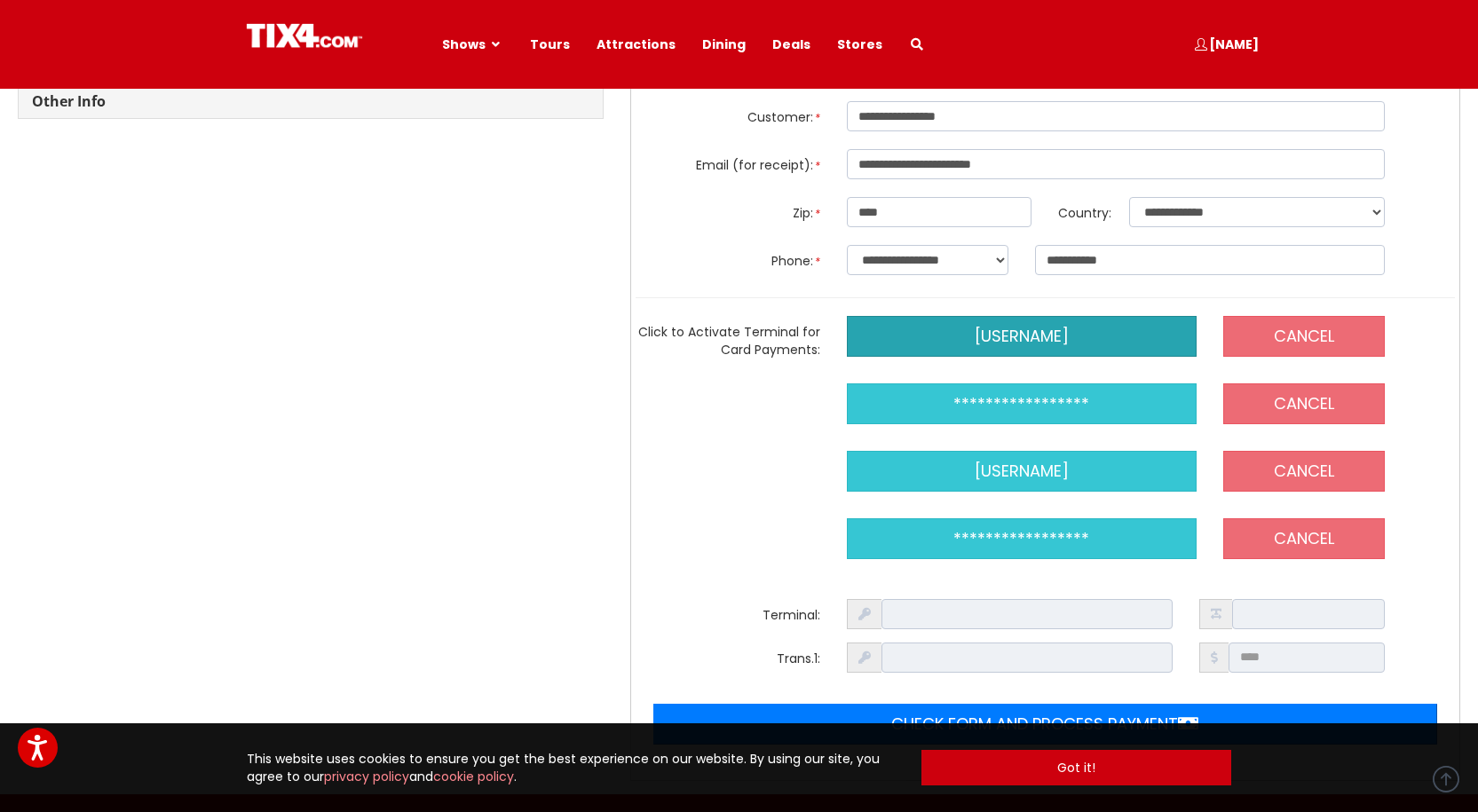 click on "[USERNAME]" at bounding box center [1022, 336] 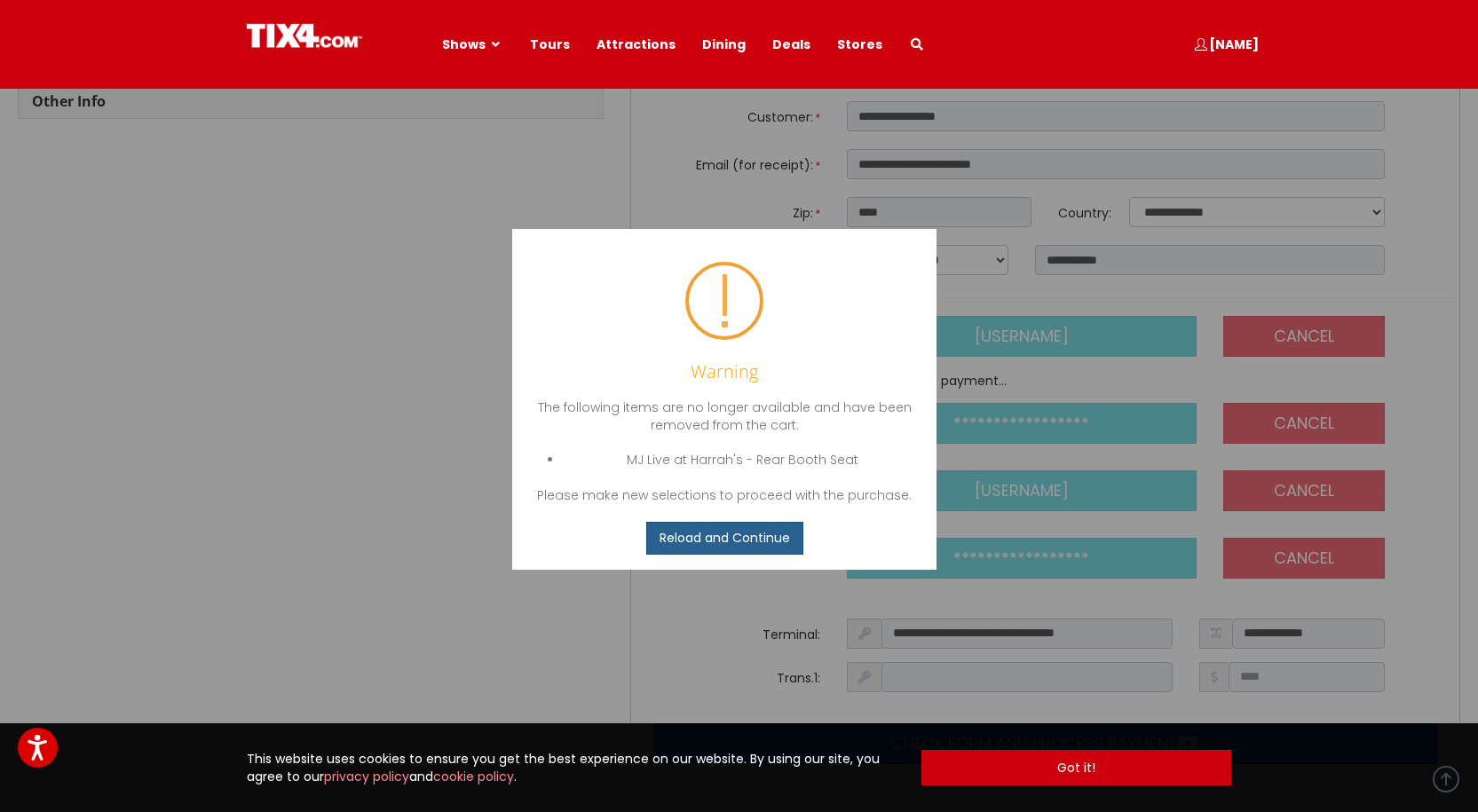 click on "Reload and Continue" at bounding box center (723, 538) 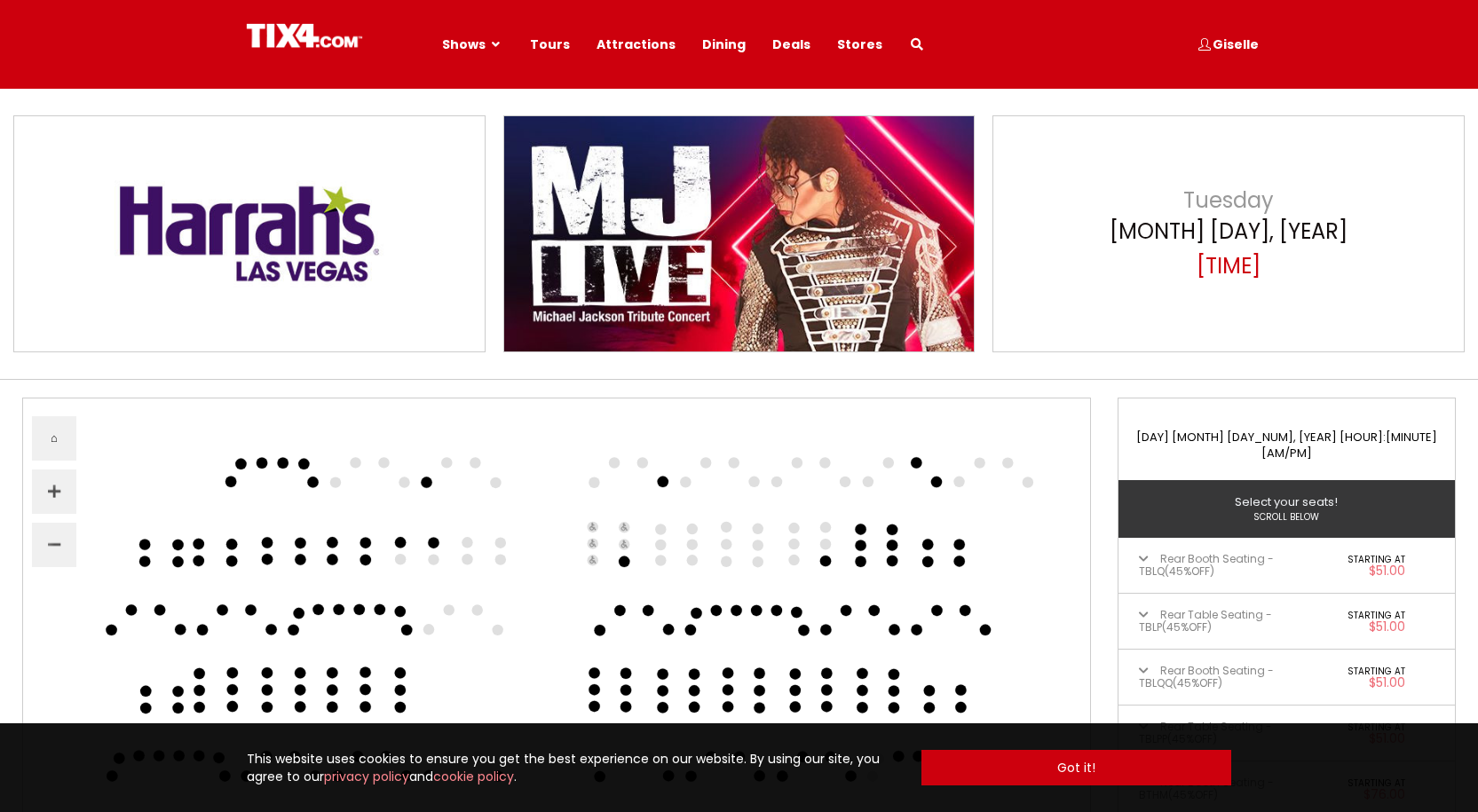 scroll, scrollTop: 0, scrollLeft: 0, axis: both 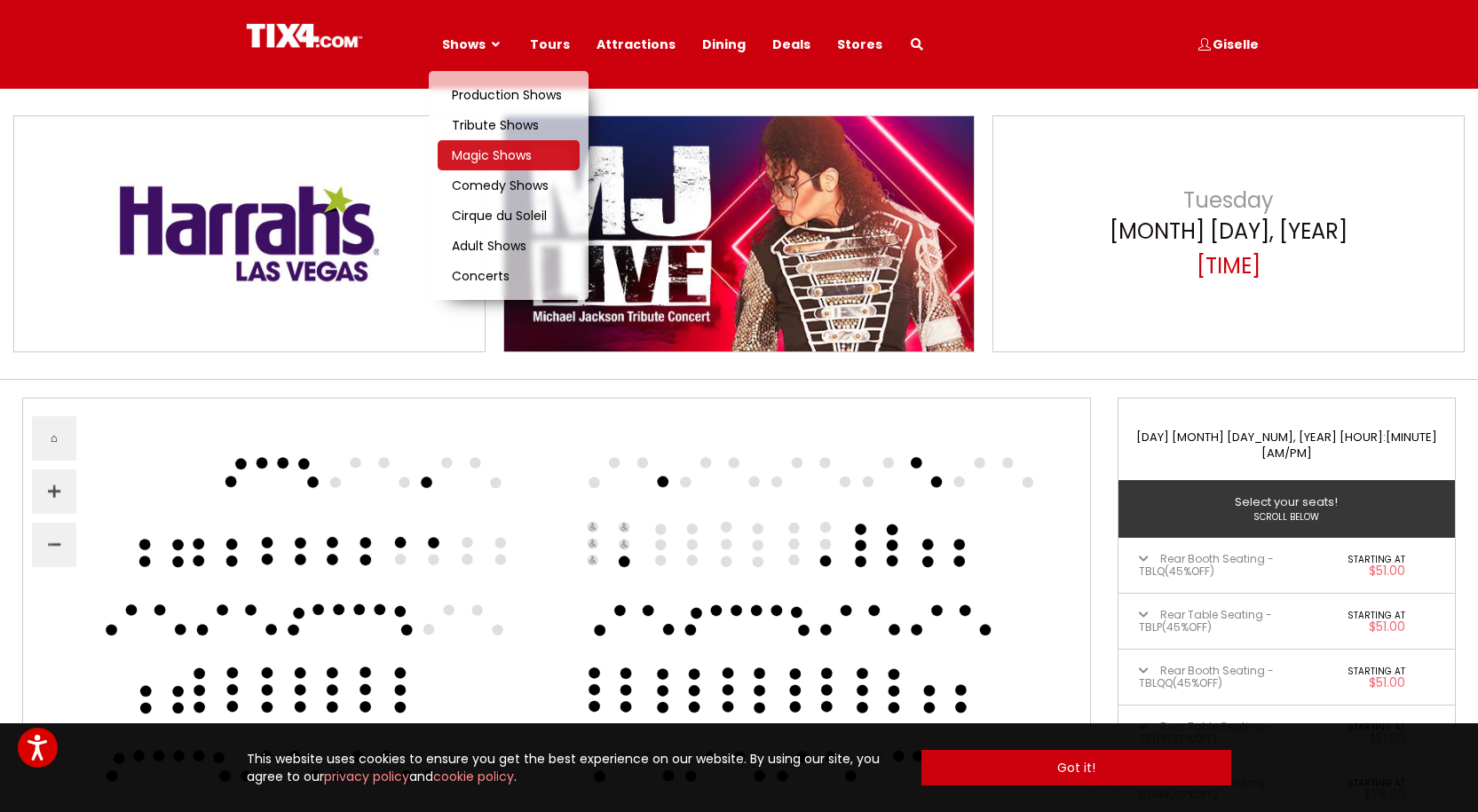 click on "Magic Shows" at bounding box center [509, 155] 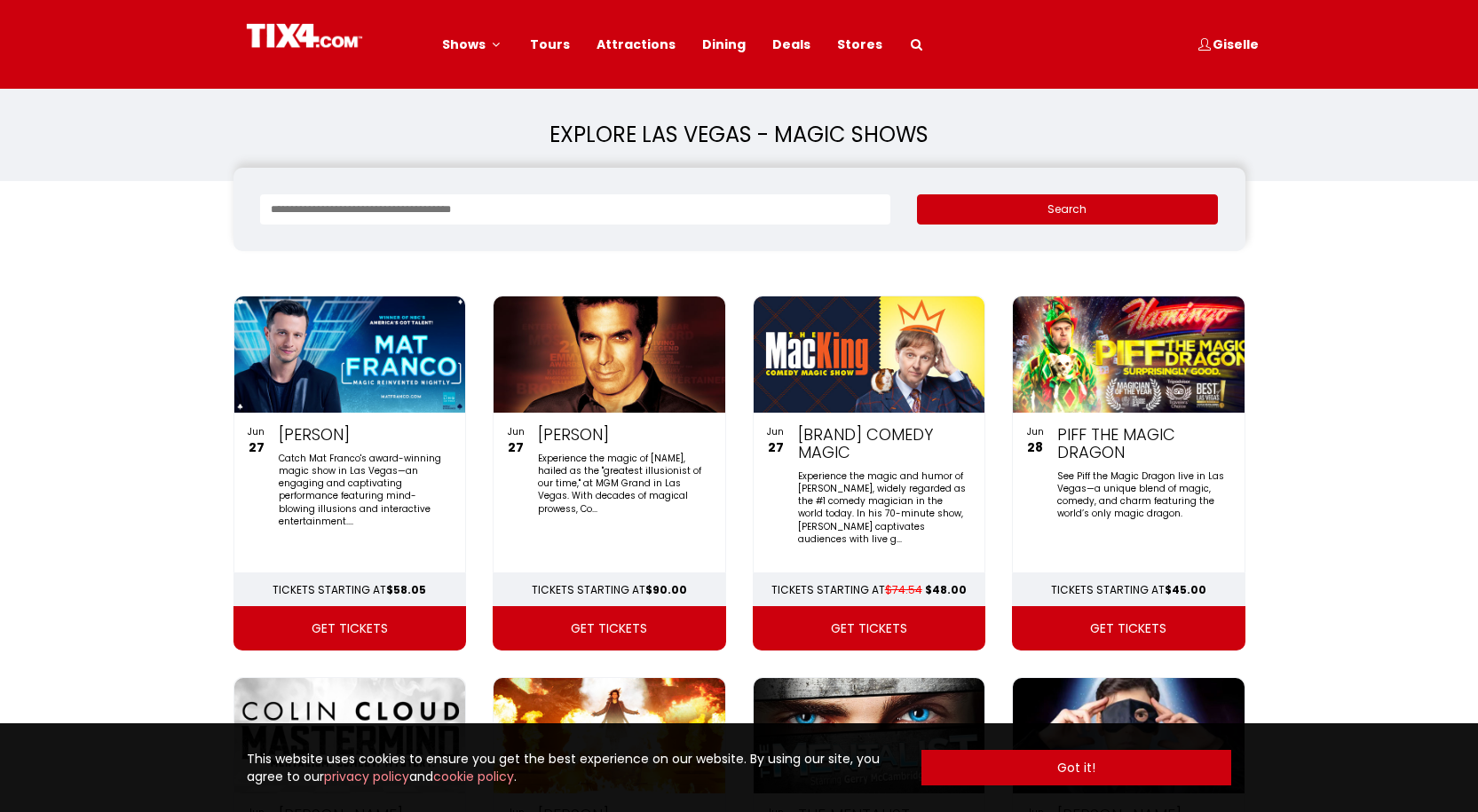 scroll, scrollTop: 0, scrollLeft: 0, axis: both 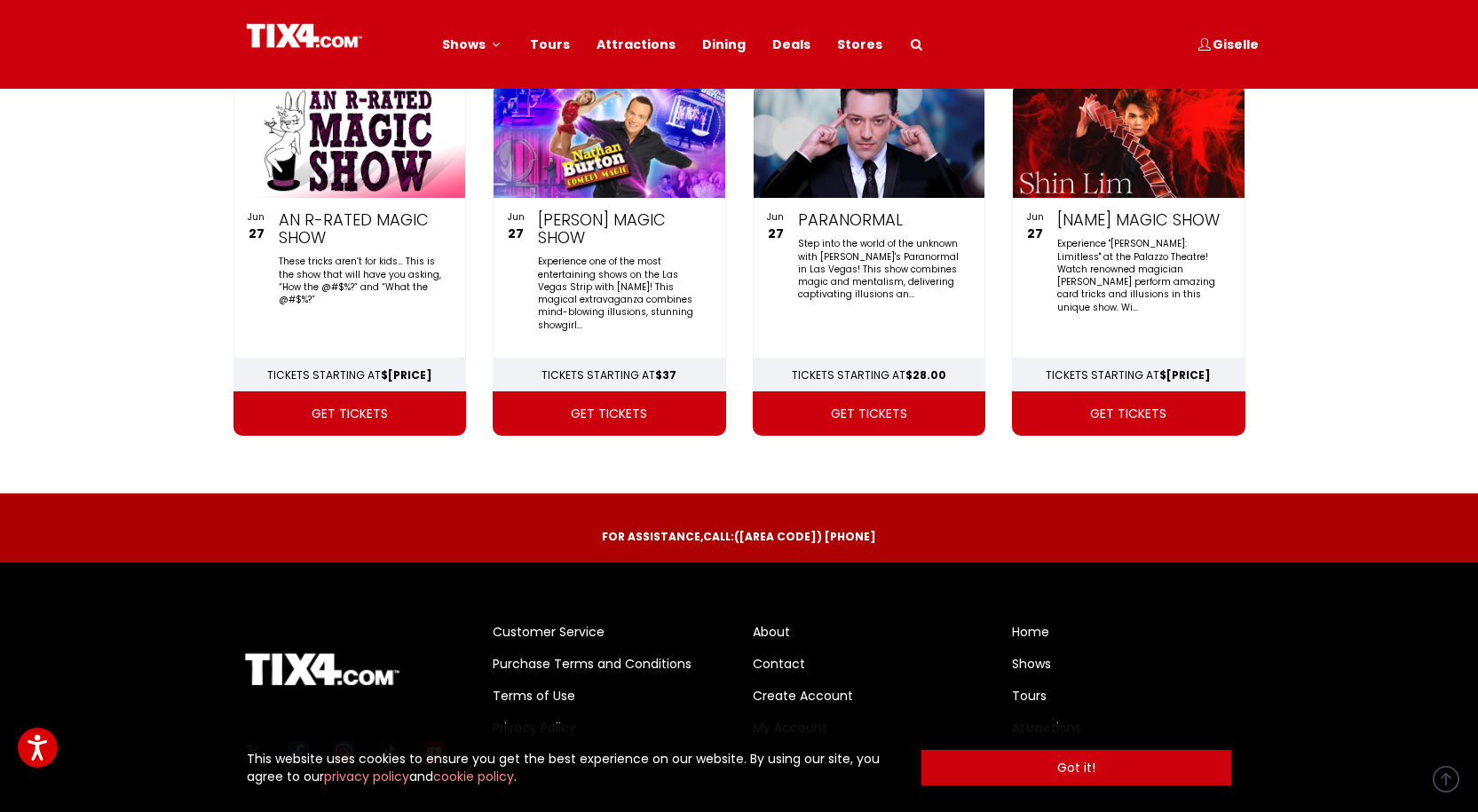 click on "get tickets" at bounding box center (609, 414) 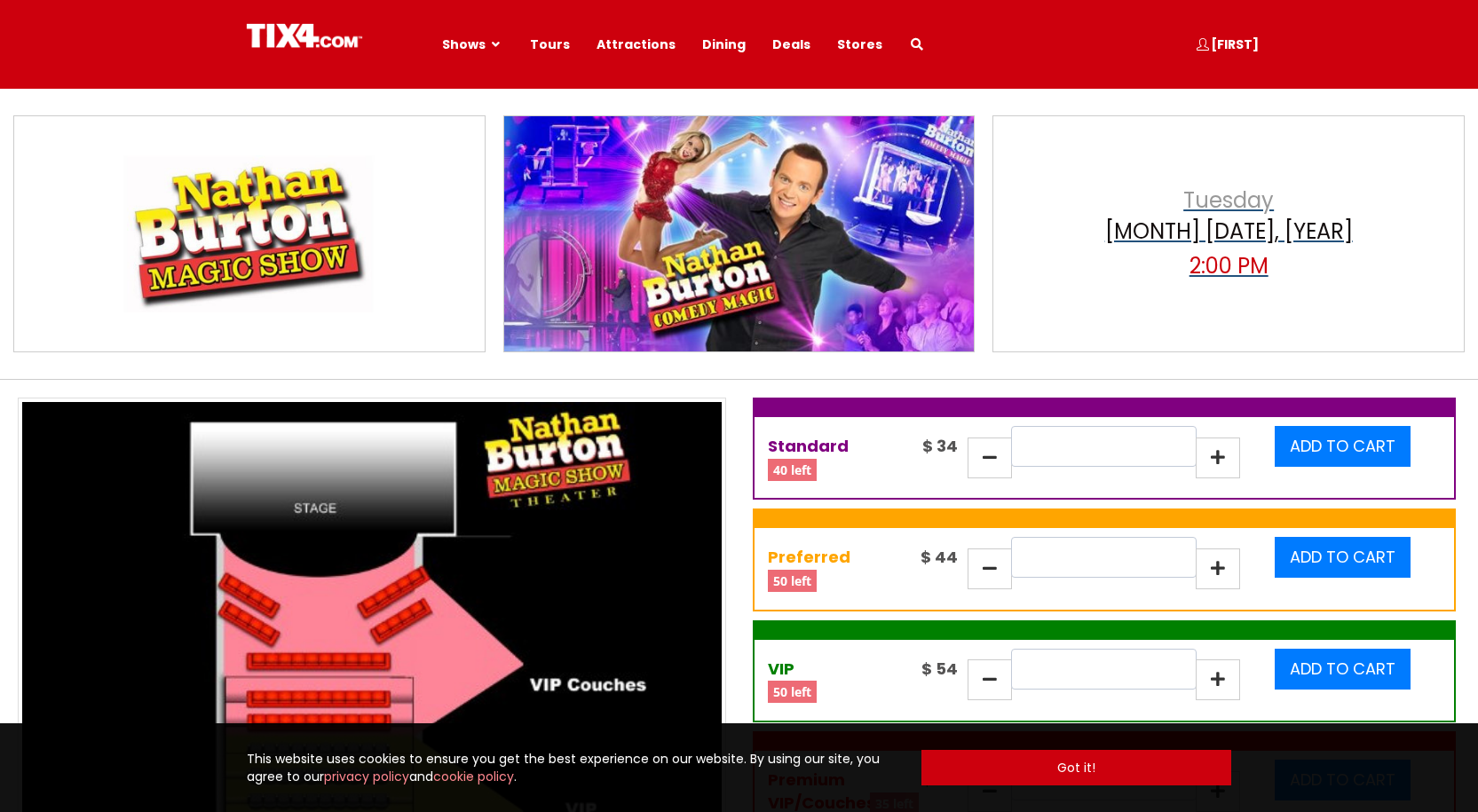 scroll, scrollTop: 0, scrollLeft: 0, axis: both 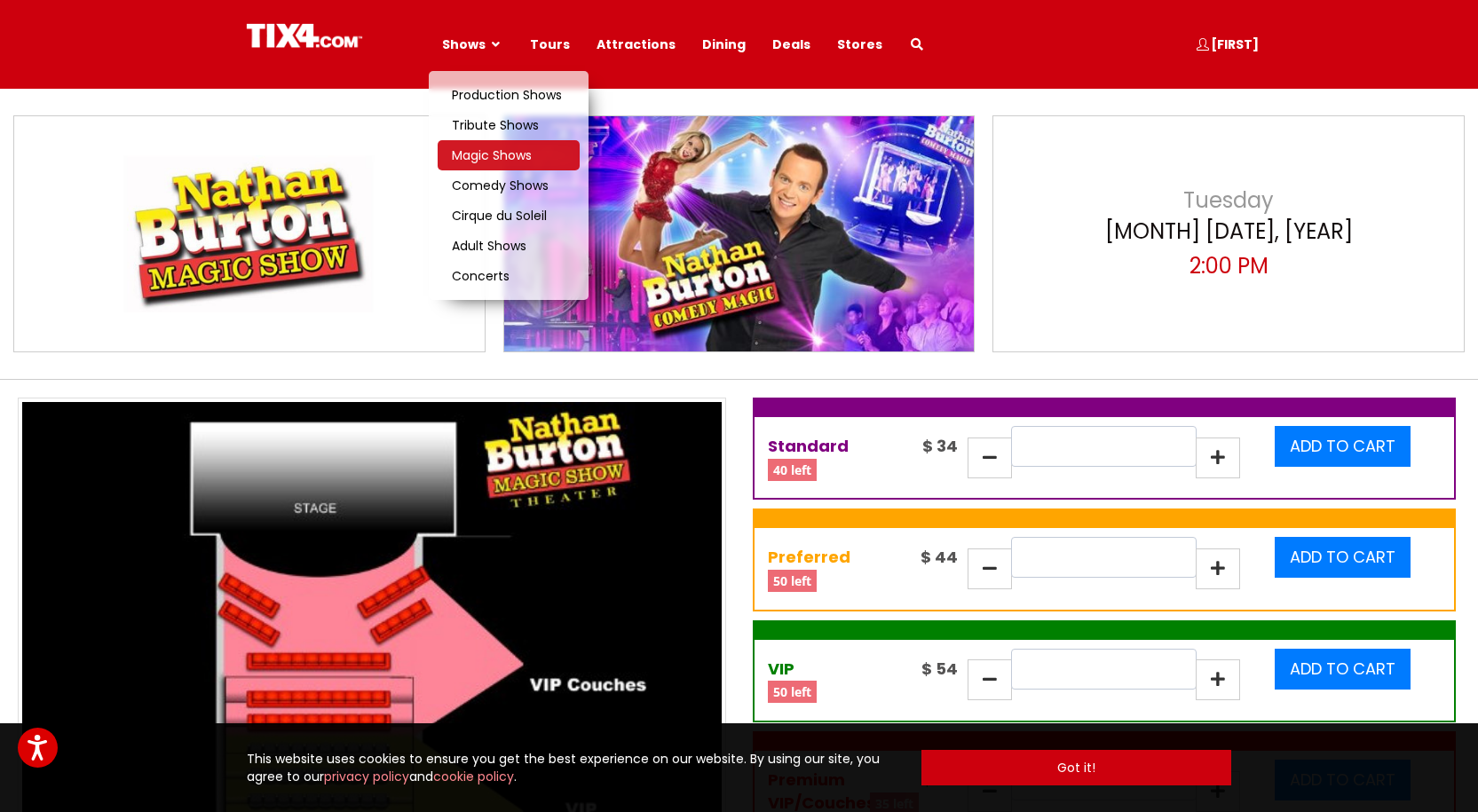 click on "Magic Shows" at bounding box center [492, 155] 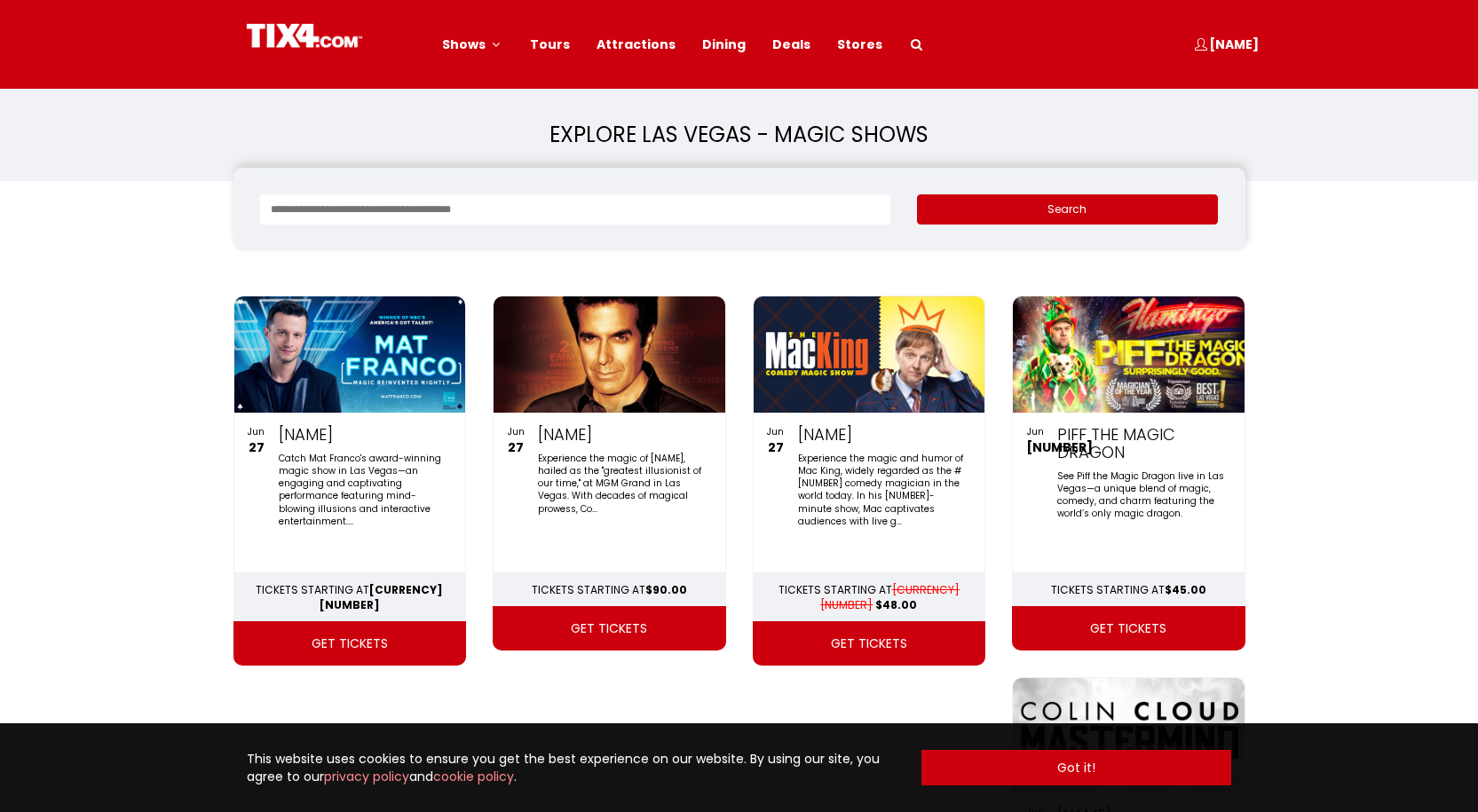 scroll, scrollTop: 0, scrollLeft: 0, axis: both 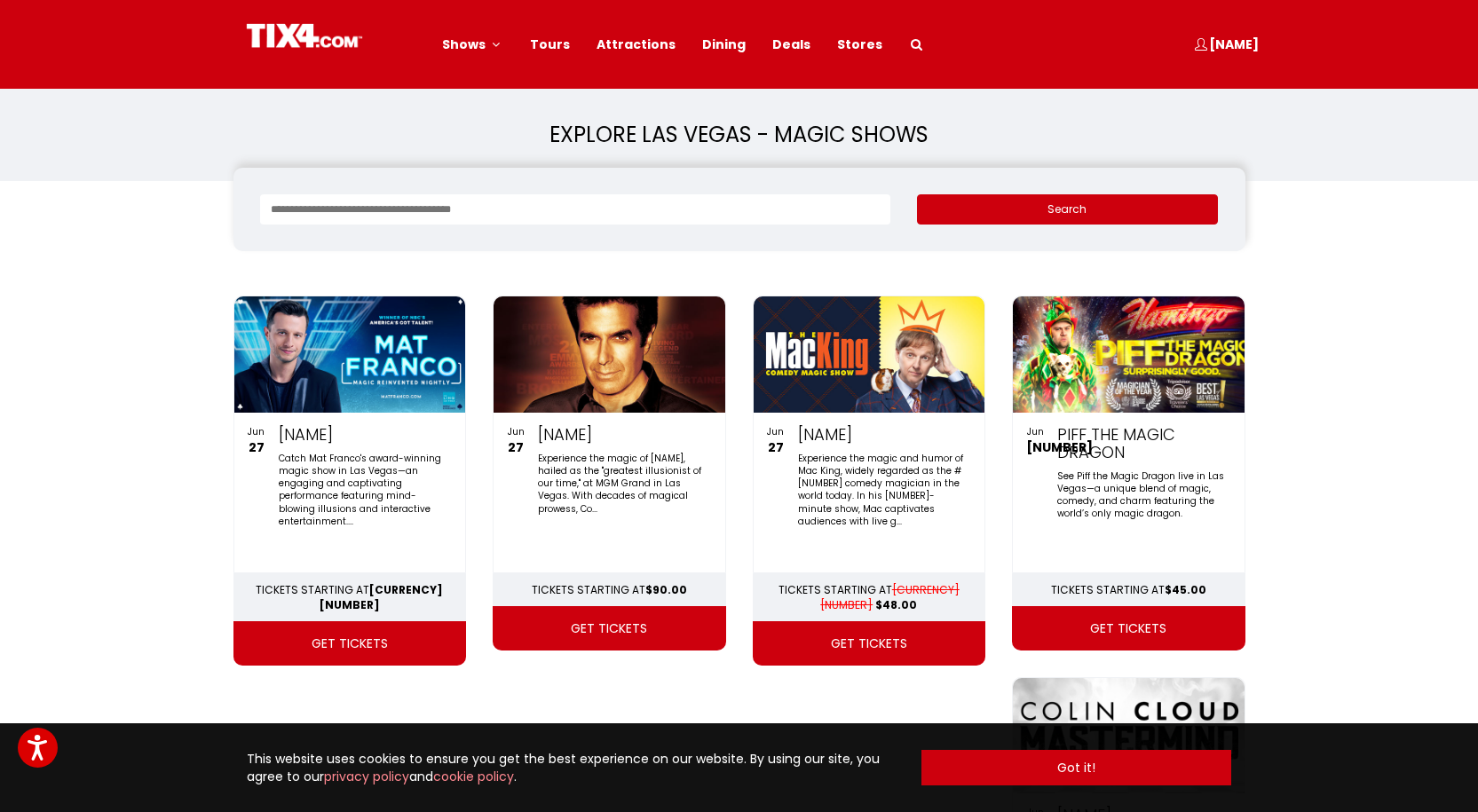 click at bounding box center (575, 209) 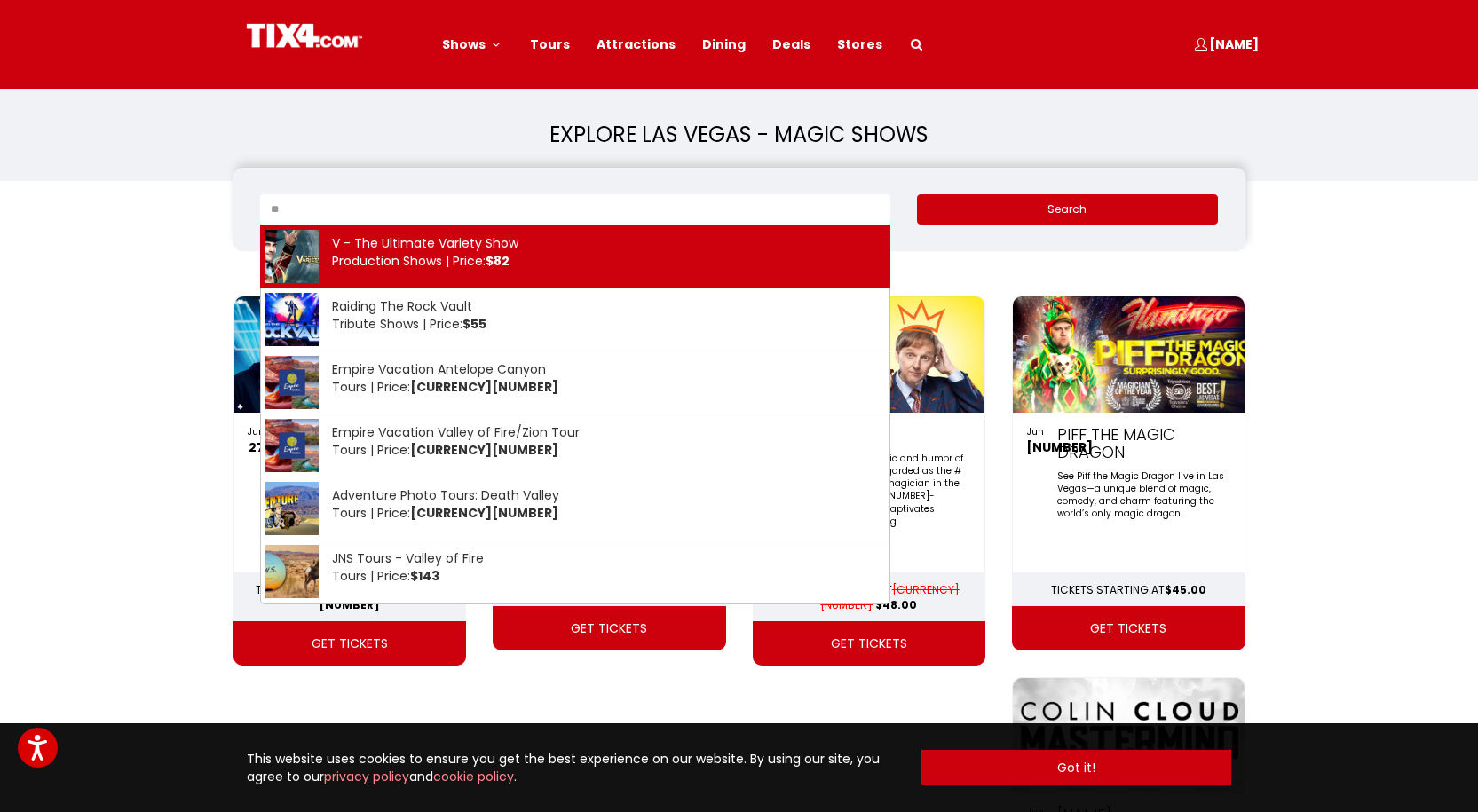 click on "V - The Ultimate Variety Show
Production Shows | Price:  $82" at bounding box center [575, 256] 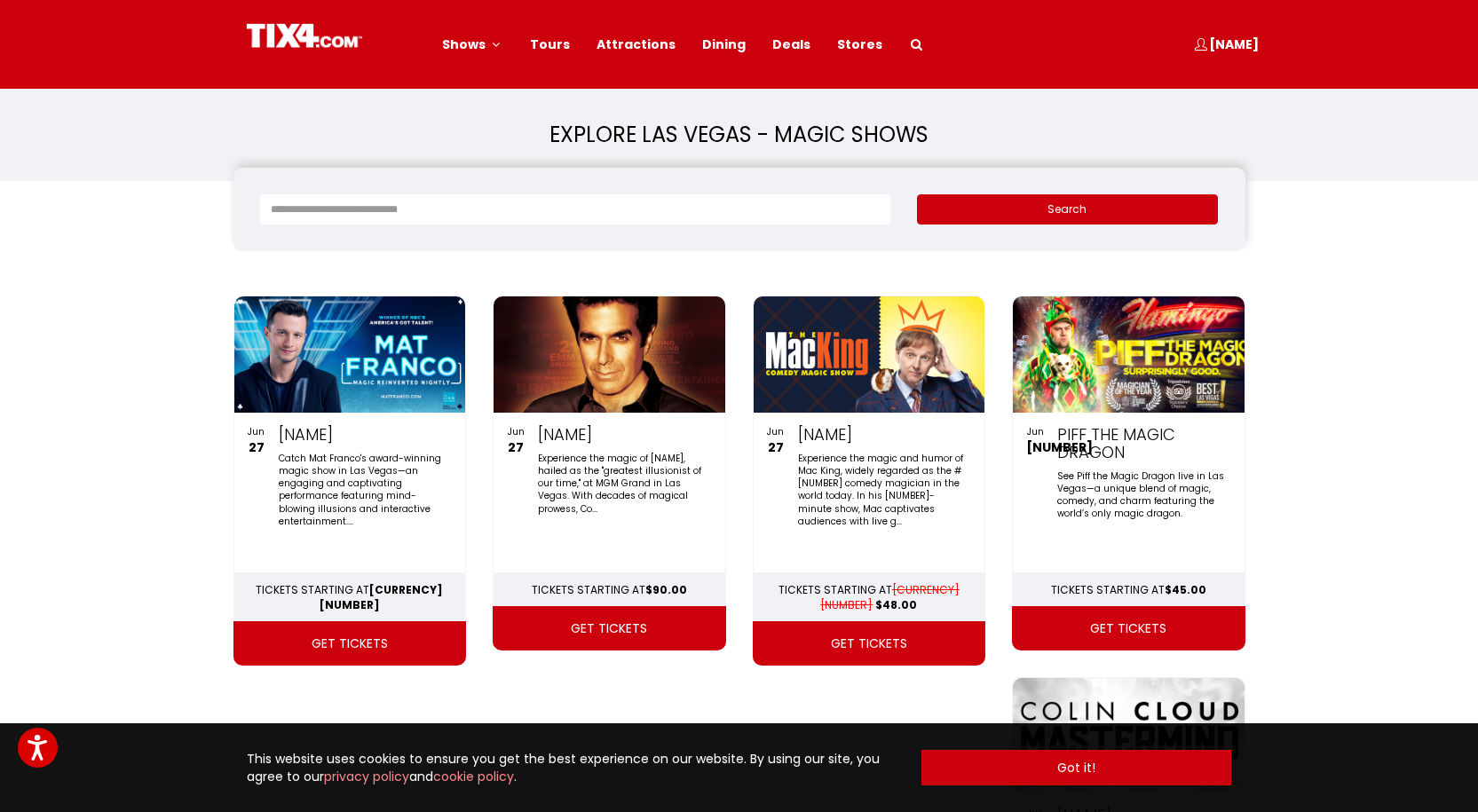 type on "**********" 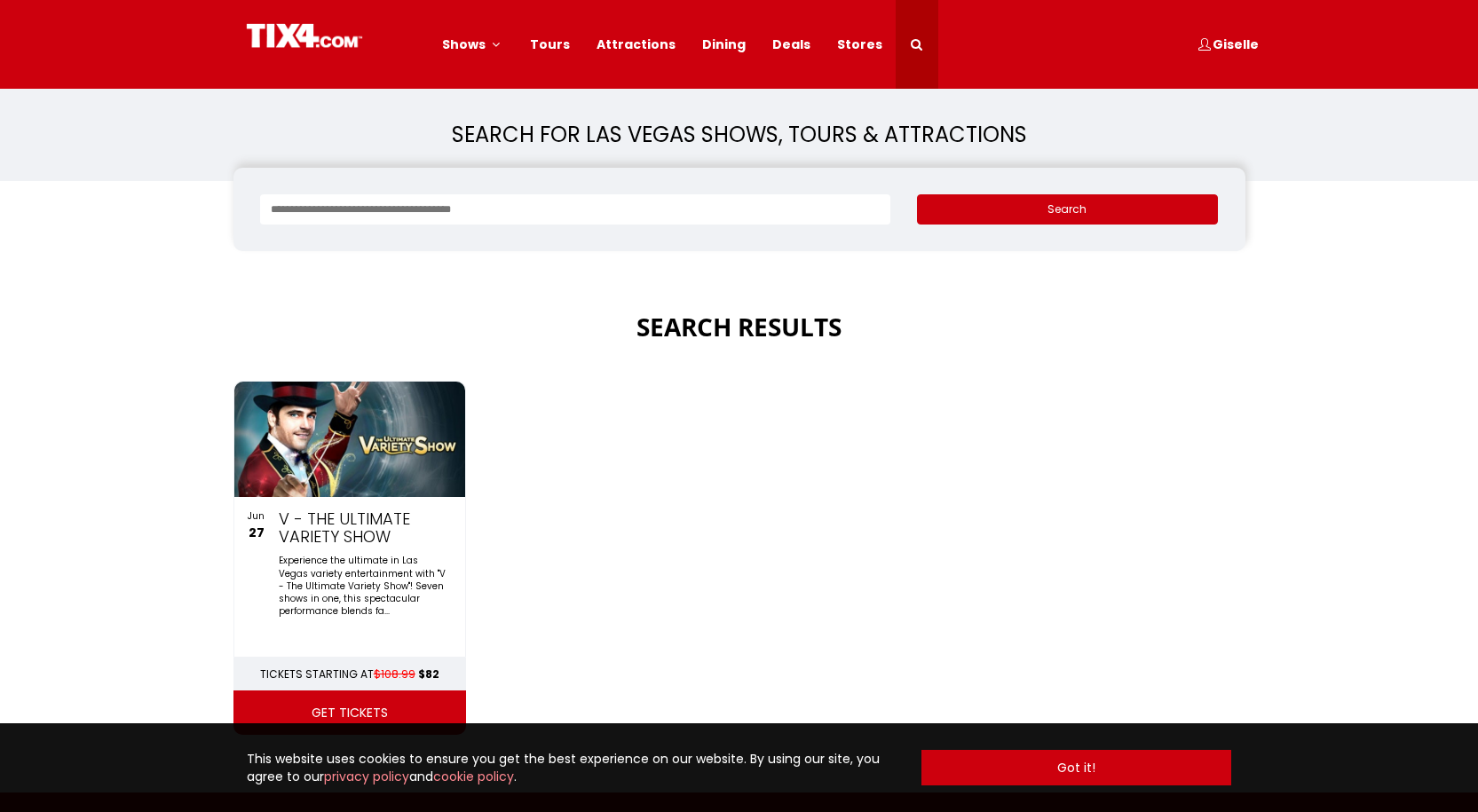scroll, scrollTop: 0, scrollLeft: 0, axis: both 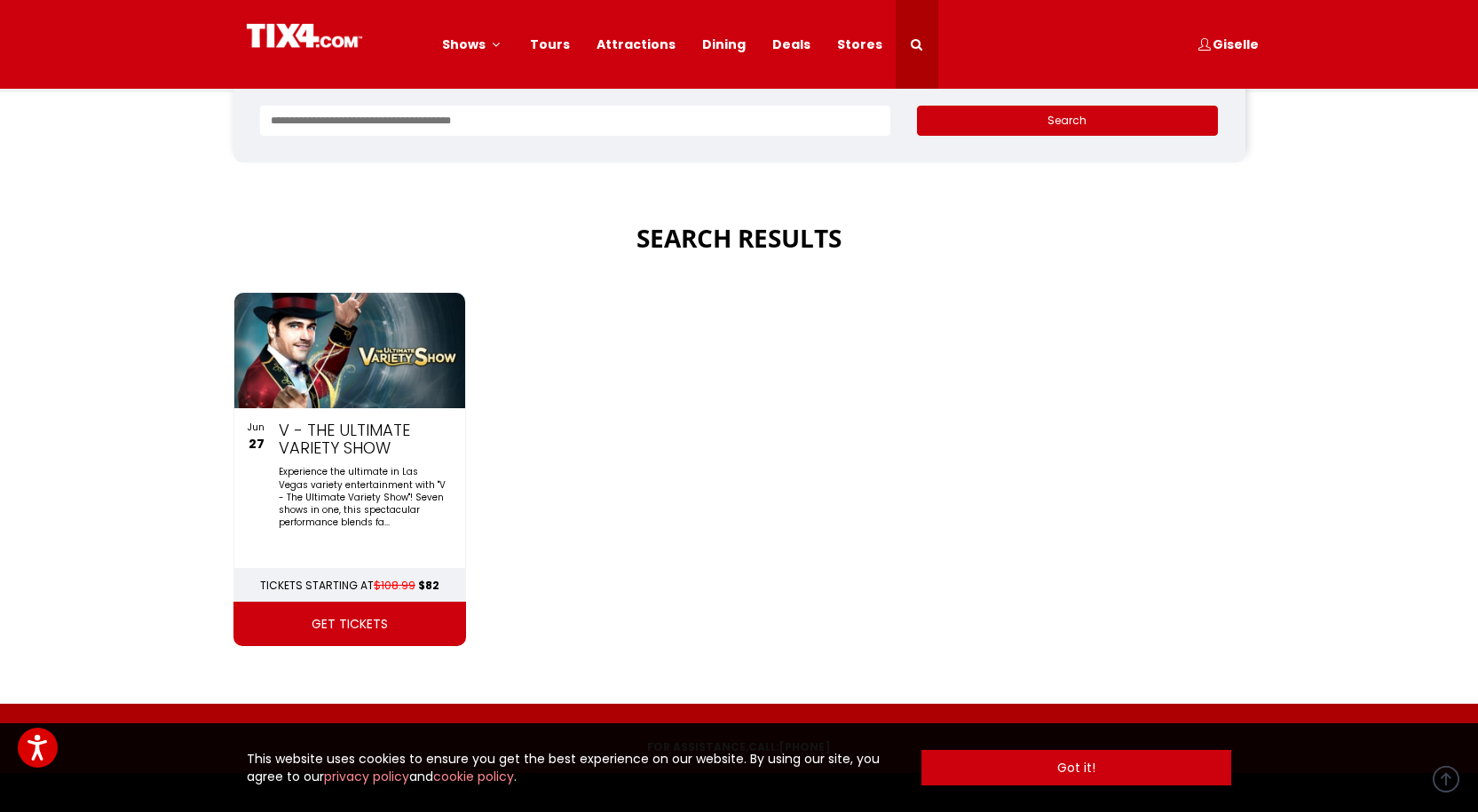click on "get tickets" at bounding box center (350, 624) 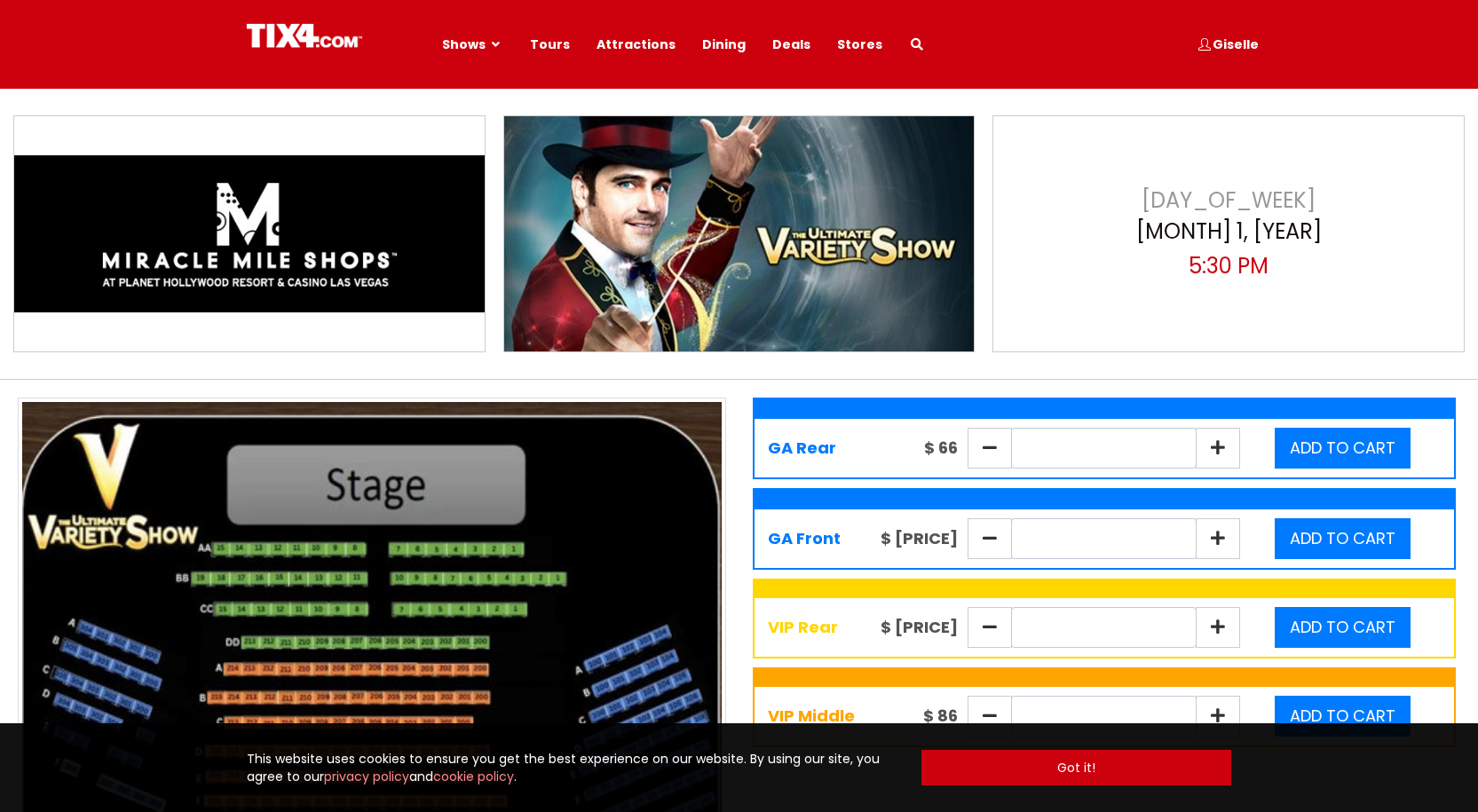 scroll, scrollTop: 0, scrollLeft: 0, axis: both 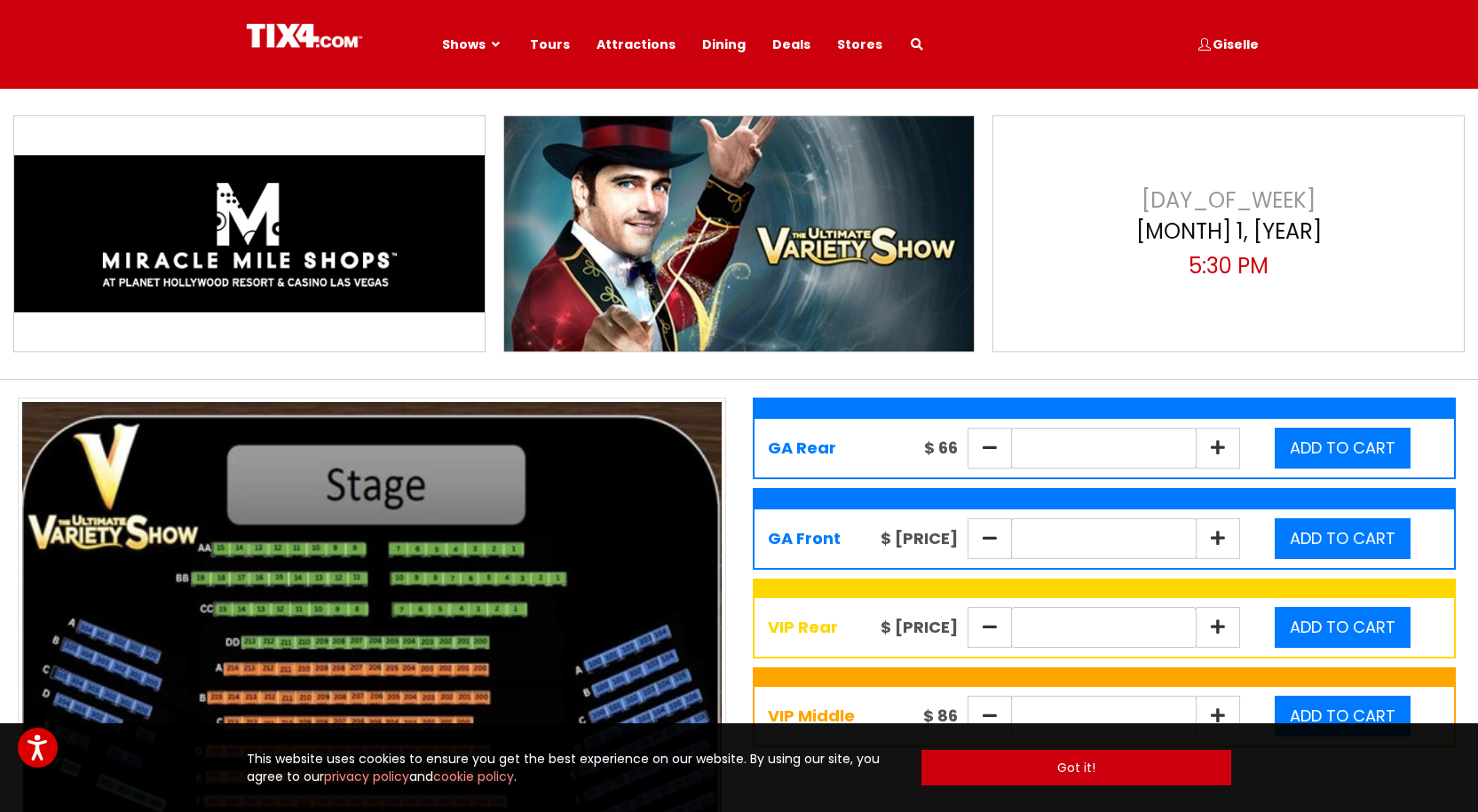 click on "Shows
Production Shows
Tribute Shows
Magic Shows
Comedy Shows
Cirque du Soleil
Blog" at bounding box center [739, 44] 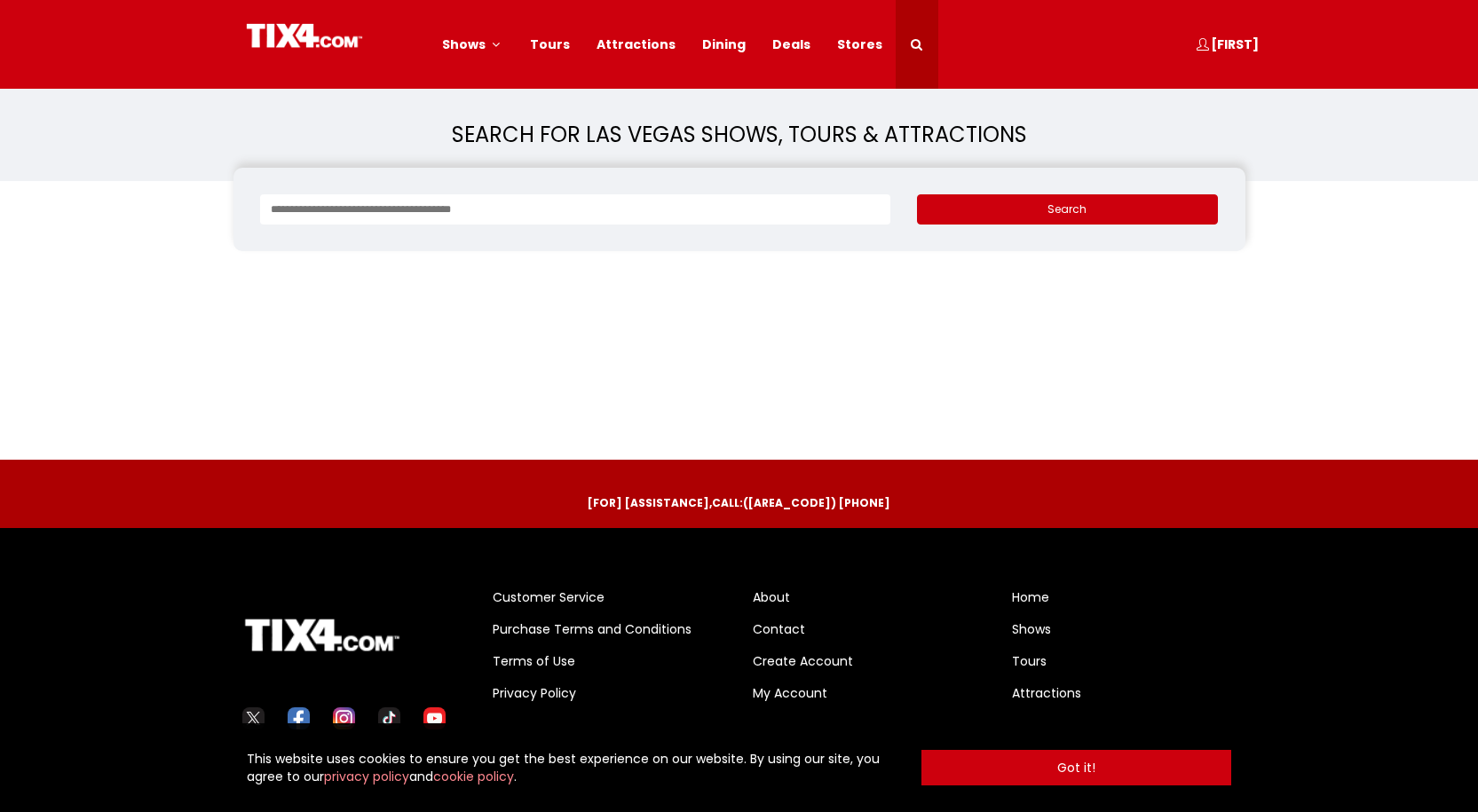 scroll, scrollTop: 0, scrollLeft: 0, axis: both 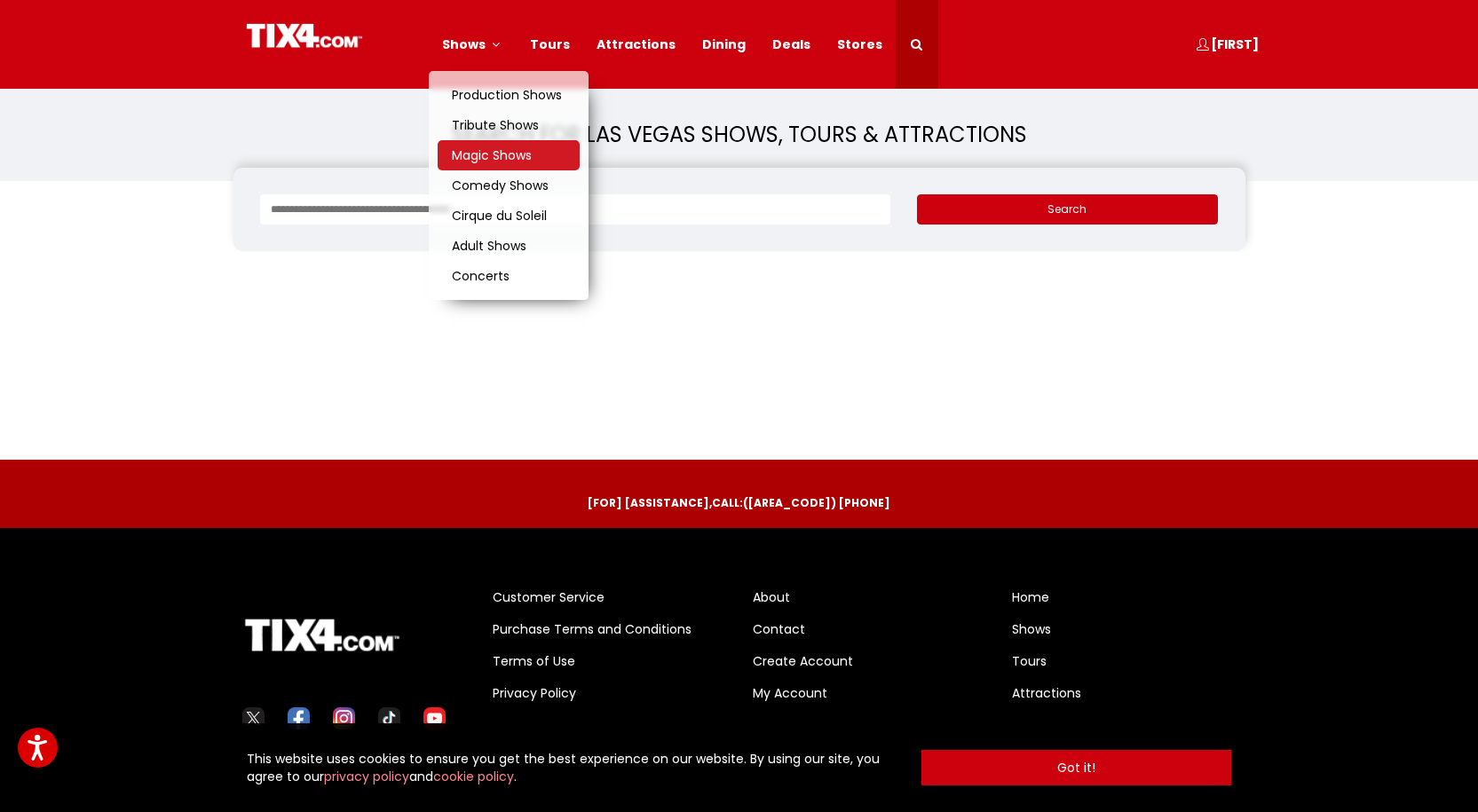 click on "Magic Shows" at bounding box center (492, 155) 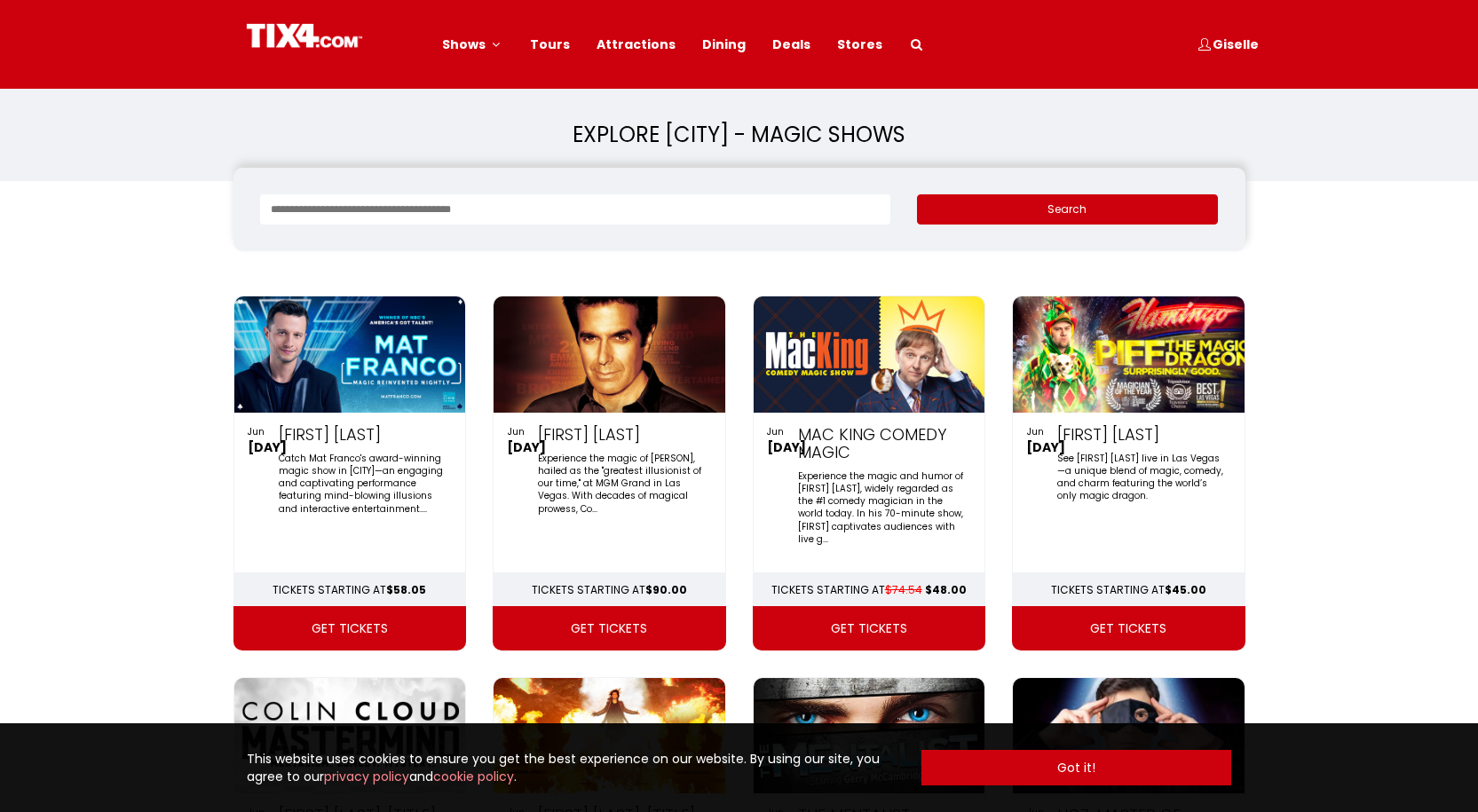 scroll, scrollTop: 0, scrollLeft: 0, axis: both 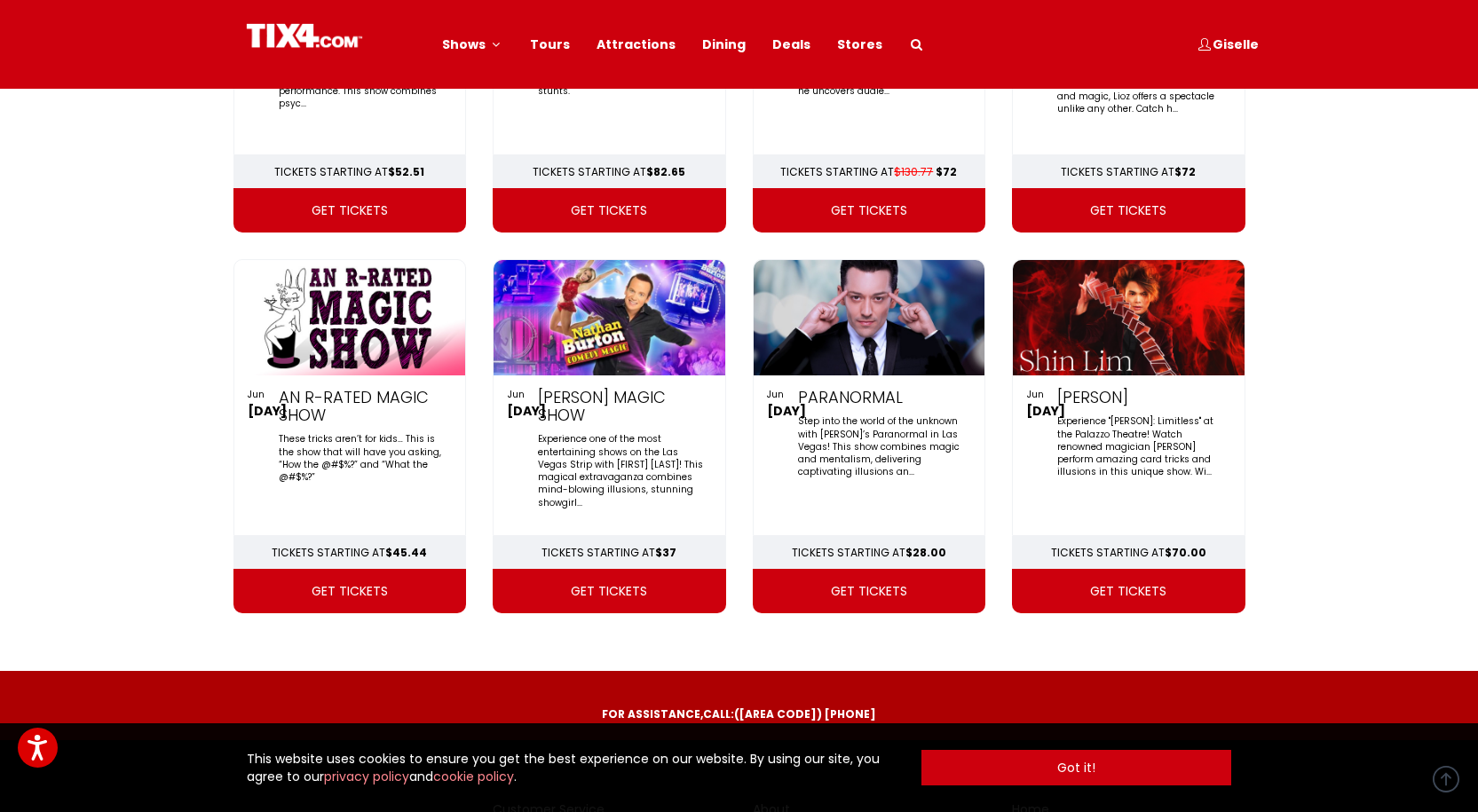 click on "get tickets" at bounding box center (609, 591) 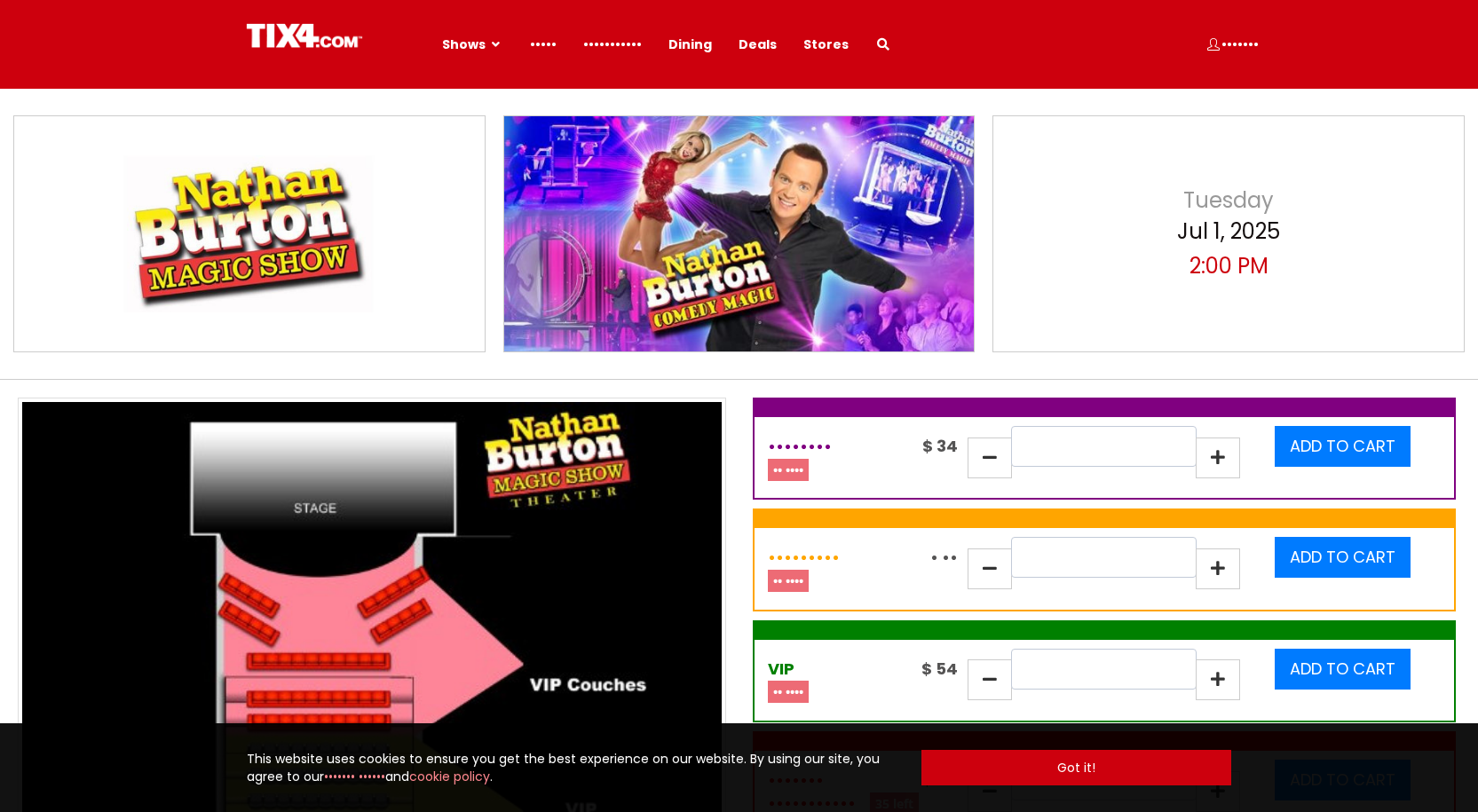 scroll, scrollTop: 0, scrollLeft: 0, axis: both 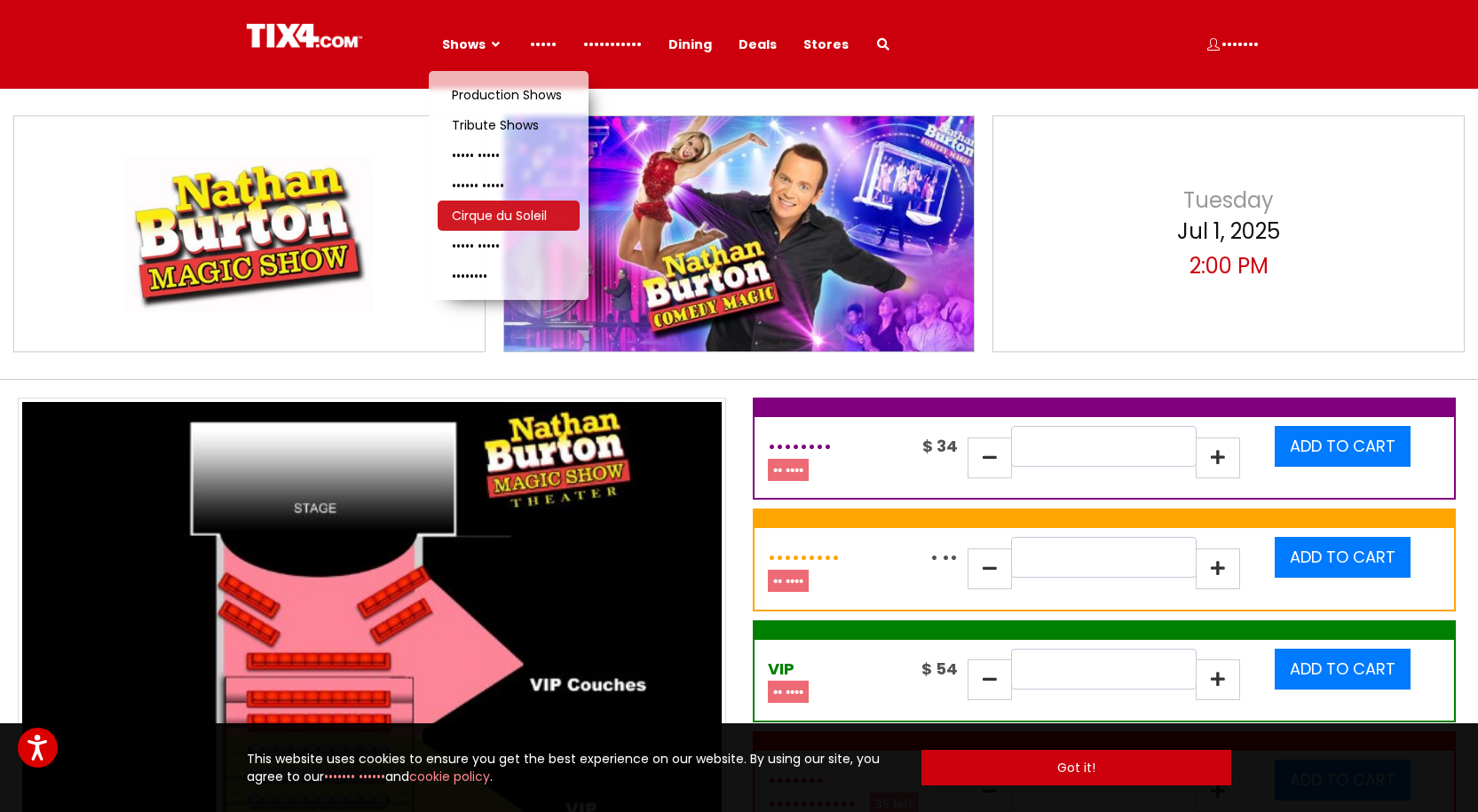 click on "Cirque du Soleil" at bounding box center [509, 216] 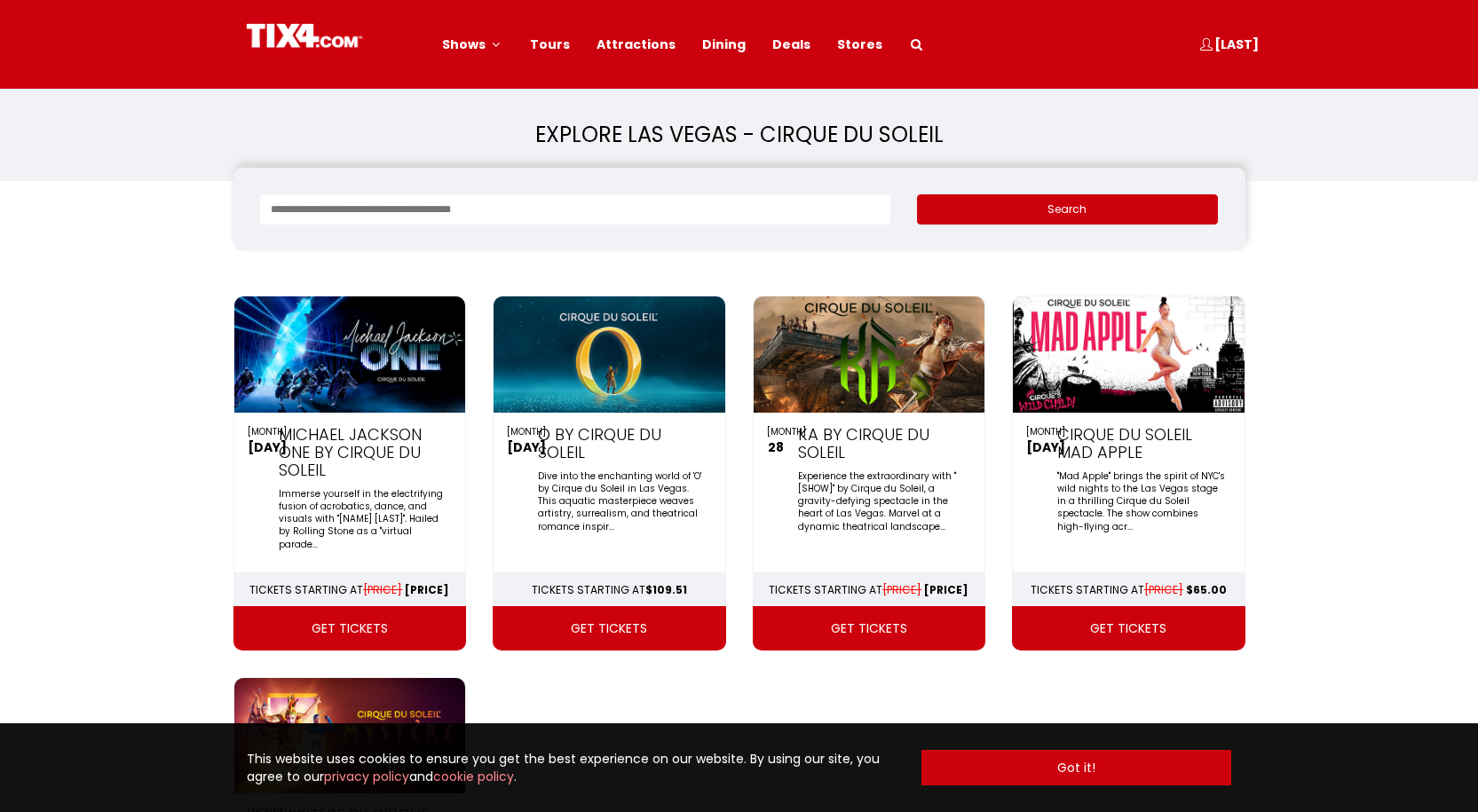 scroll, scrollTop: 0, scrollLeft: 0, axis: both 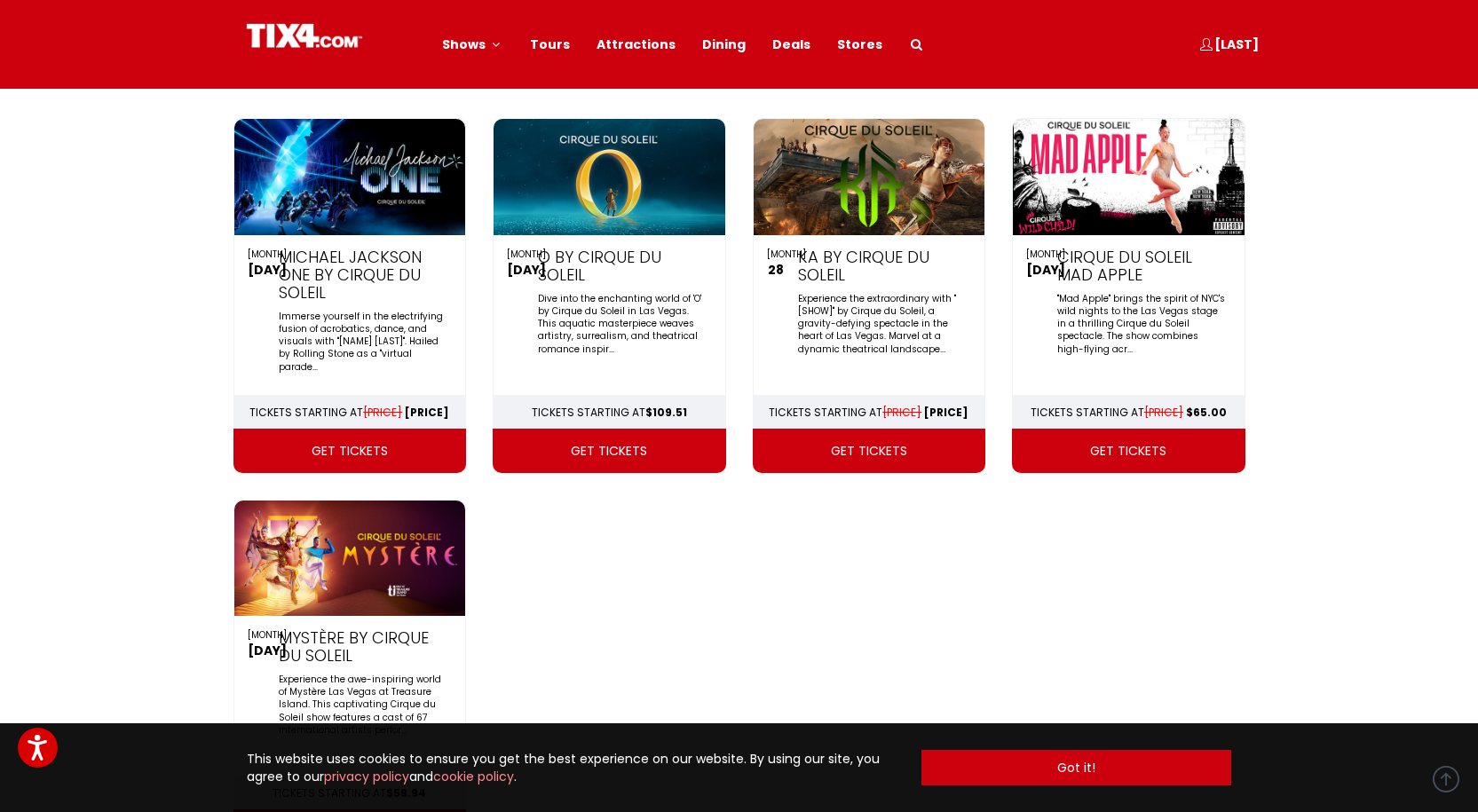 click on "get tickets" at bounding box center [869, 451] 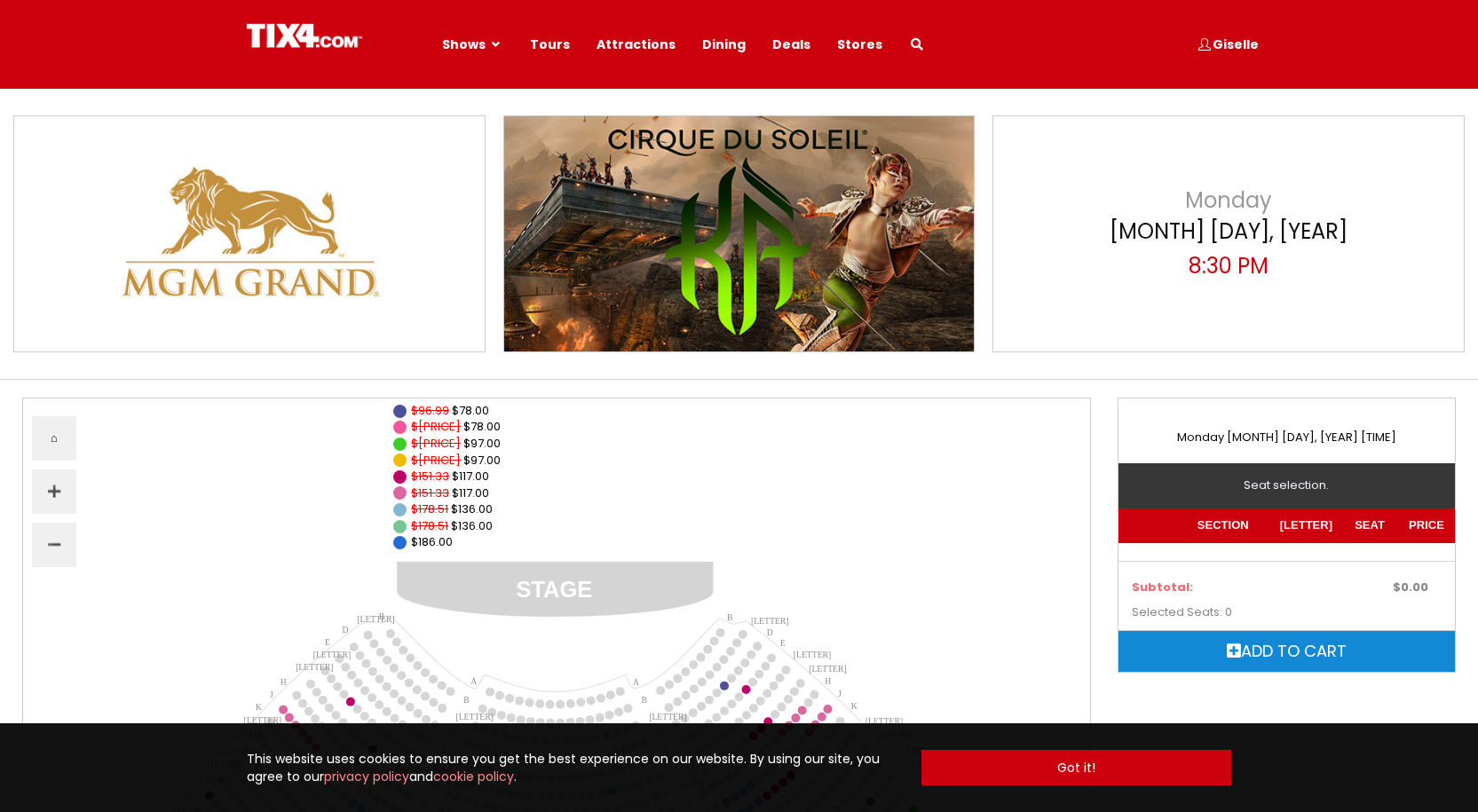 scroll, scrollTop: 0, scrollLeft: 0, axis: both 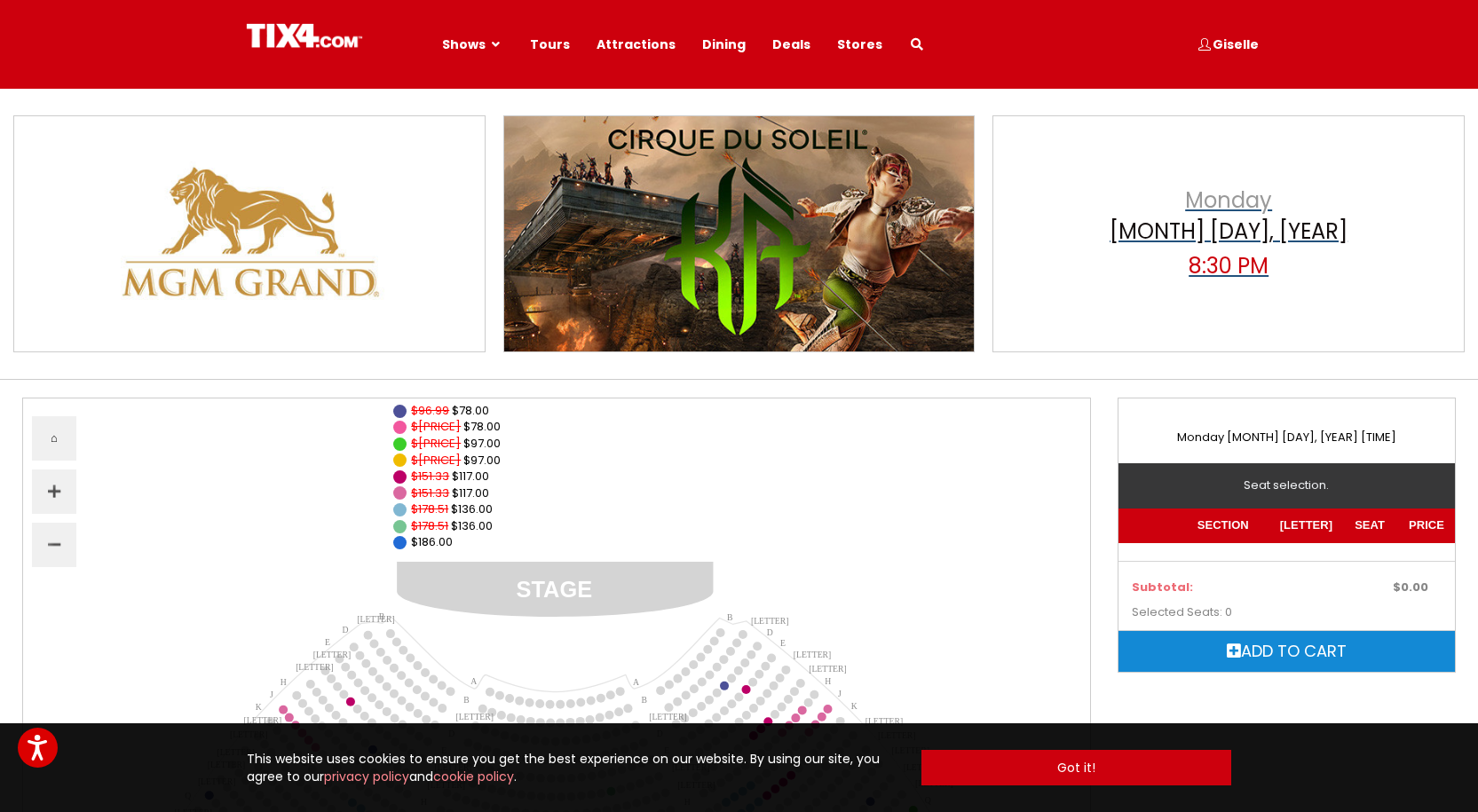 click on "Jun 30, 2025" at bounding box center [1229, 233] 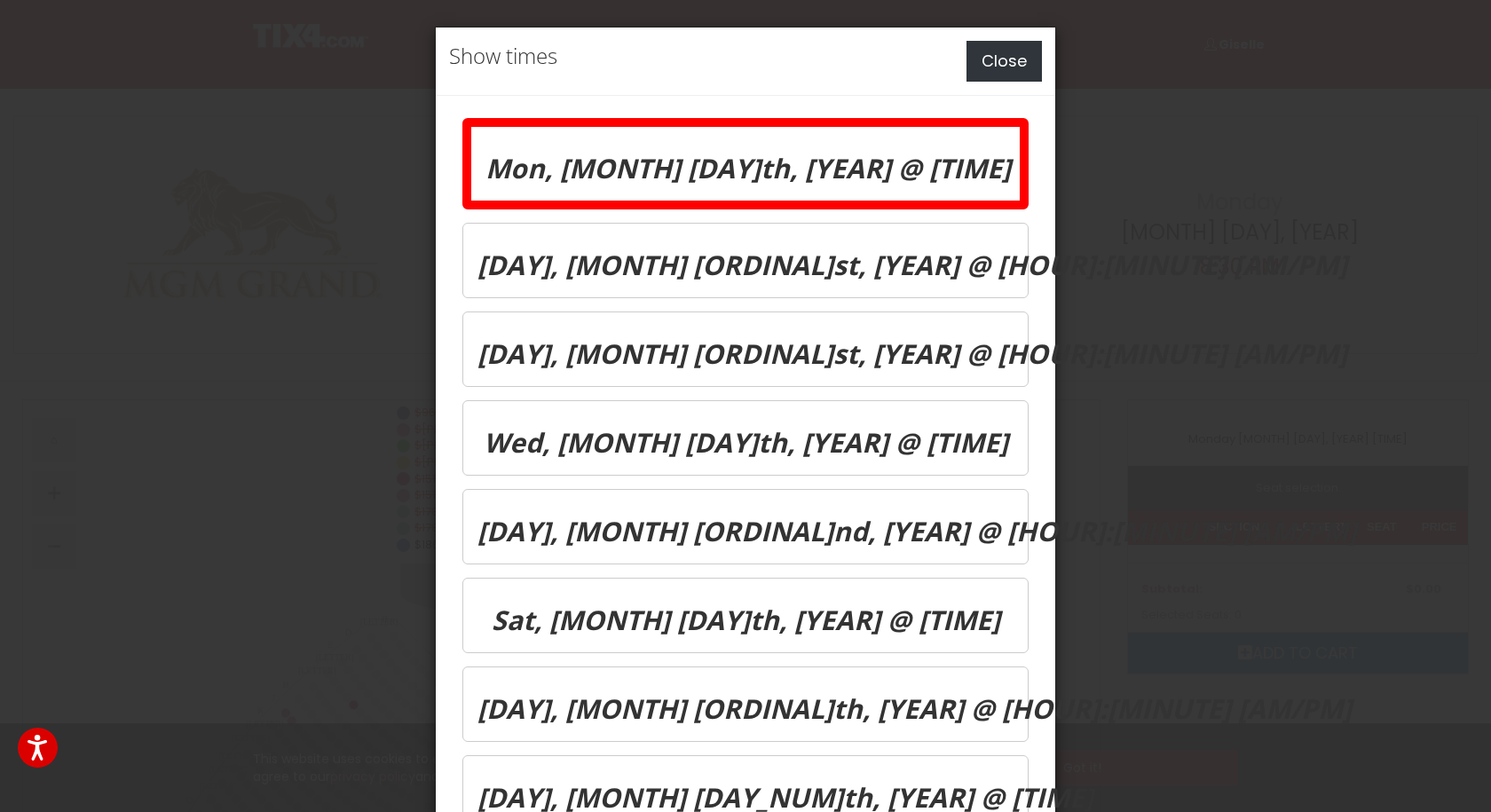 click on "Close" at bounding box center [1004, 61] 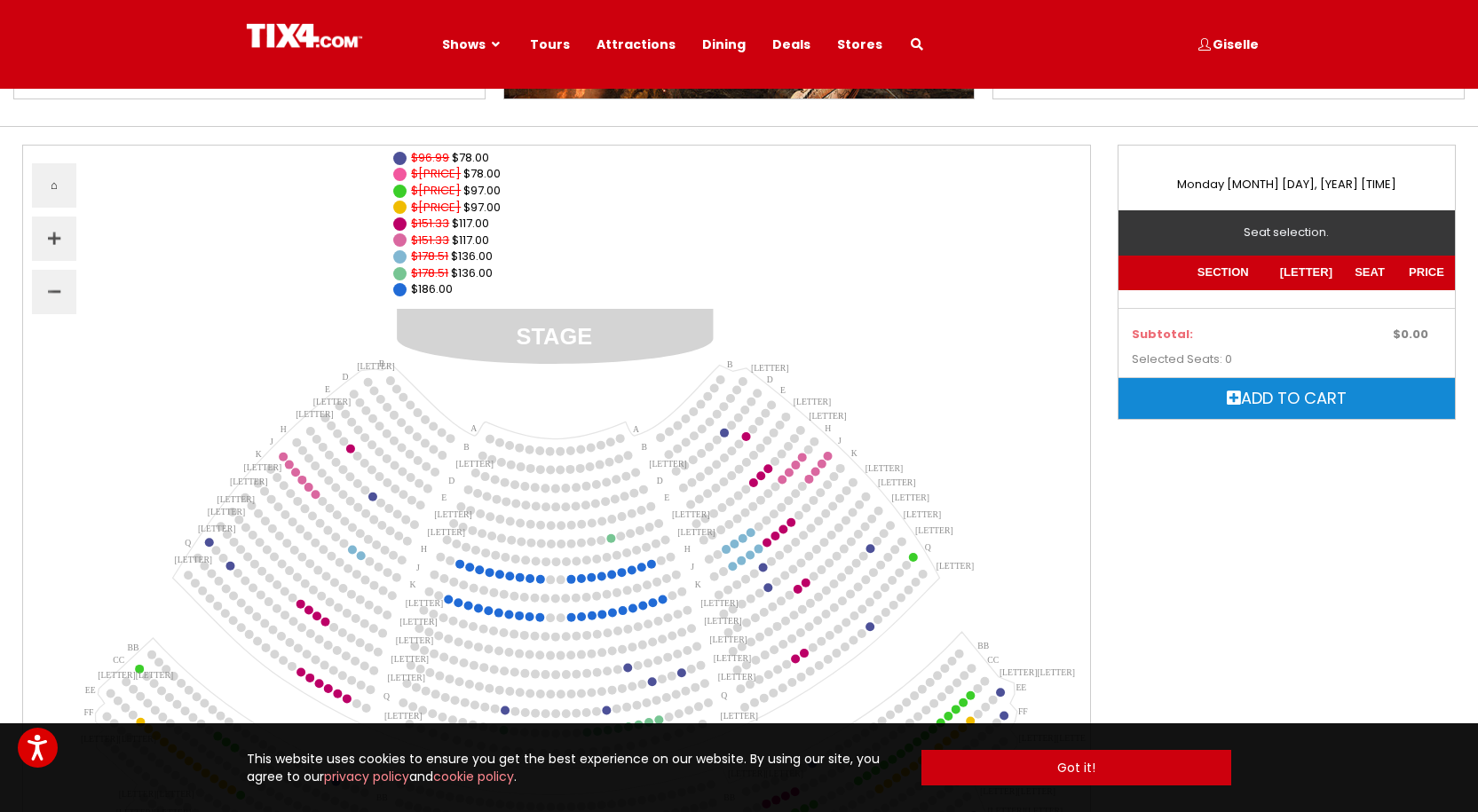 scroll, scrollTop: 0, scrollLeft: 0, axis: both 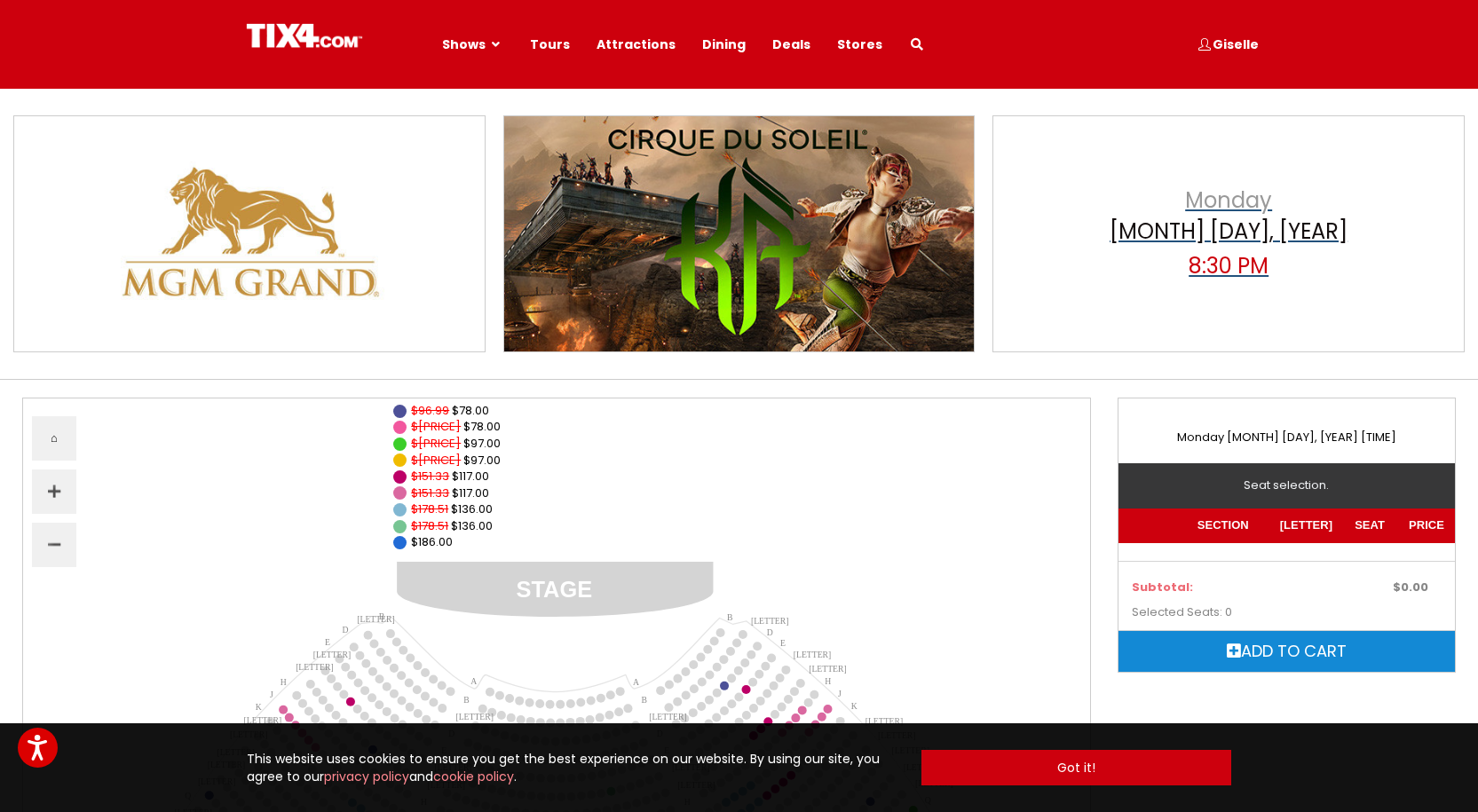 click on "Jun 30, 2025" at bounding box center (1229, 233) 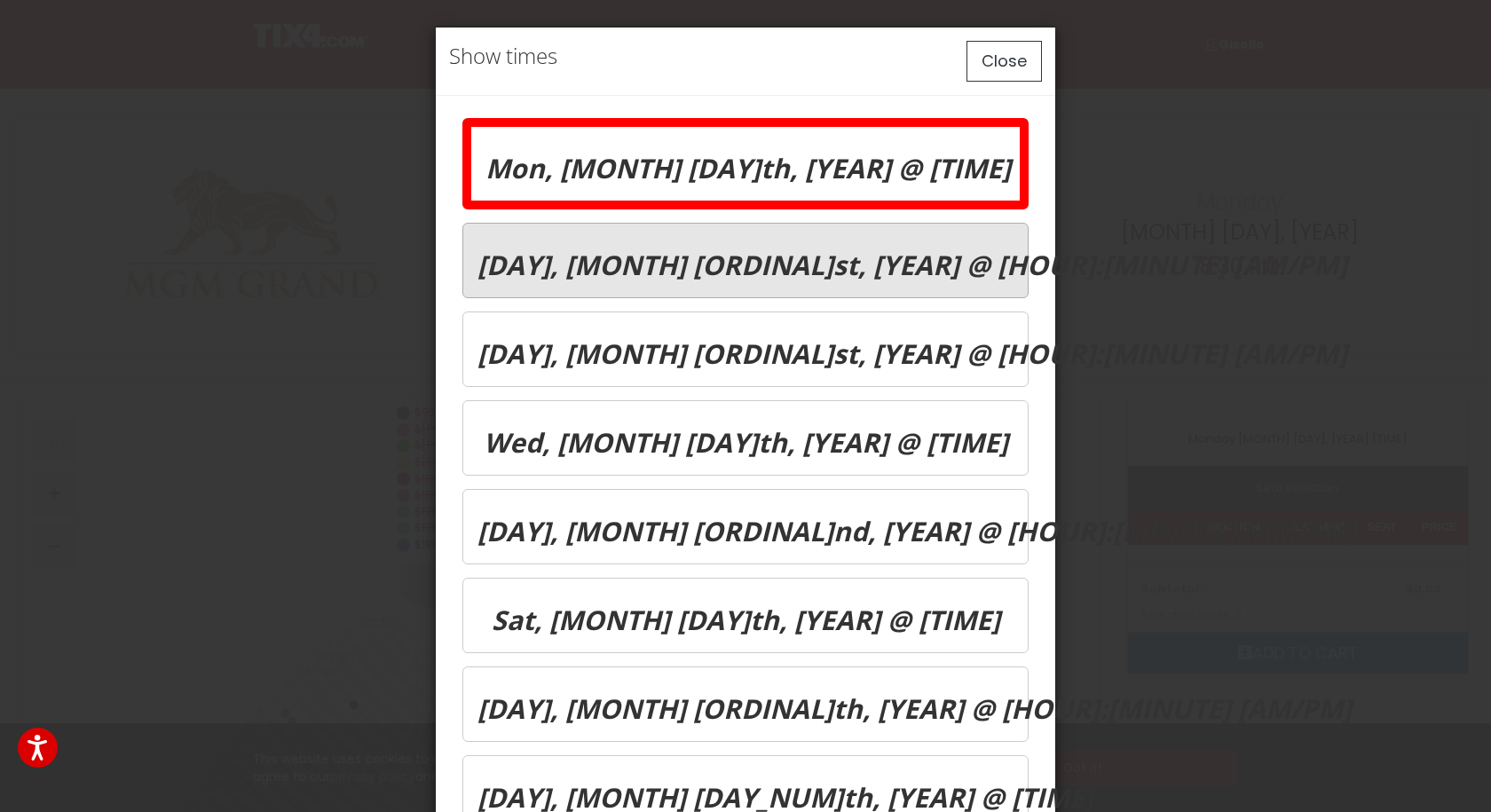 click on "Tue, Jul 1st, 2025 @ 6:00 PM" at bounding box center [746, 163] 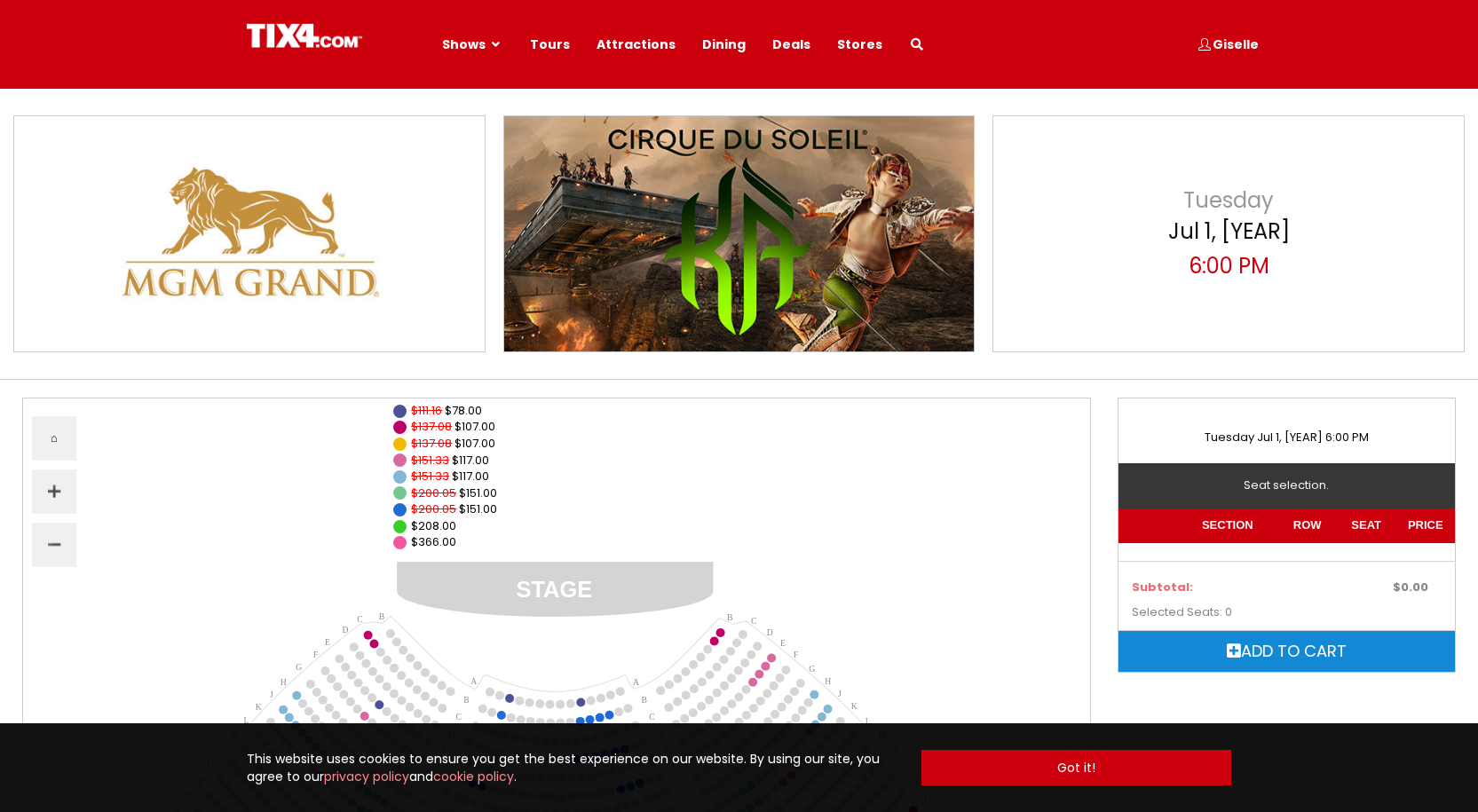 scroll, scrollTop: 0, scrollLeft: 0, axis: both 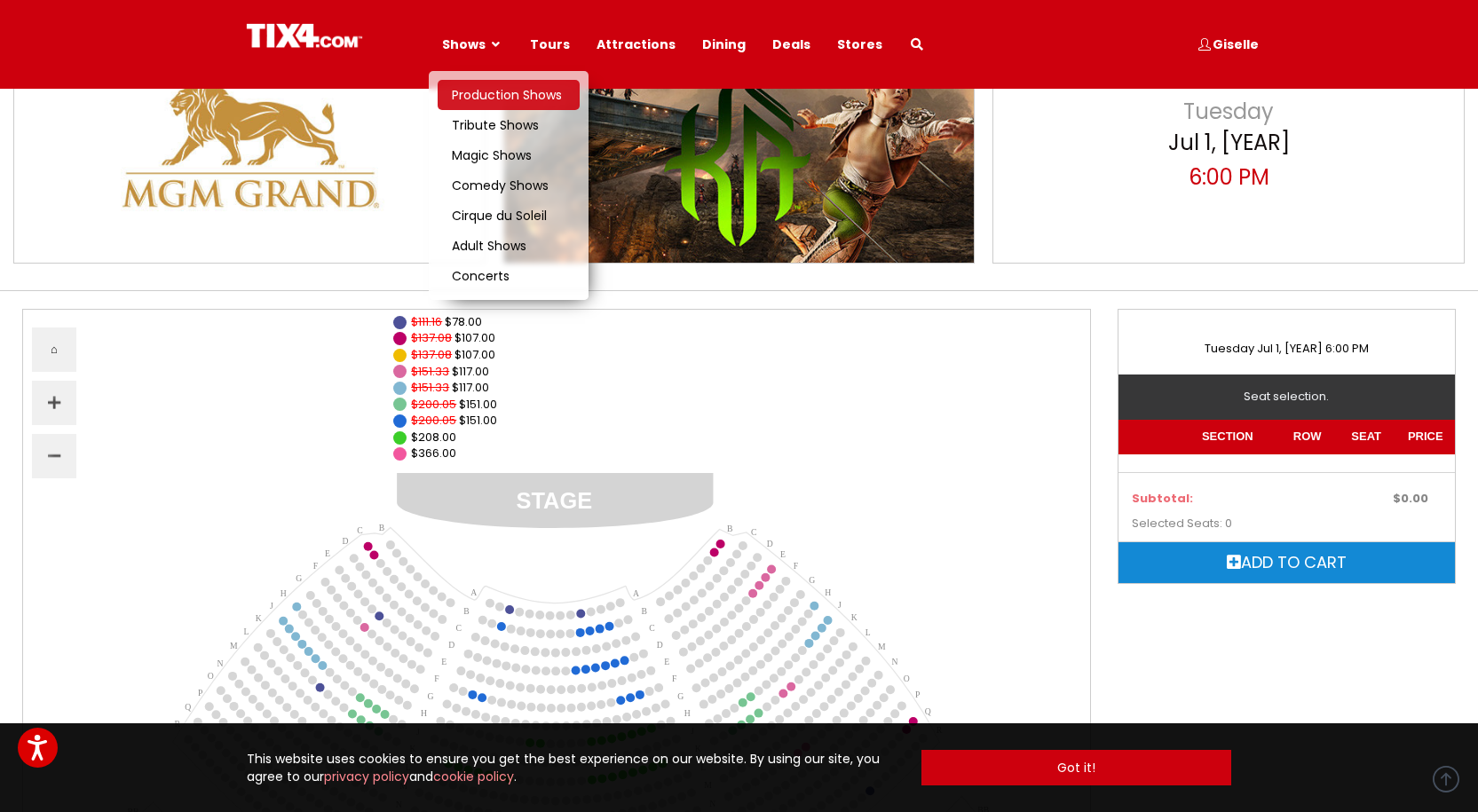 click on "Production Shows" at bounding box center [507, 95] 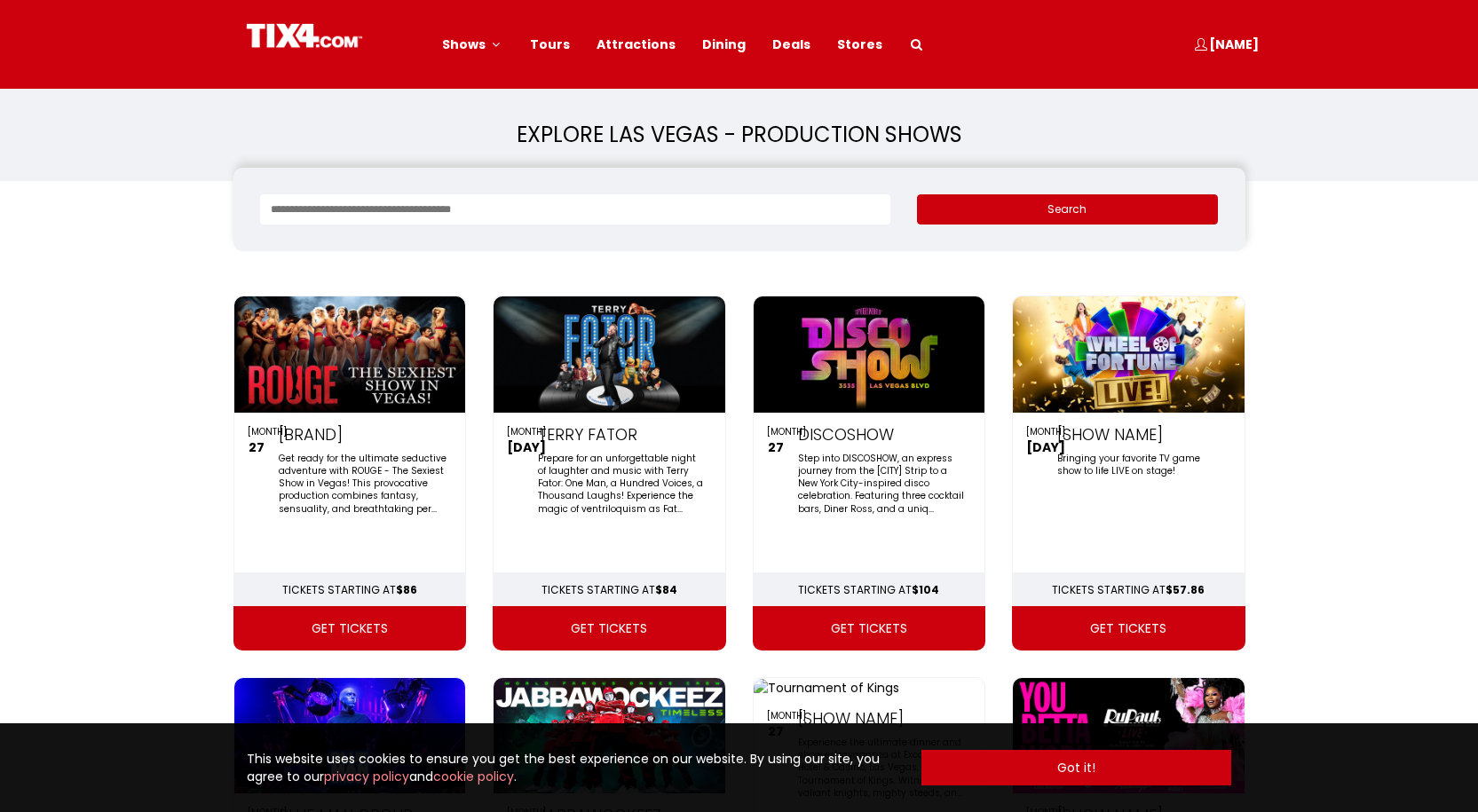 scroll, scrollTop: 0, scrollLeft: 0, axis: both 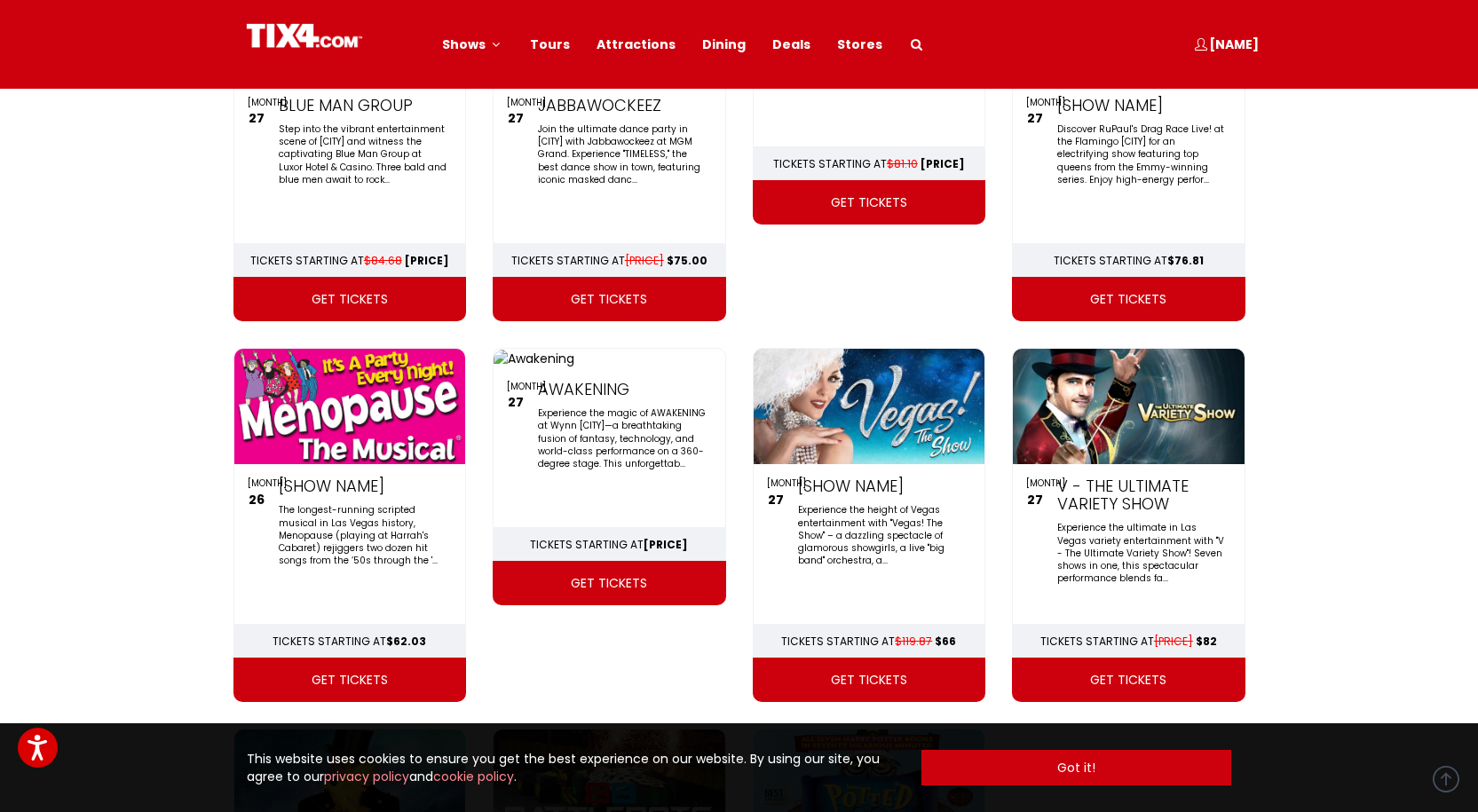 click on "get tickets" at bounding box center [869, 680] 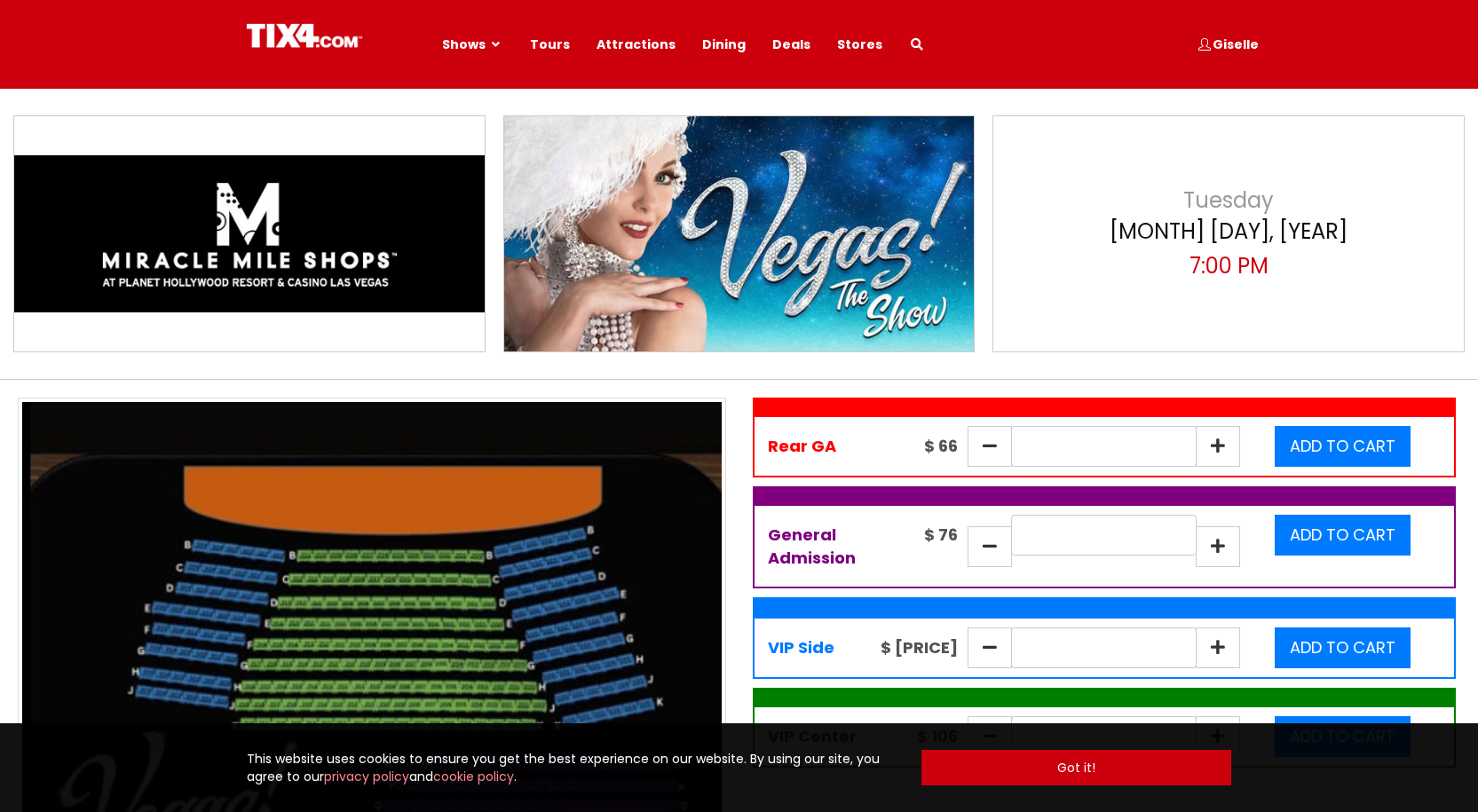scroll, scrollTop: 0, scrollLeft: 0, axis: both 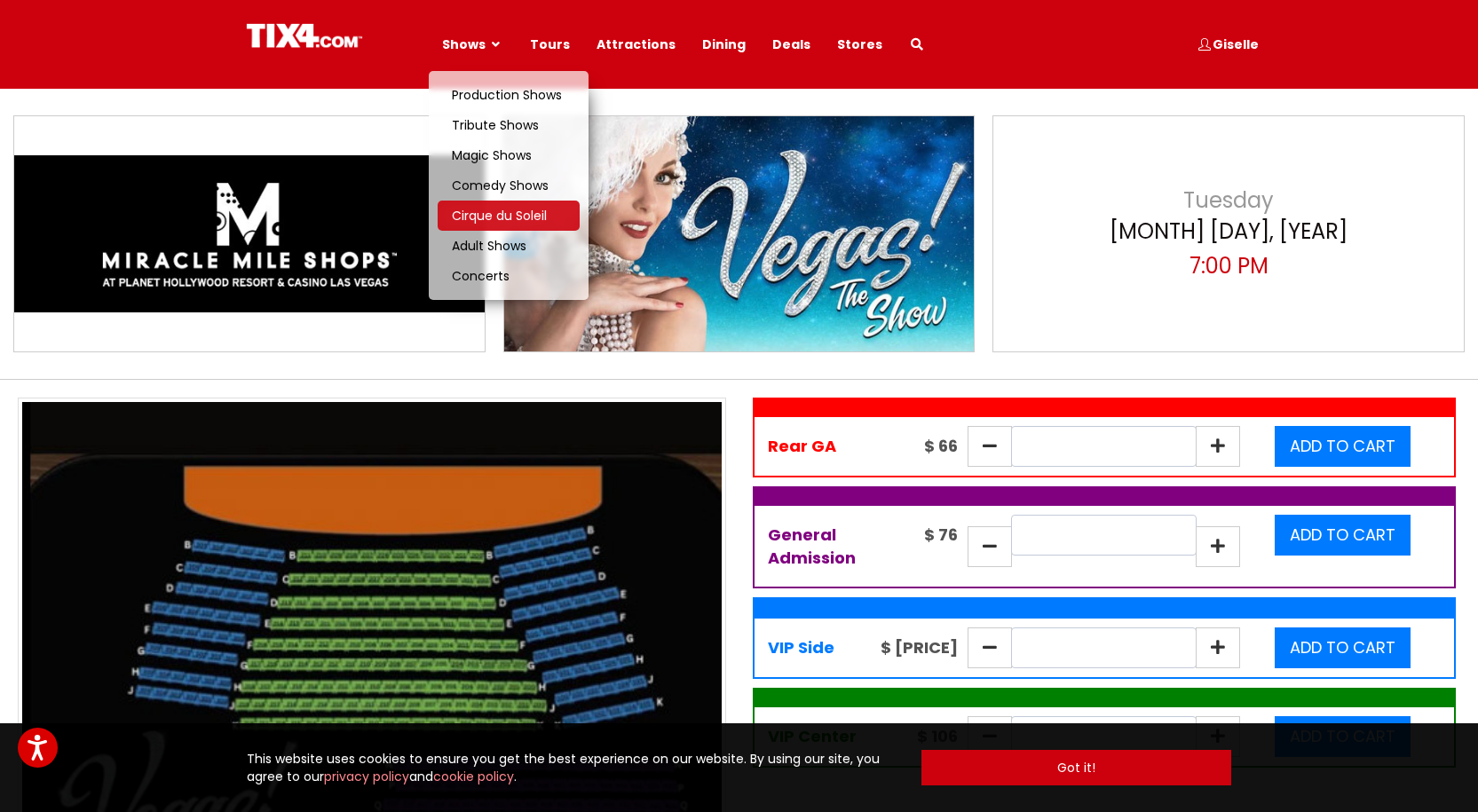 click on "Cirque du Soleil" at bounding box center (499, 216) 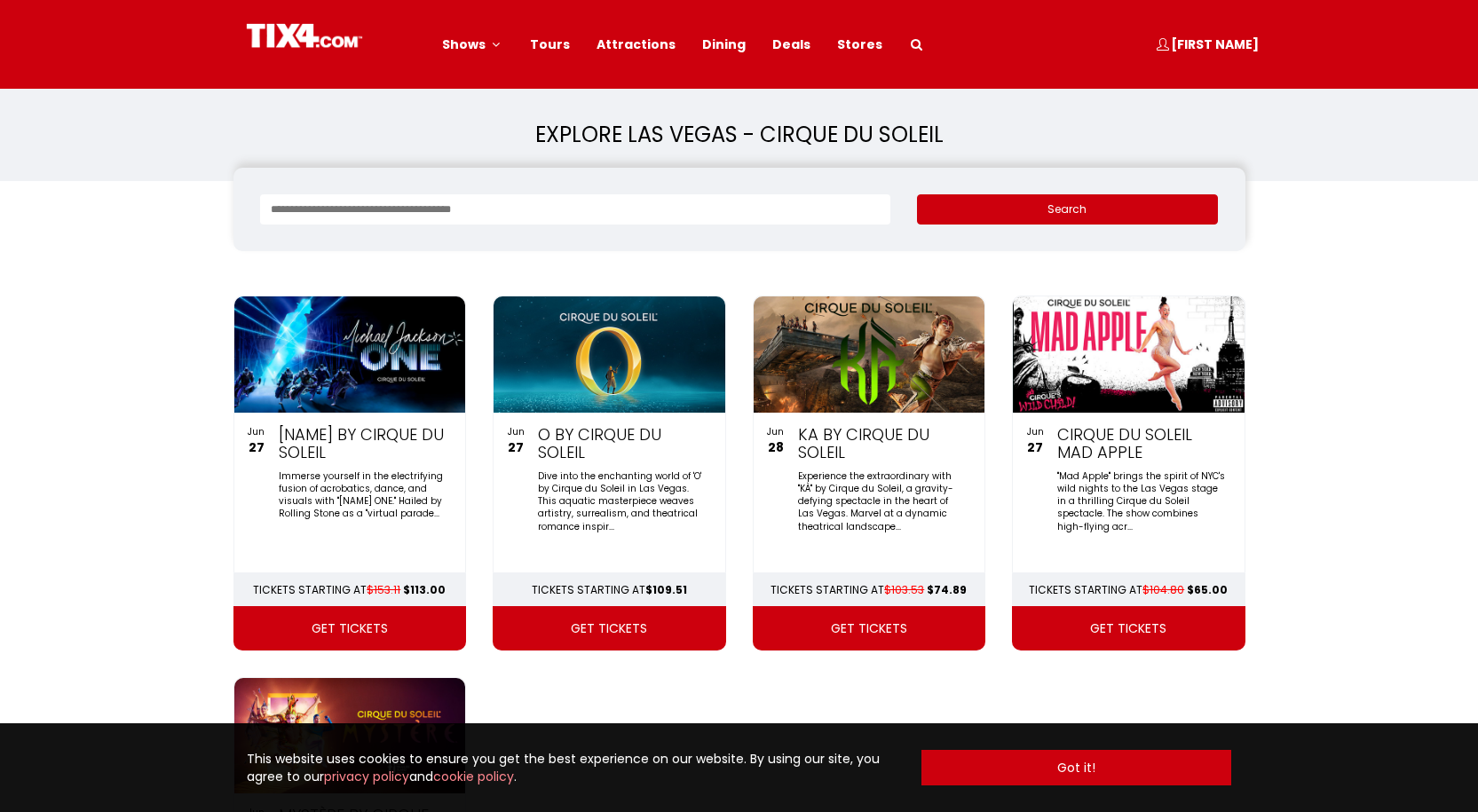 scroll, scrollTop: 0, scrollLeft: 0, axis: both 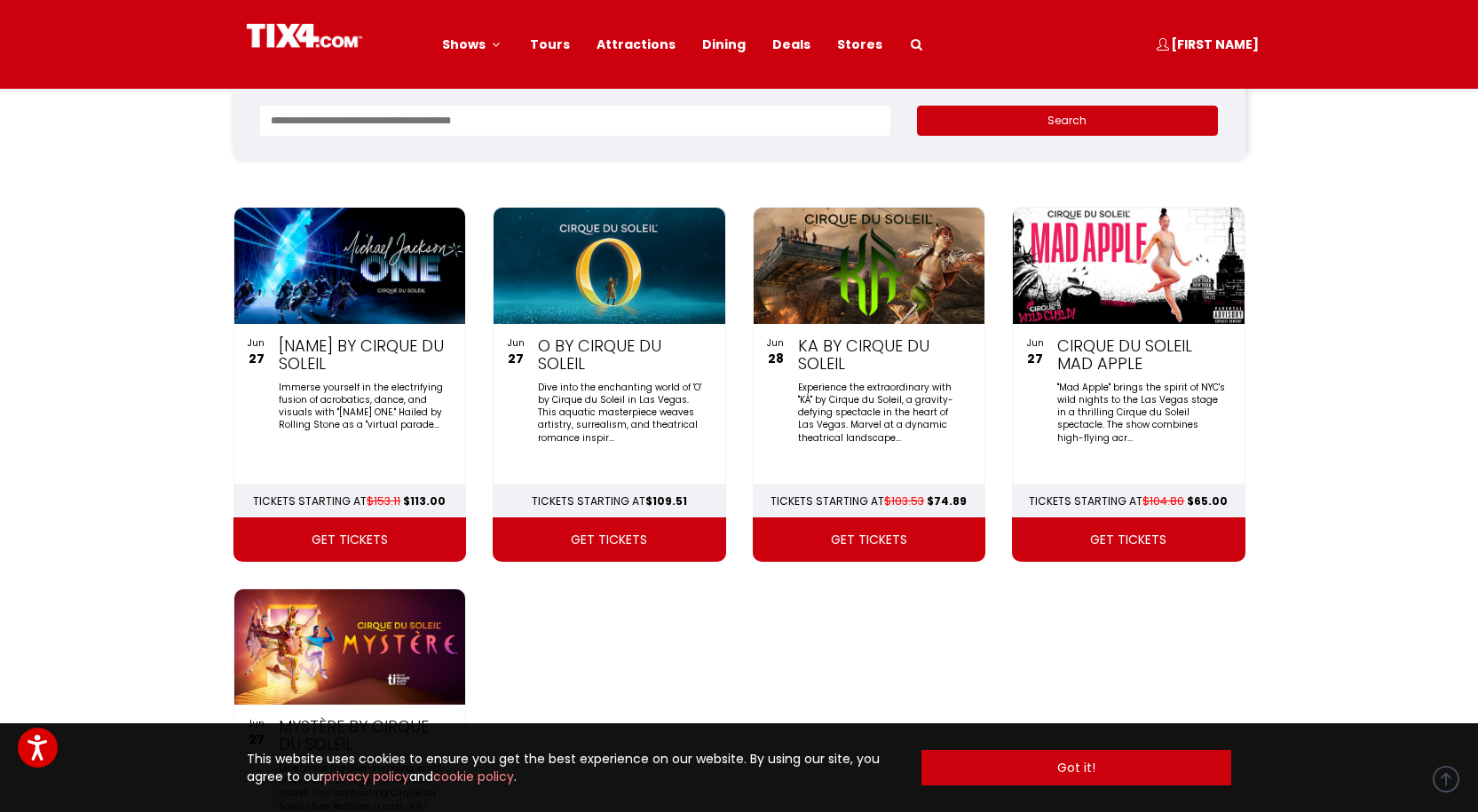 click on "get tickets" at bounding box center [869, 540] 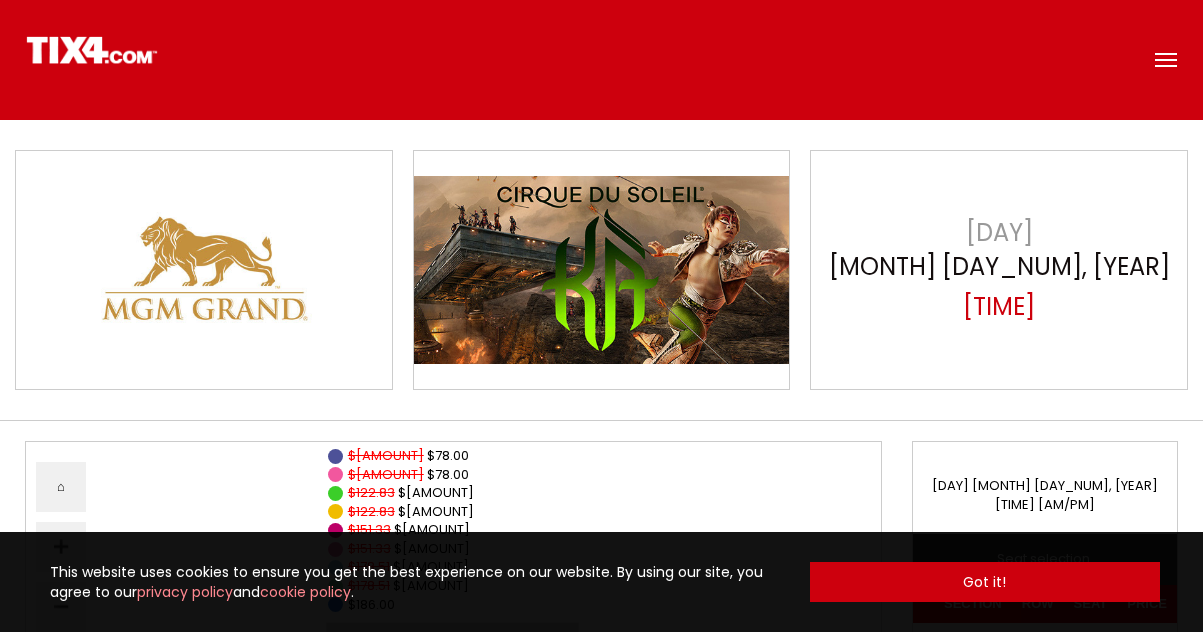 scroll, scrollTop: 0, scrollLeft: 0, axis: both 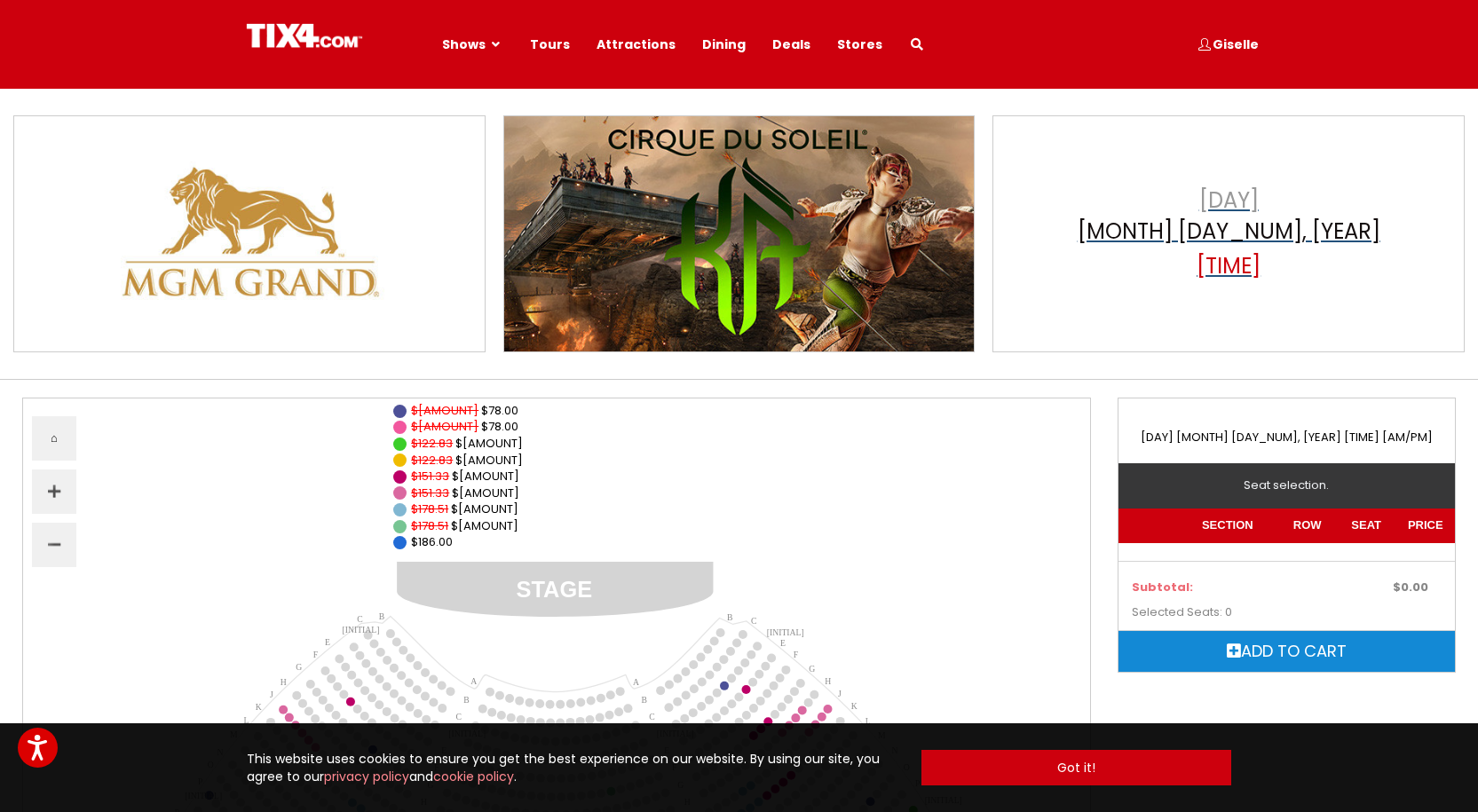 click on "Jun 30, 2025" at bounding box center (1229, 233) 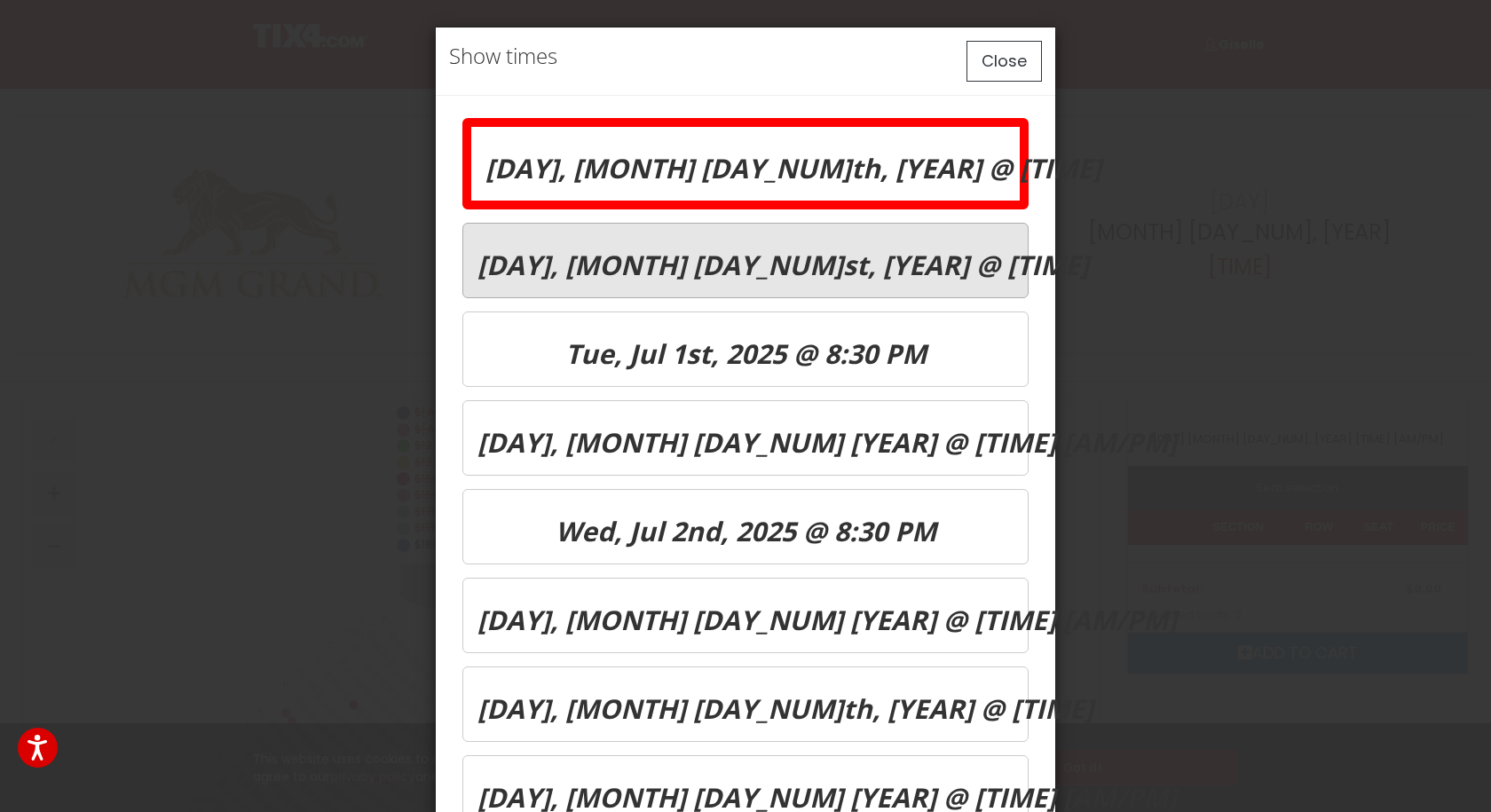 click on "Tue, Jul 1st, 2025 @ 6:00 PM" at bounding box center (793, 168) 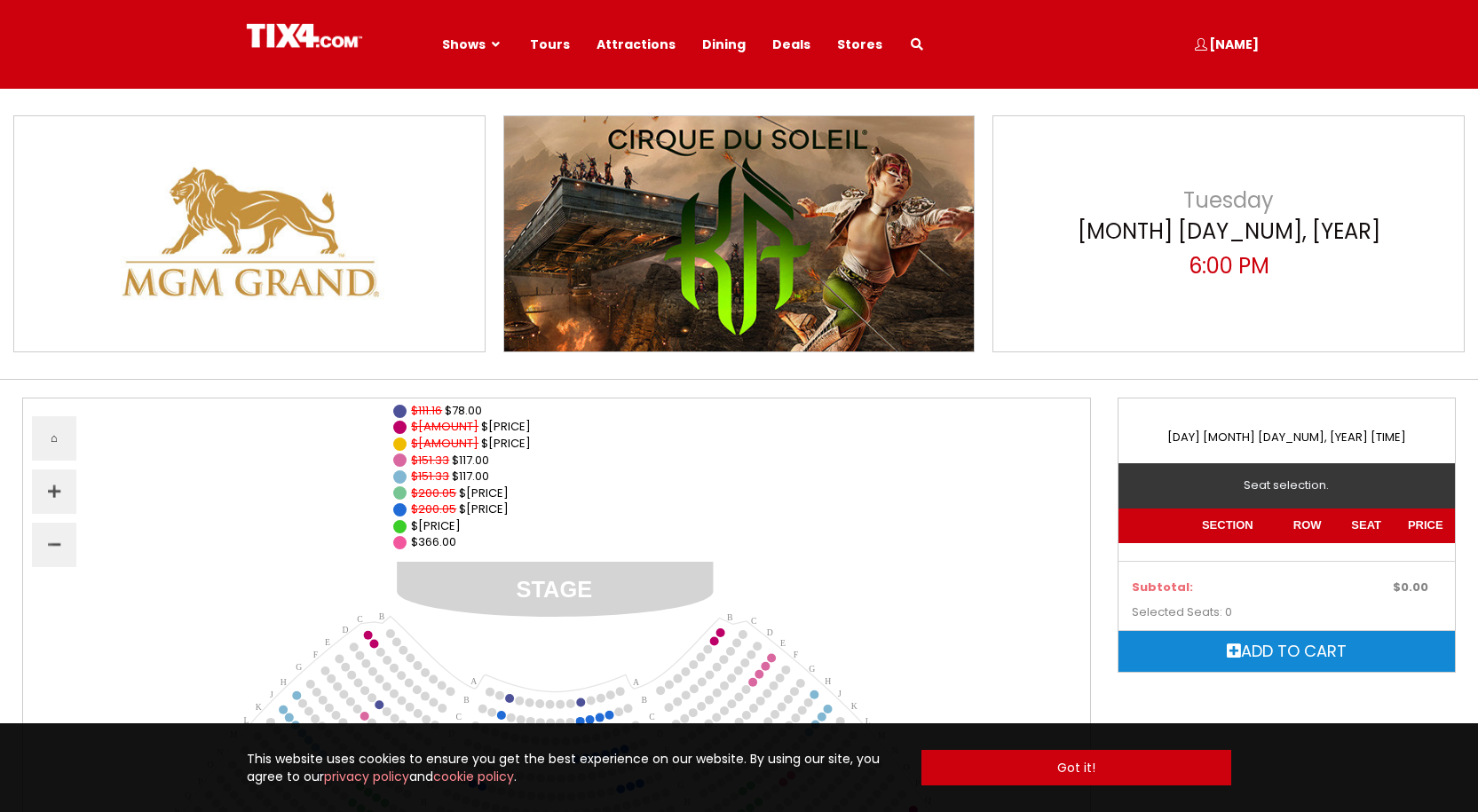 scroll, scrollTop: 0, scrollLeft: 0, axis: both 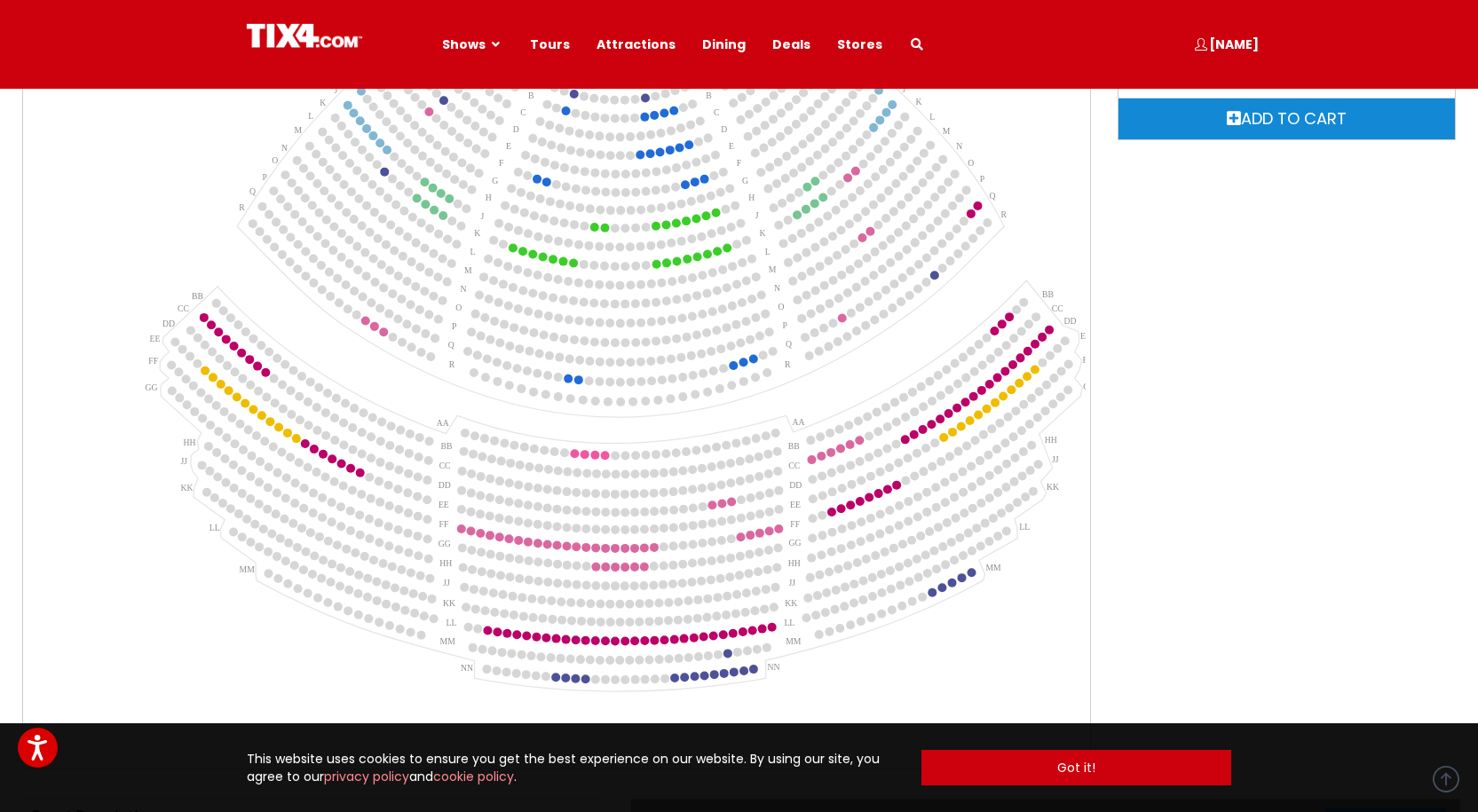 drag, startPoint x: 991, startPoint y: 211, endPoint x: 1045, endPoint y: 151, distance: 80.721744 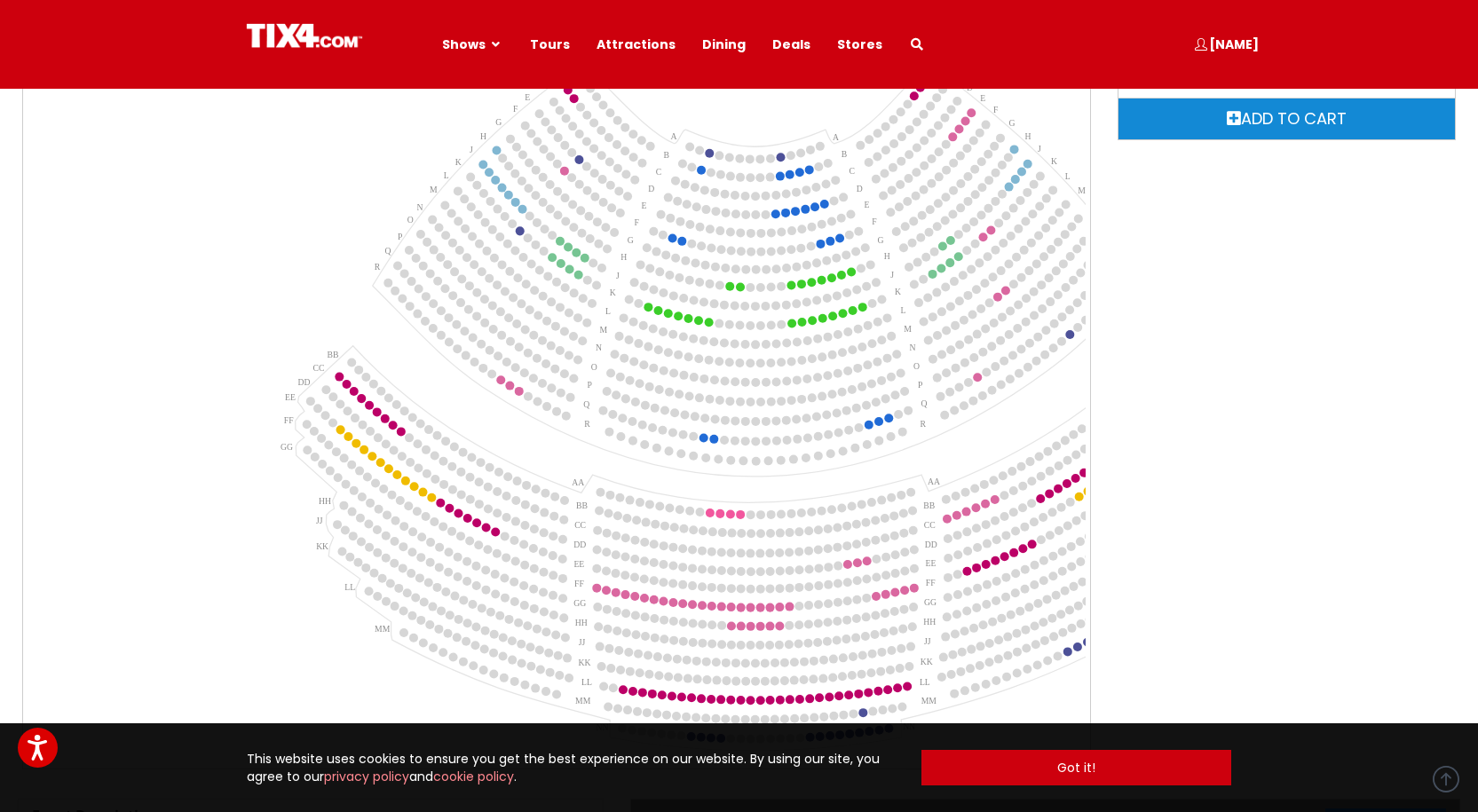 drag, startPoint x: 447, startPoint y: 566, endPoint x: 561, endPoint y: 616, distance: 124.48293 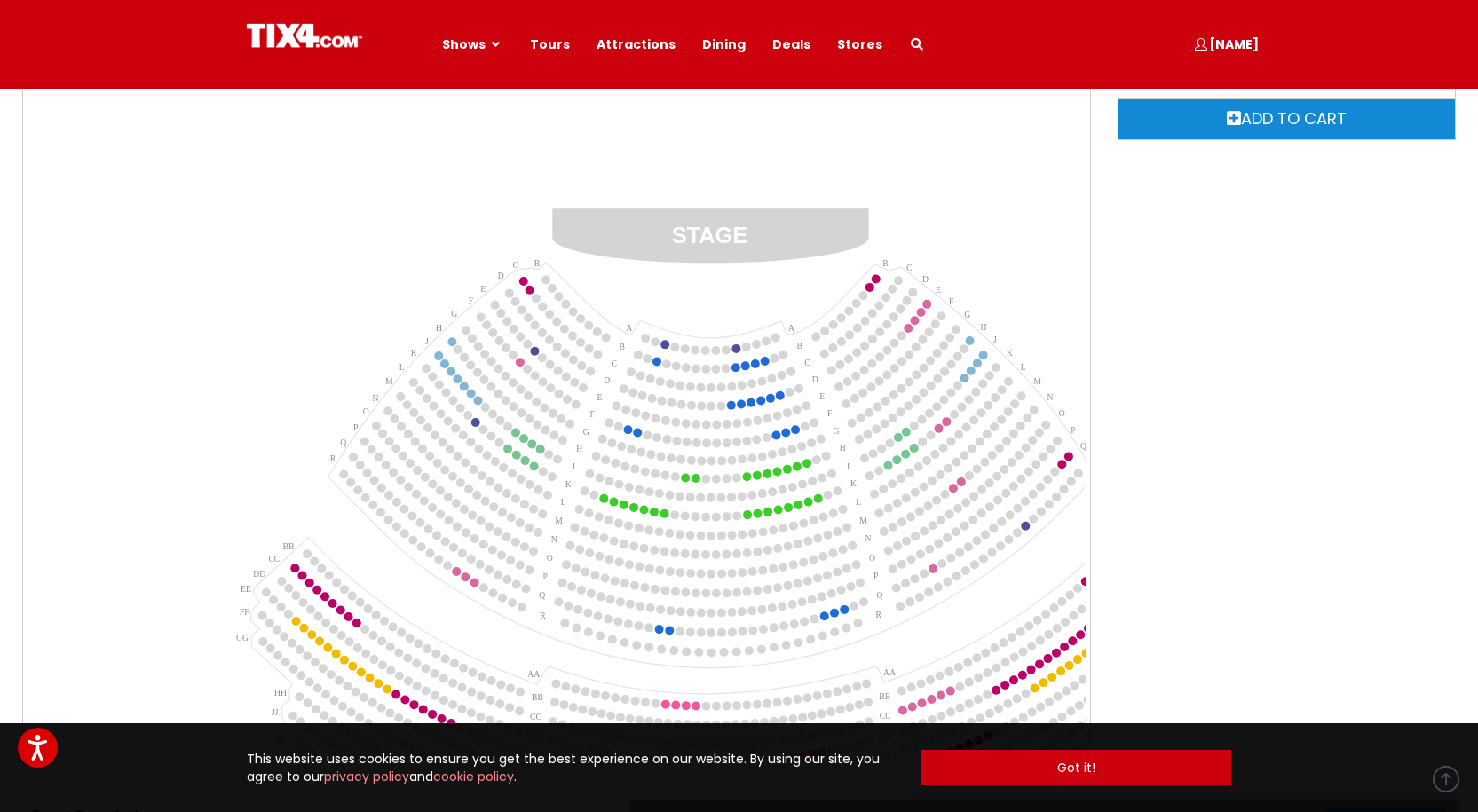drag, startPoint x: 773, startPoint y: 493, endPoint x: 728, endPoint y: 623, distance: 137.56816 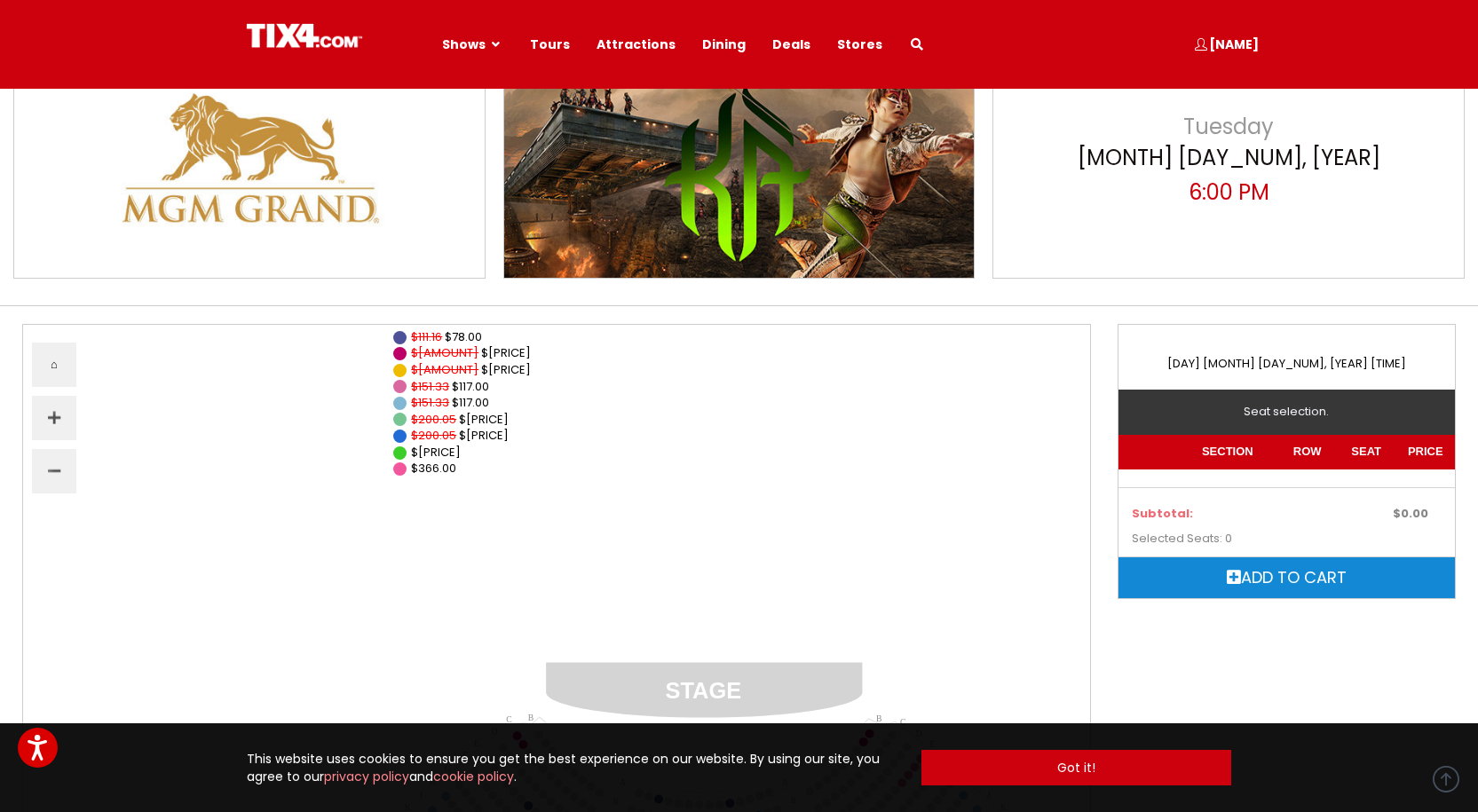 scroll, scrollTop: 177, scrollLeft: 0, axis: vertical 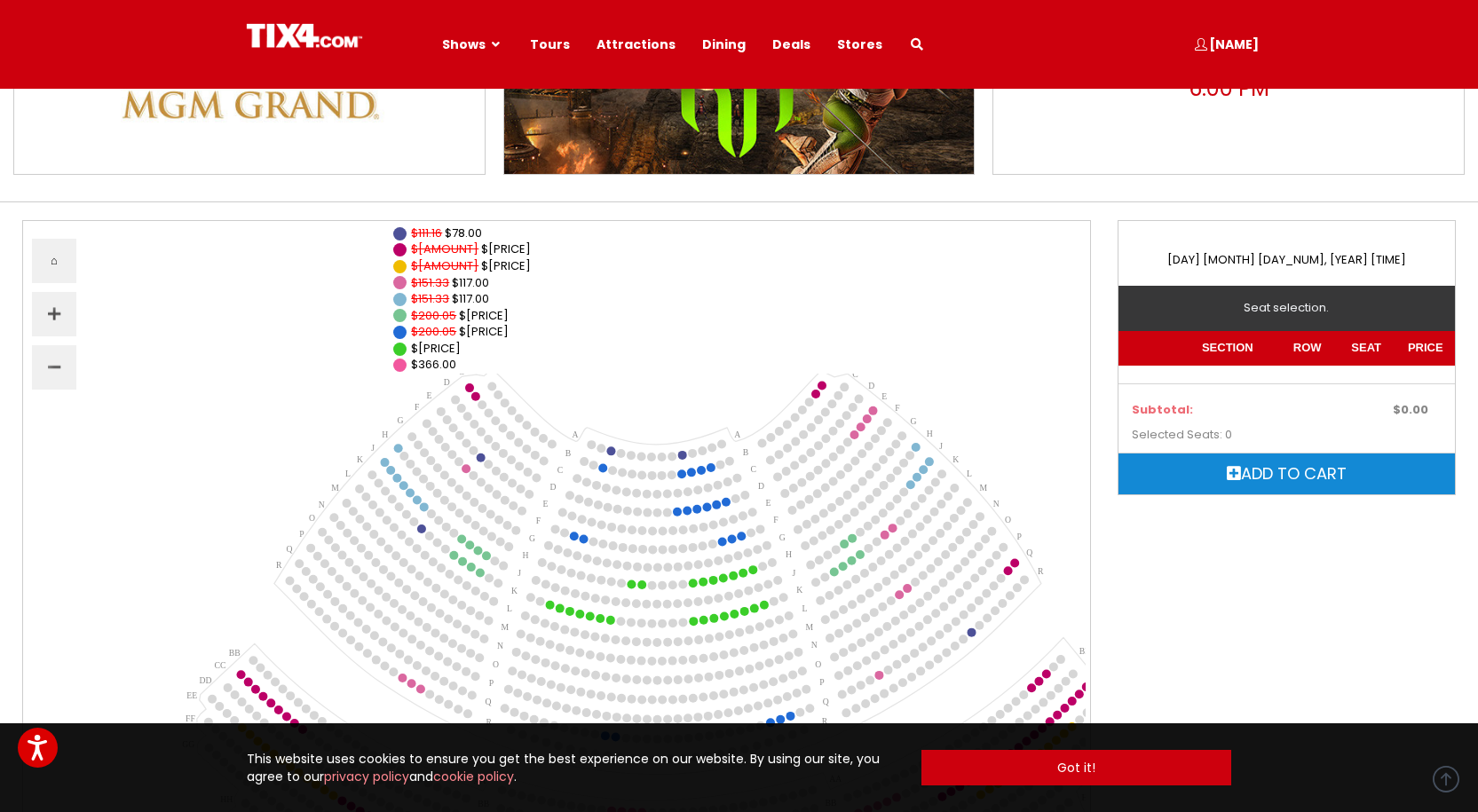 drag, startPoint x: 816, startPoint y: 481, endPoint x: 776, endPoint y: 276, distance: 208.866 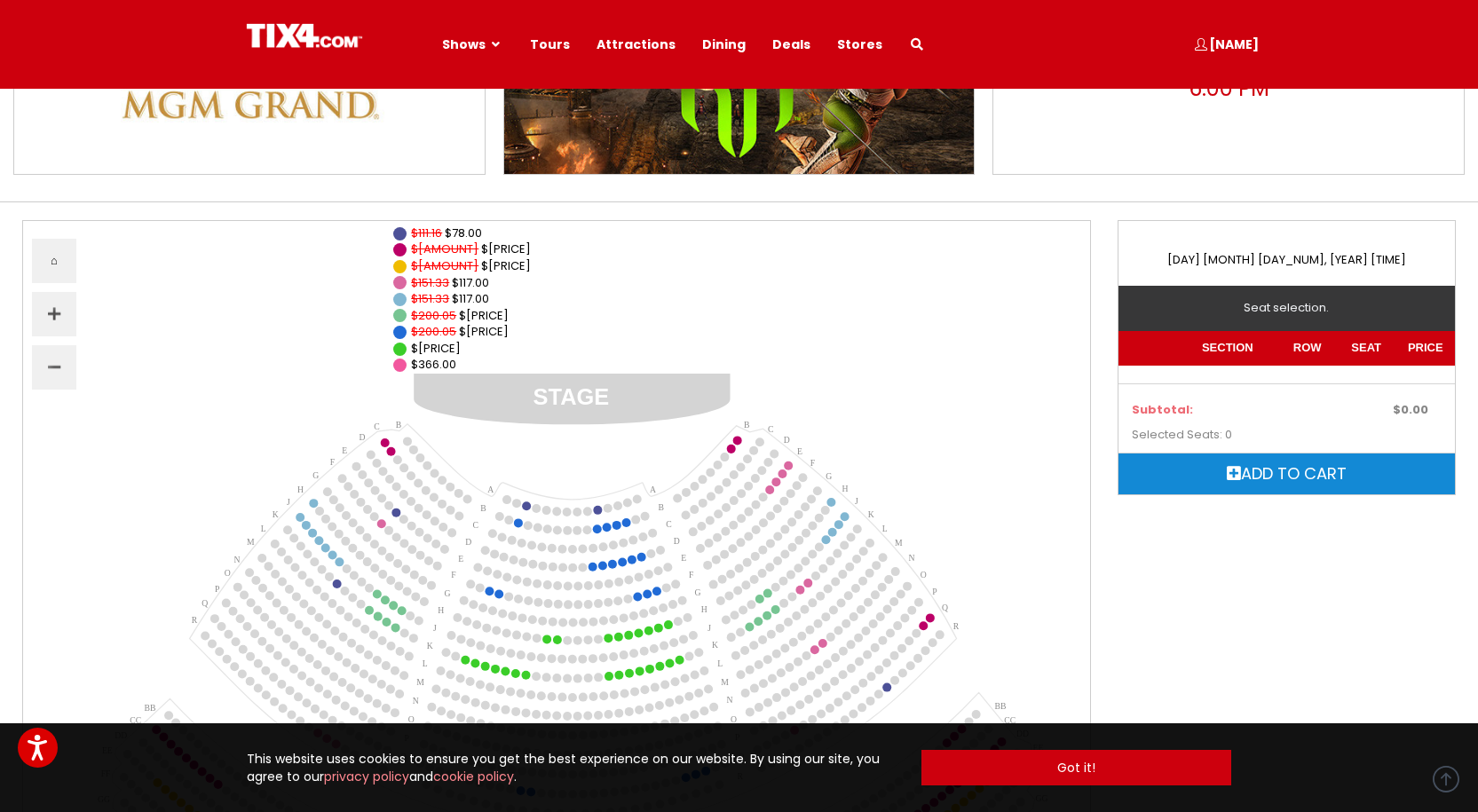 drag, startPoint x: 1008, startPoint y: 383, endPoint x: 937, endPoint y: 425, distance: 82.4924 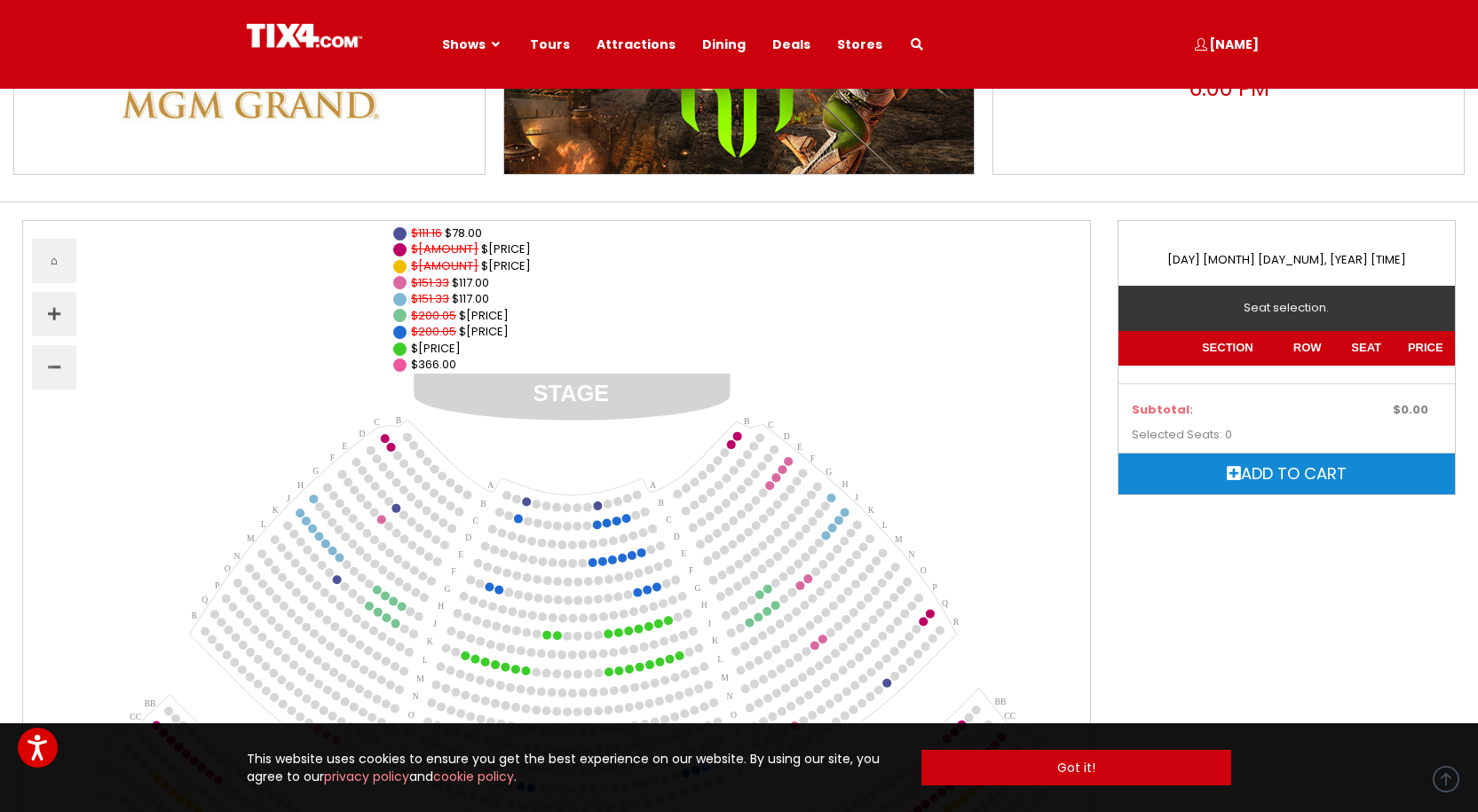 drag, startPoint x: 903, startPoint y: 343, endPoint x: 1018, endPoint y: 264, distance: 139.52061 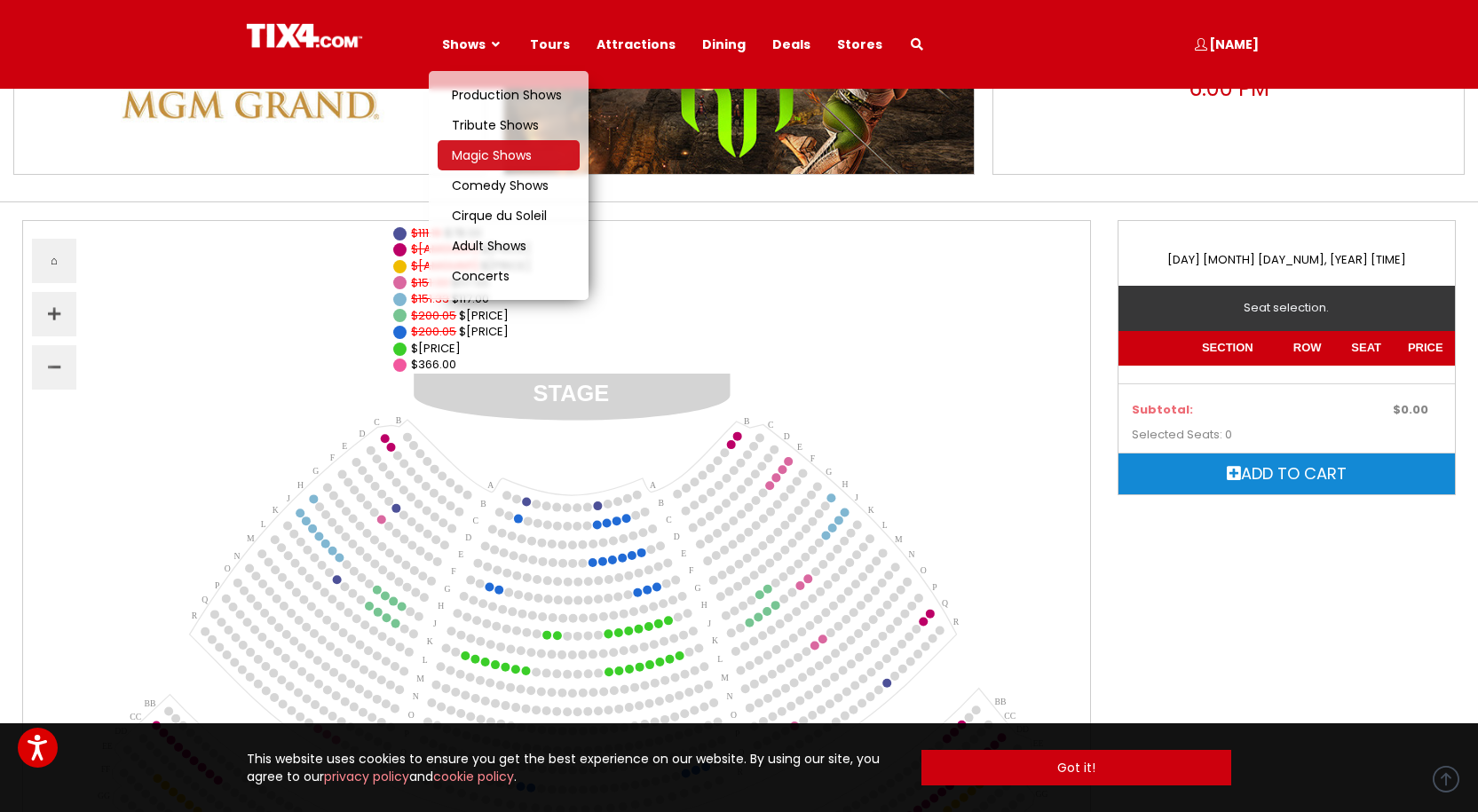 click on "Magic Shows" at bounding box center [492, 155] 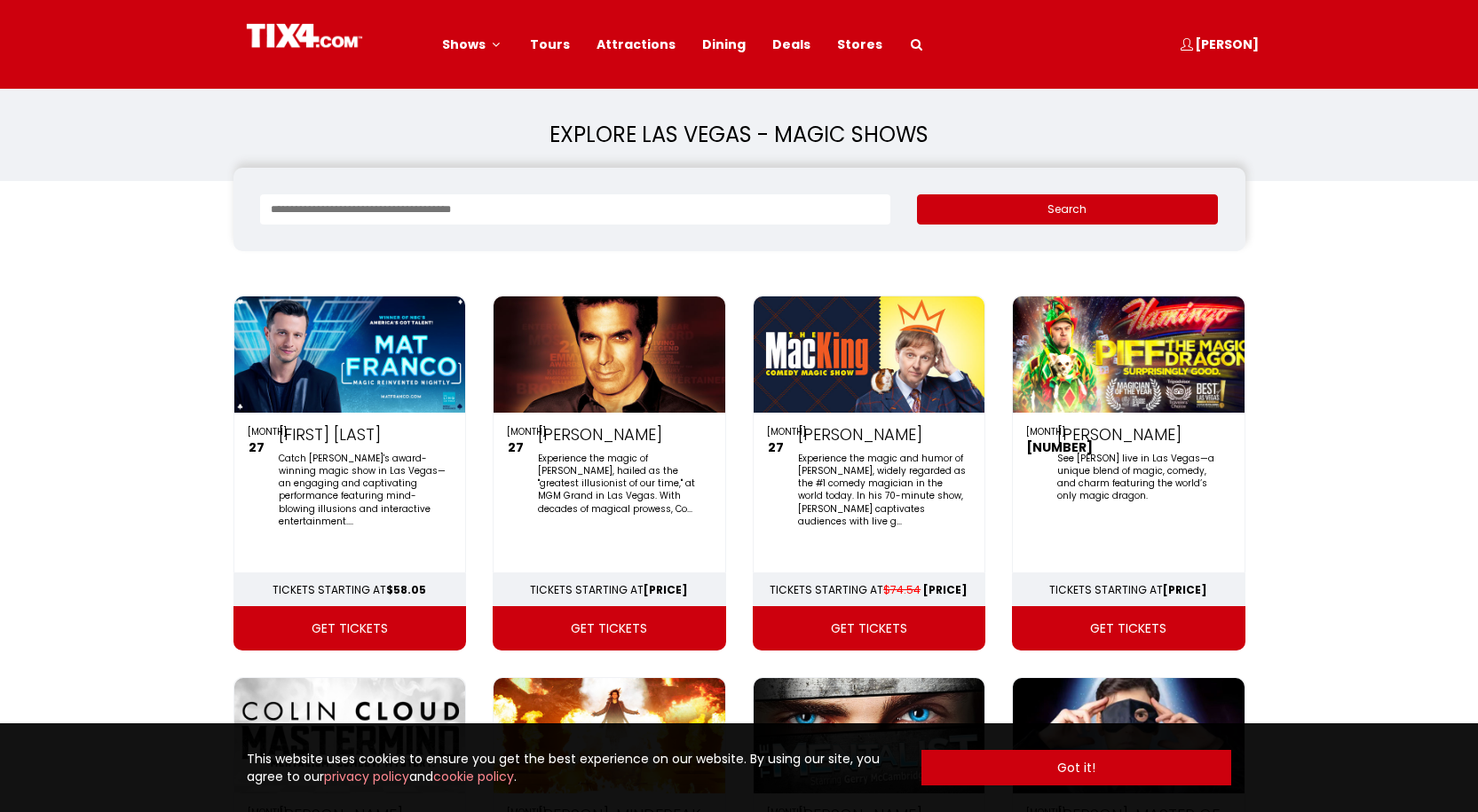 scroll, scrollTop: 0, scrollLeft: 0, axis: both 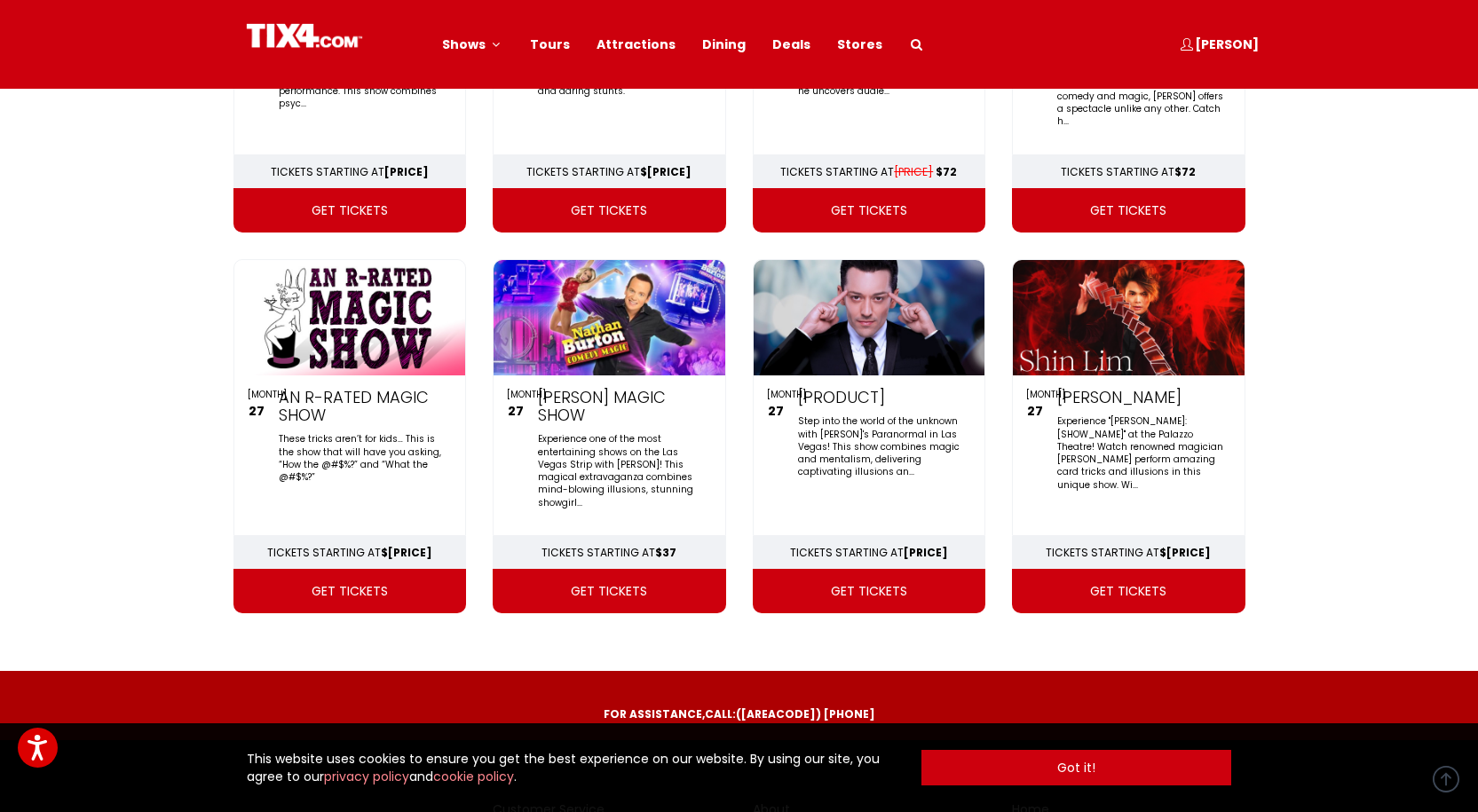 click on "get tickets" at bounding box center (609, 591) 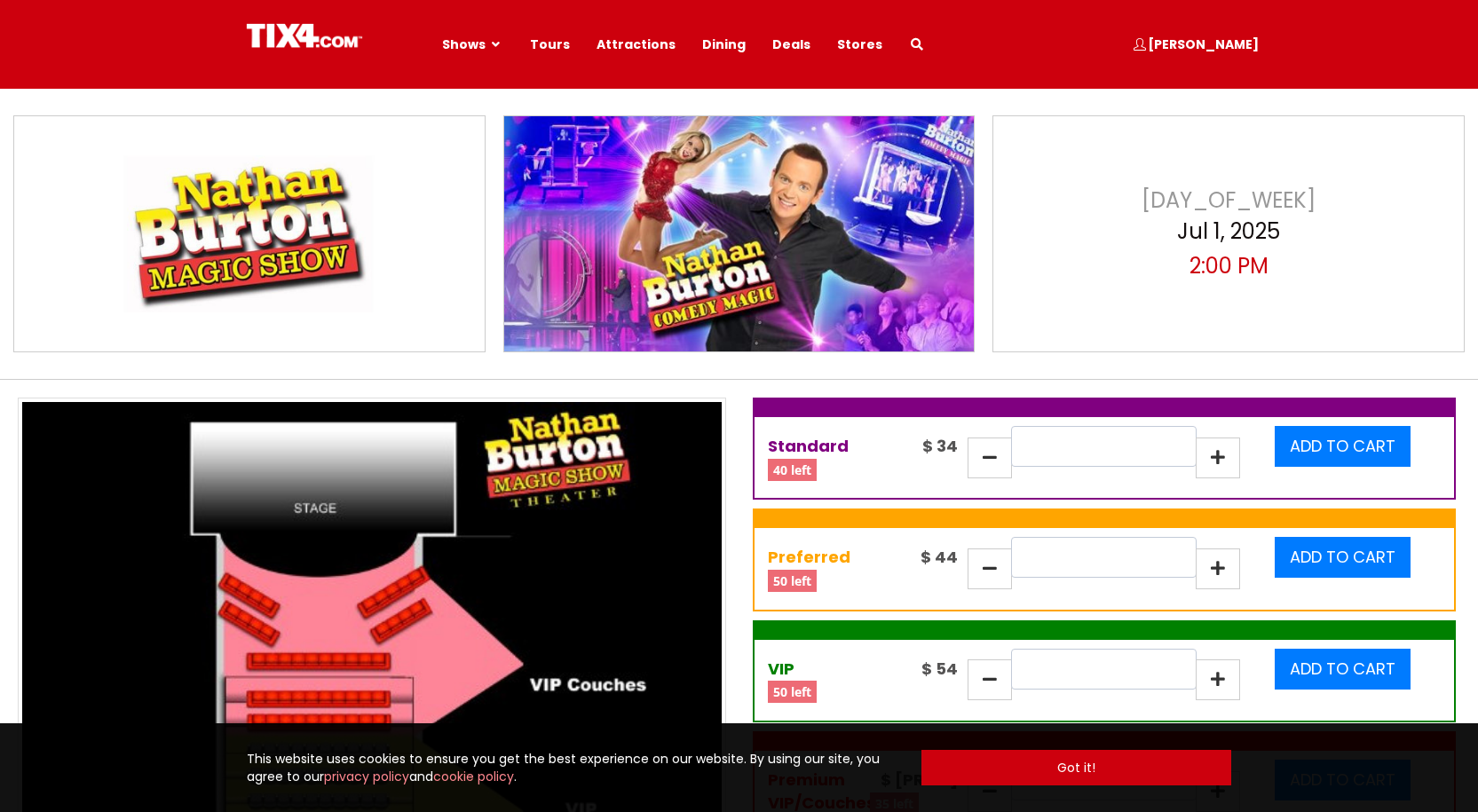 scroll, scrollTop: 0, scrollLeft: 0, axis: both 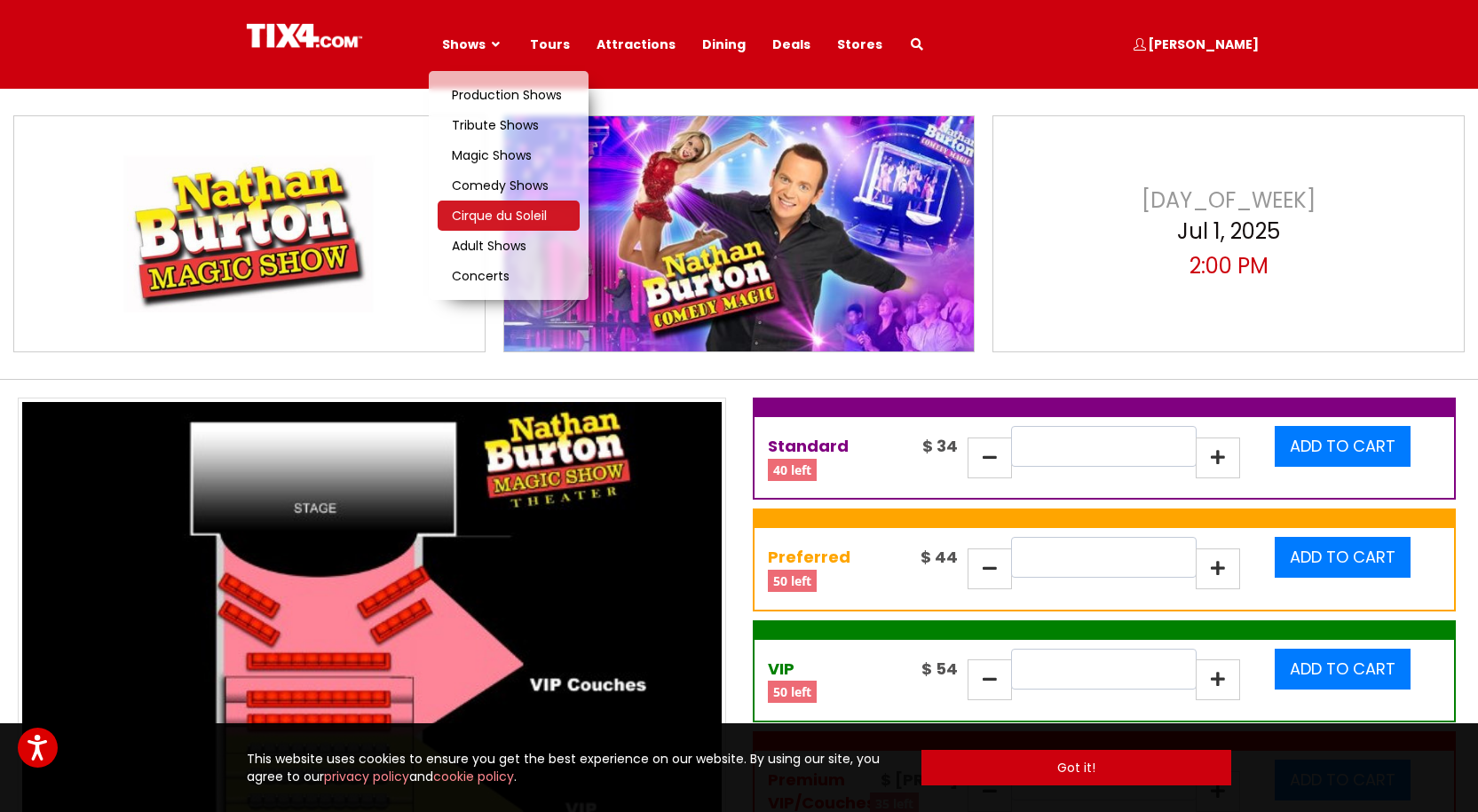 click on "Cirque du Soleil" at bounding box center [499, 216] 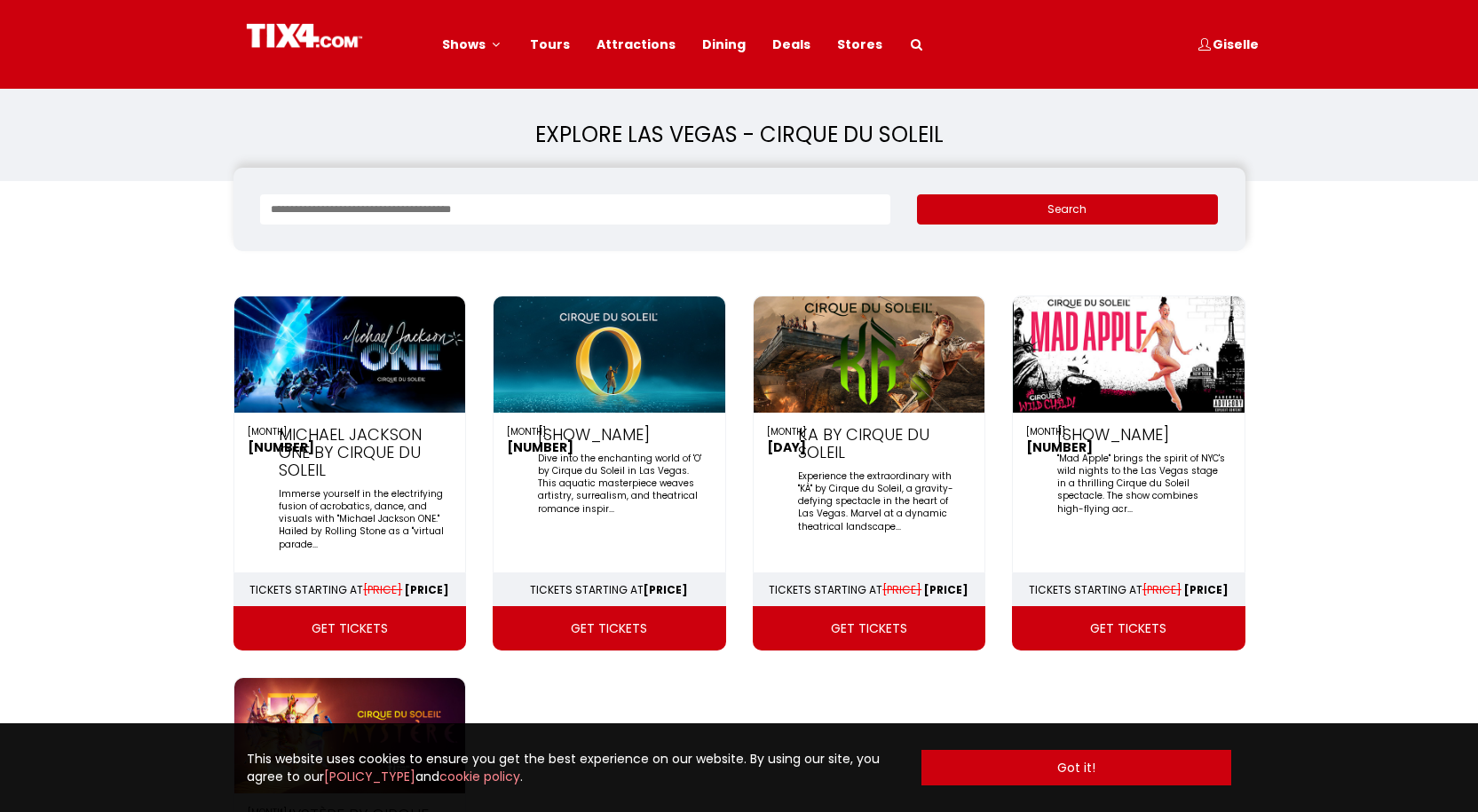 scroll, scrollTop: 0, scrollLeft: 0, axis: both 